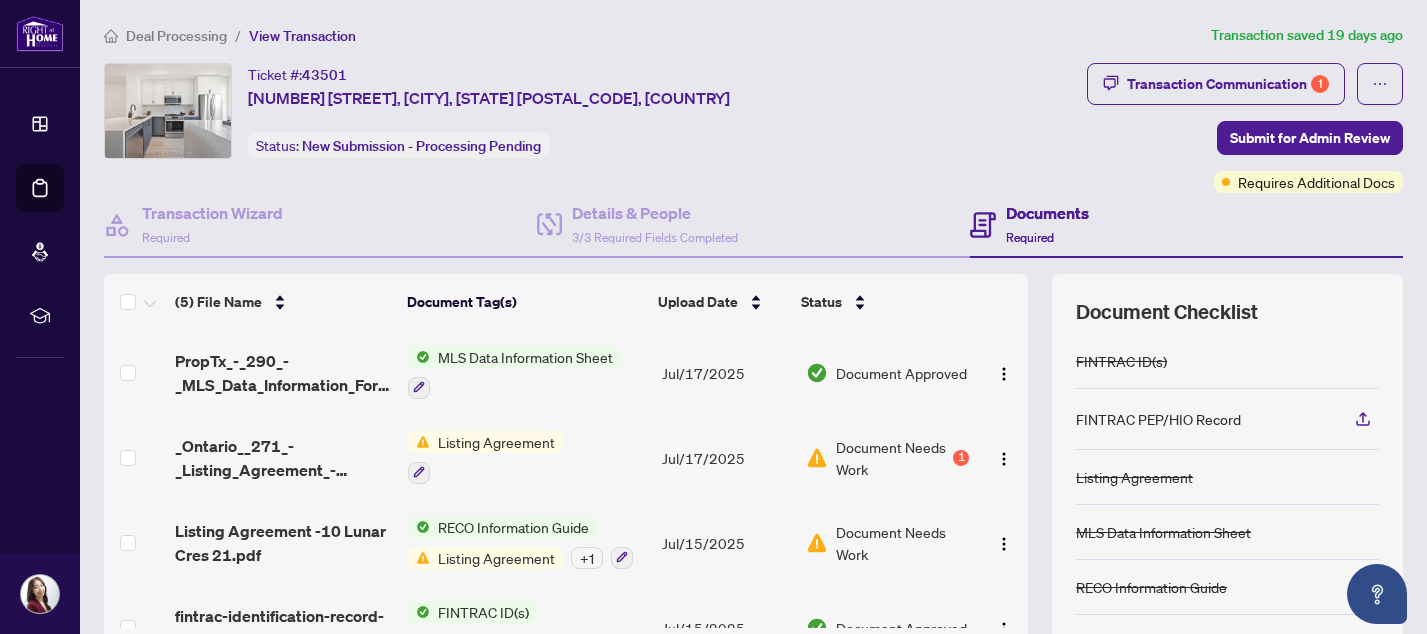 scroll, scrollTop: 0, scrollLeft: 0, axis: both 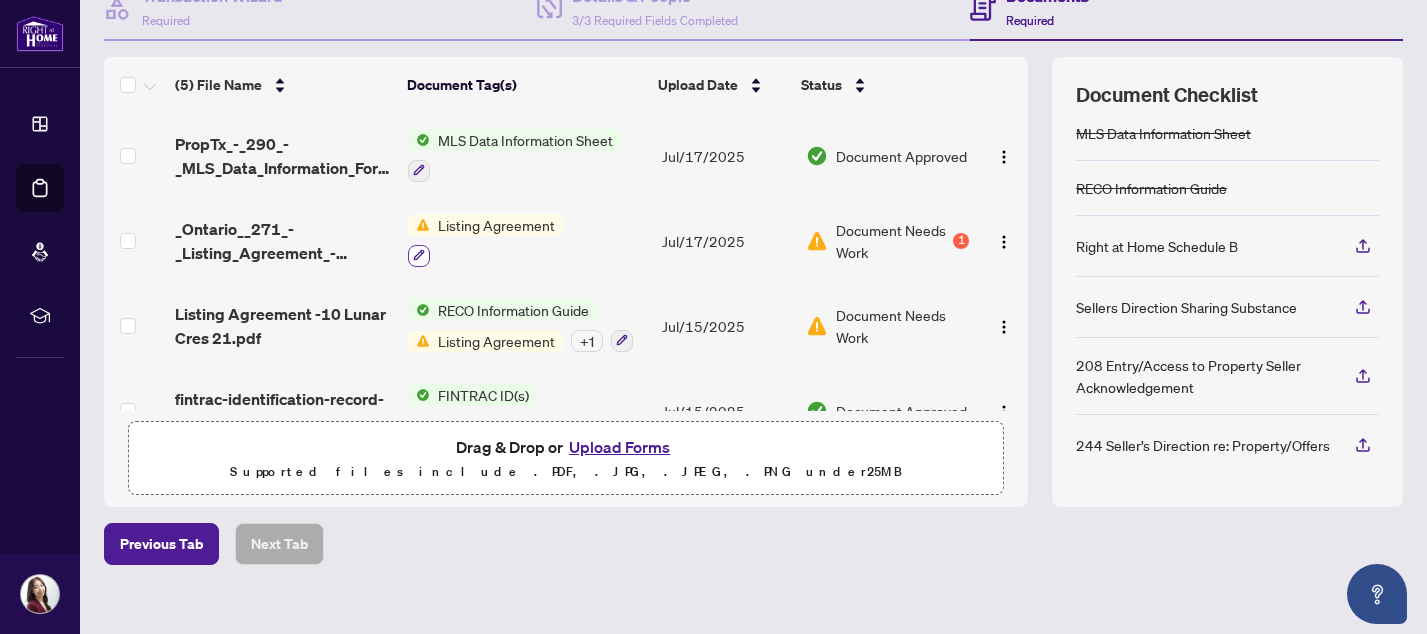 click at bounding box center [419, 256] 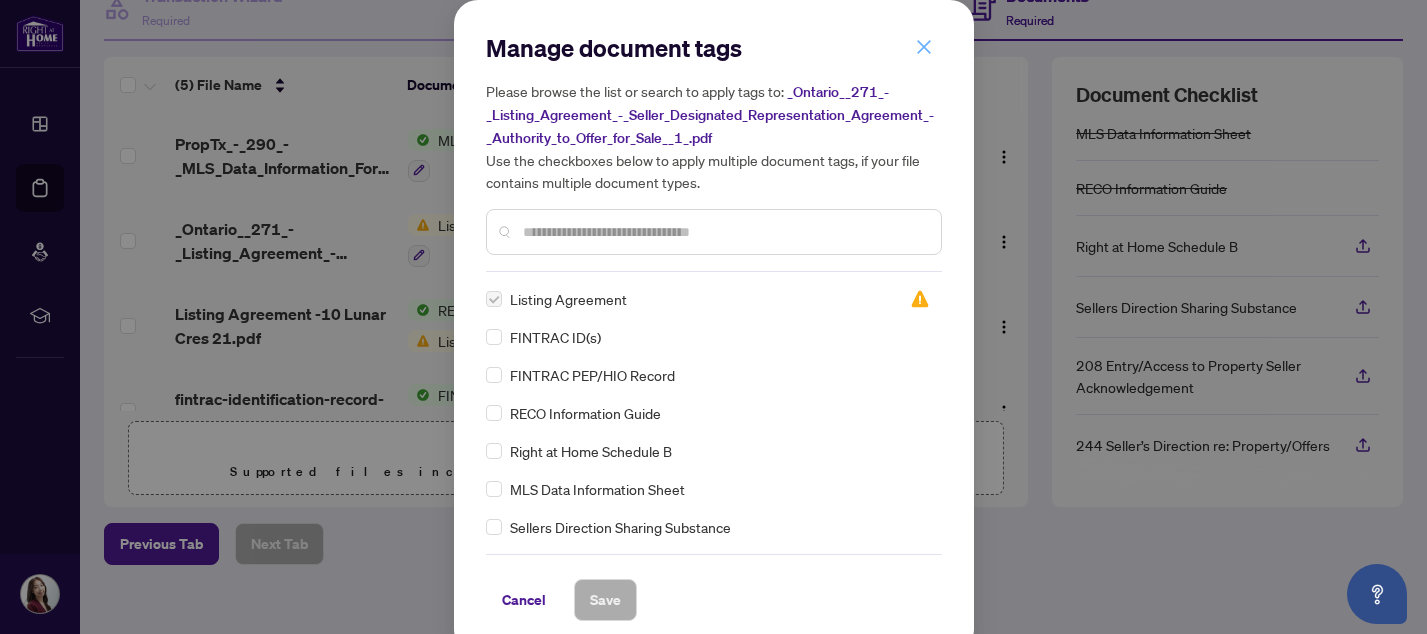 click 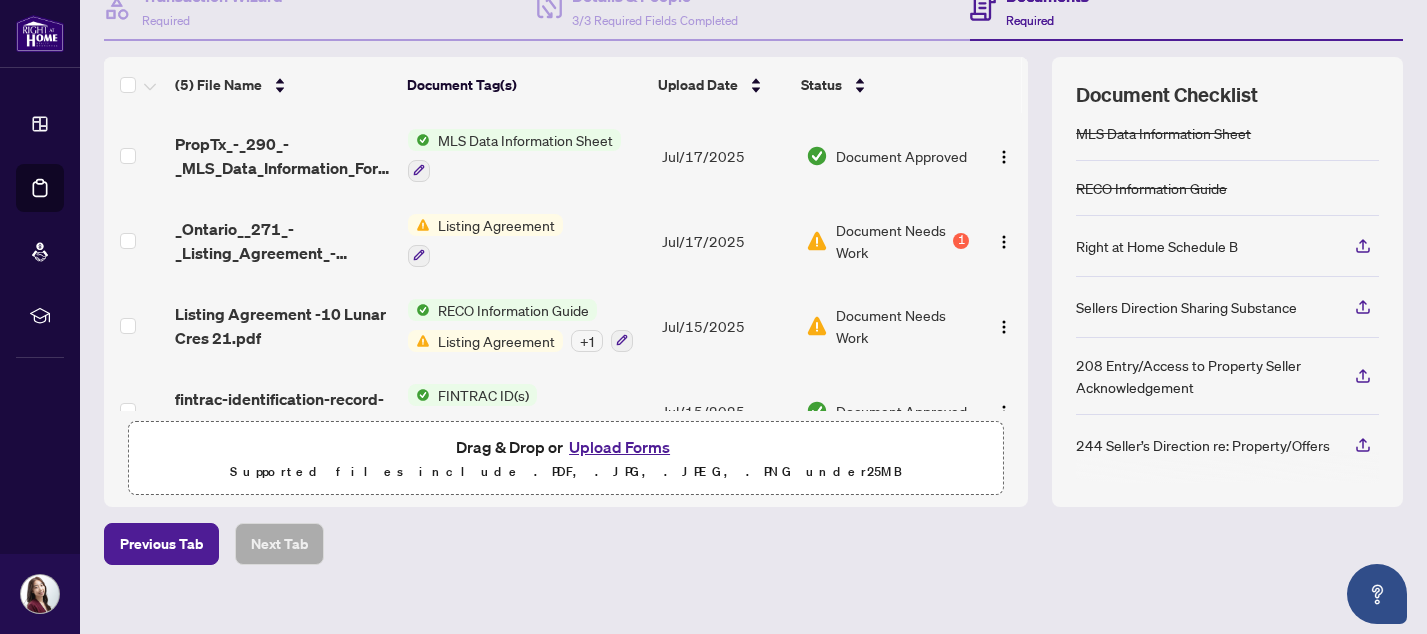 click on "Document Needs Work 1" at bounding box center (888, 240) 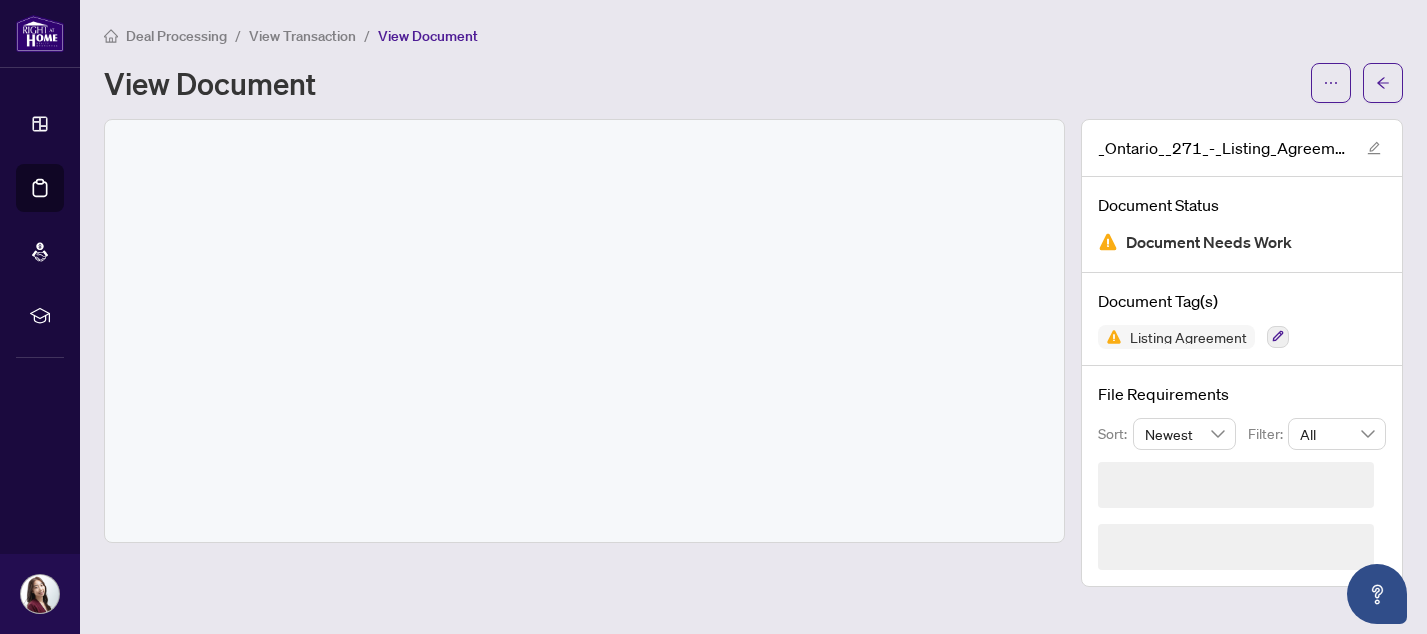 scroll, scrollTop: 0, scrollLeft: 0, axis: both 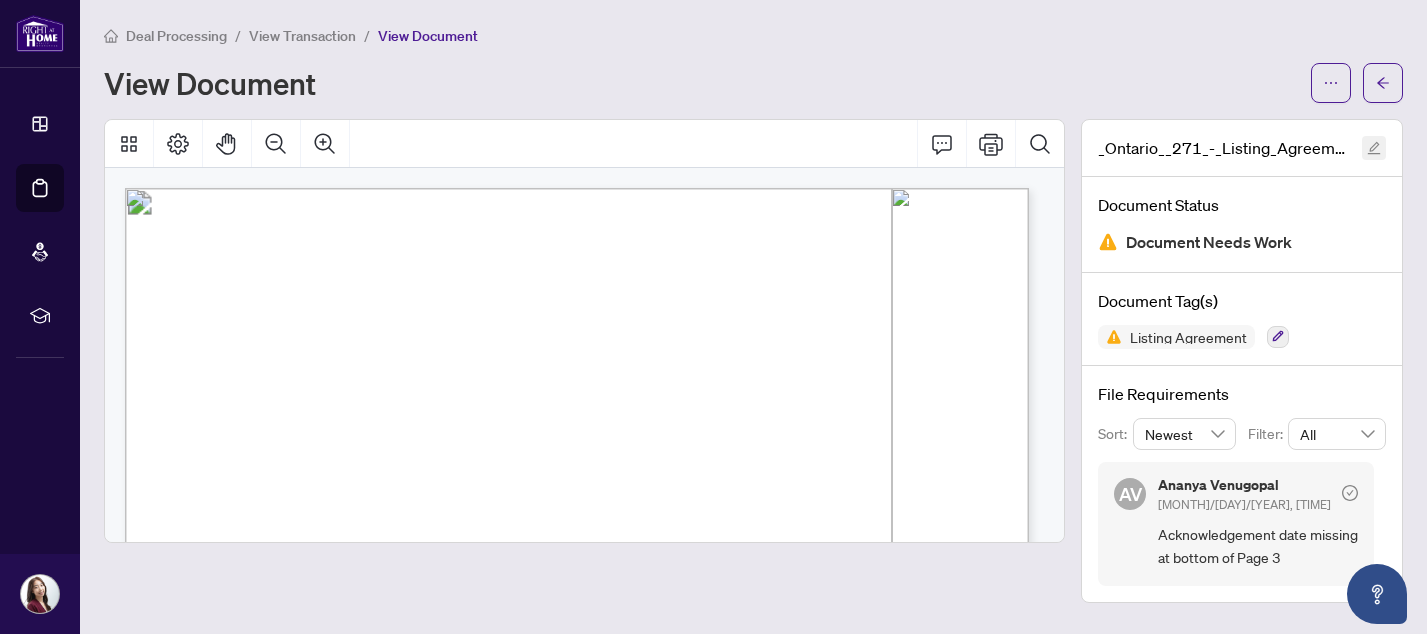 click 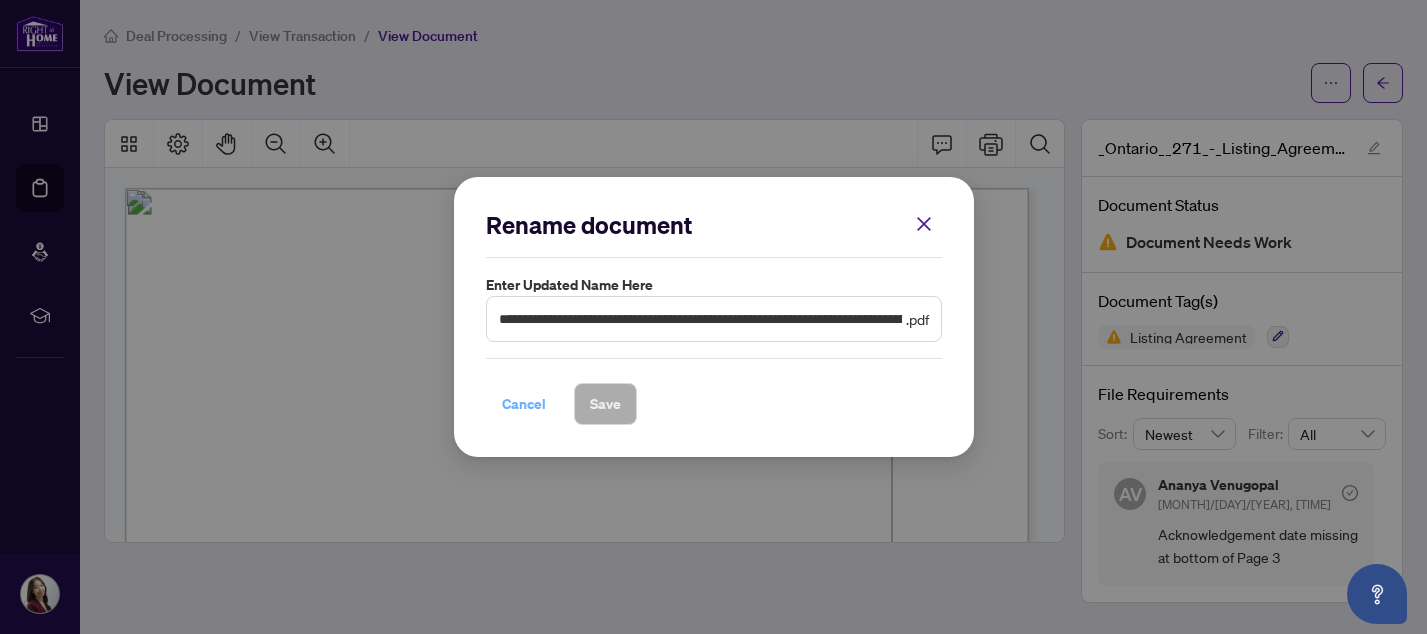 click on "Cancel" at bounding box center (524, 404) 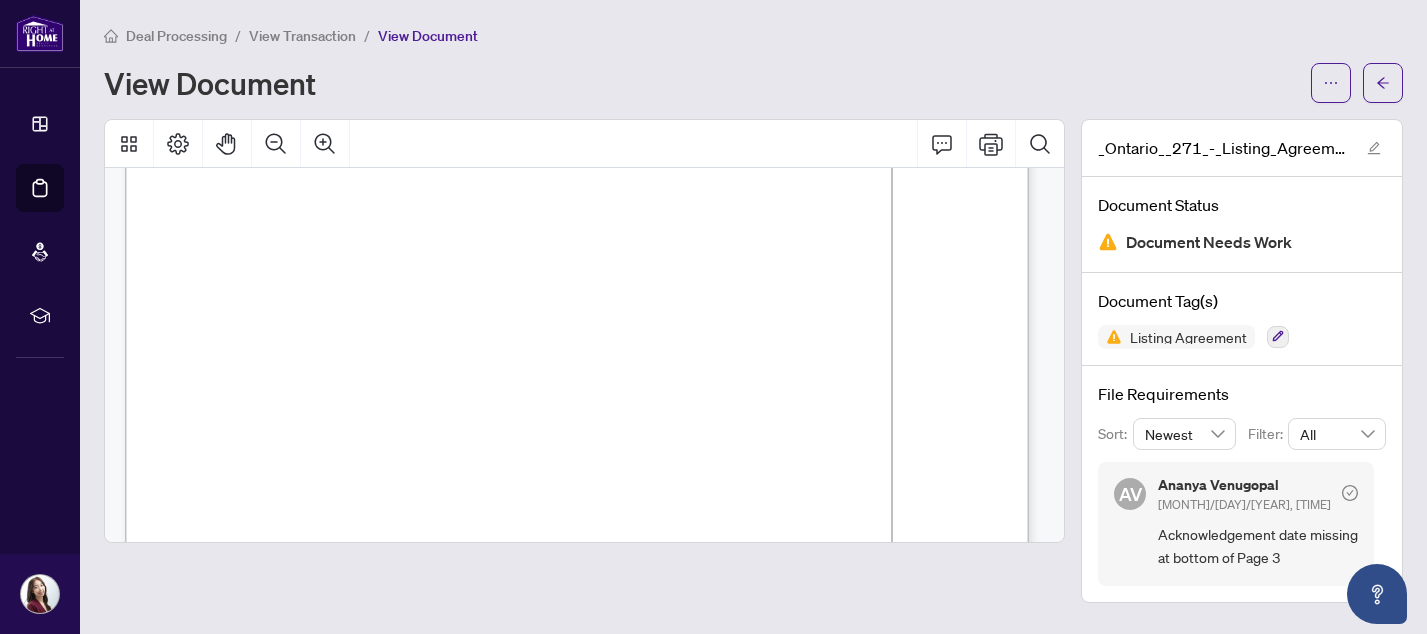 scroll, scrollTop: 217, scrollLeft: 0, axis: vertical 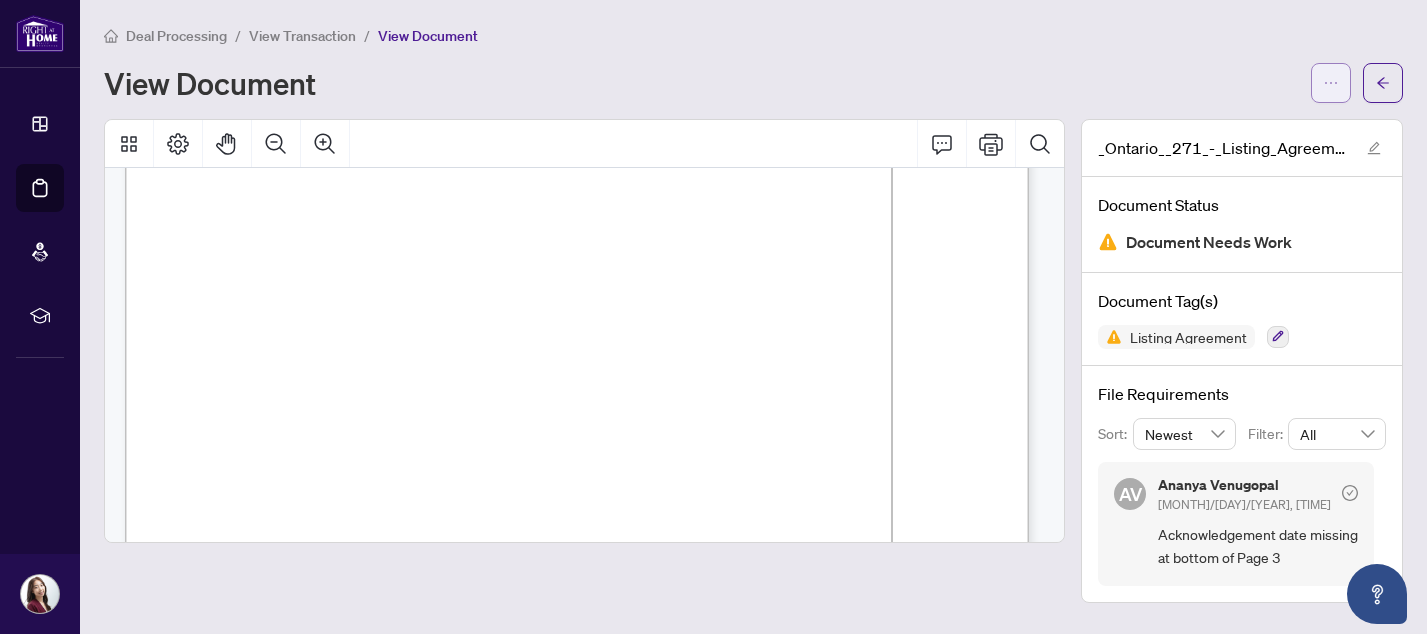 click at bounding box center [1331, 83] 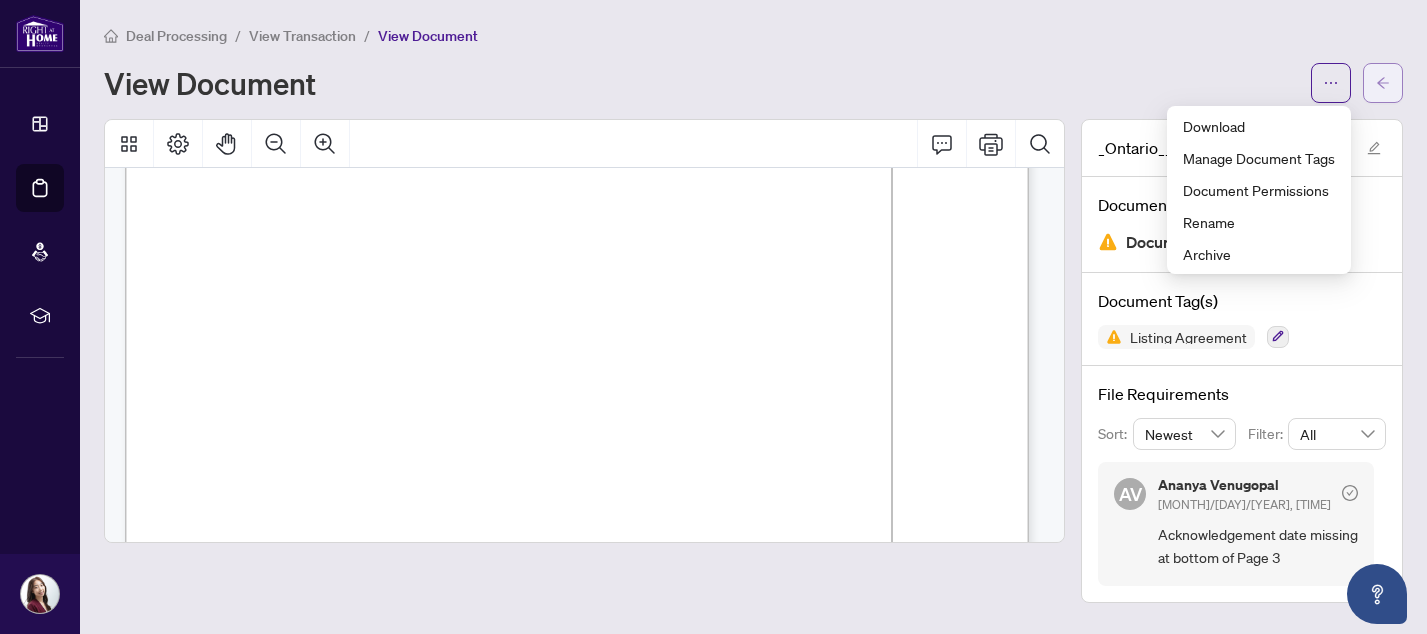 click 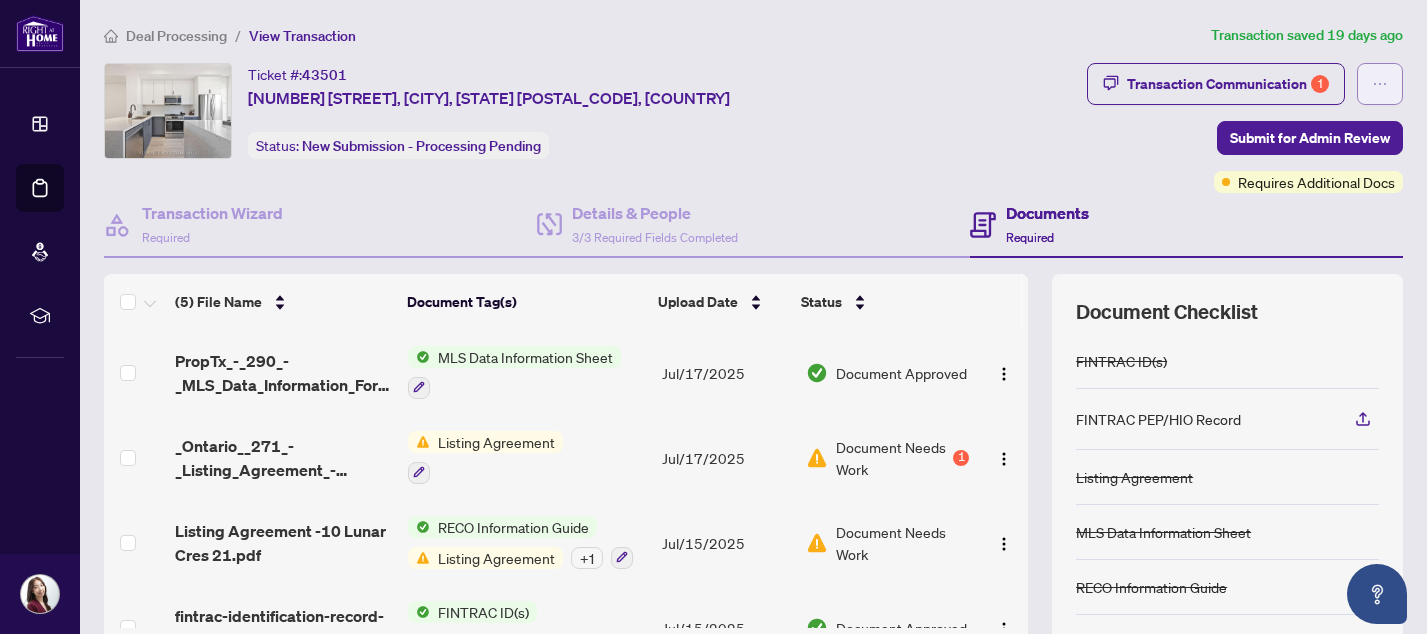 click at bounding box center (1380, 84) 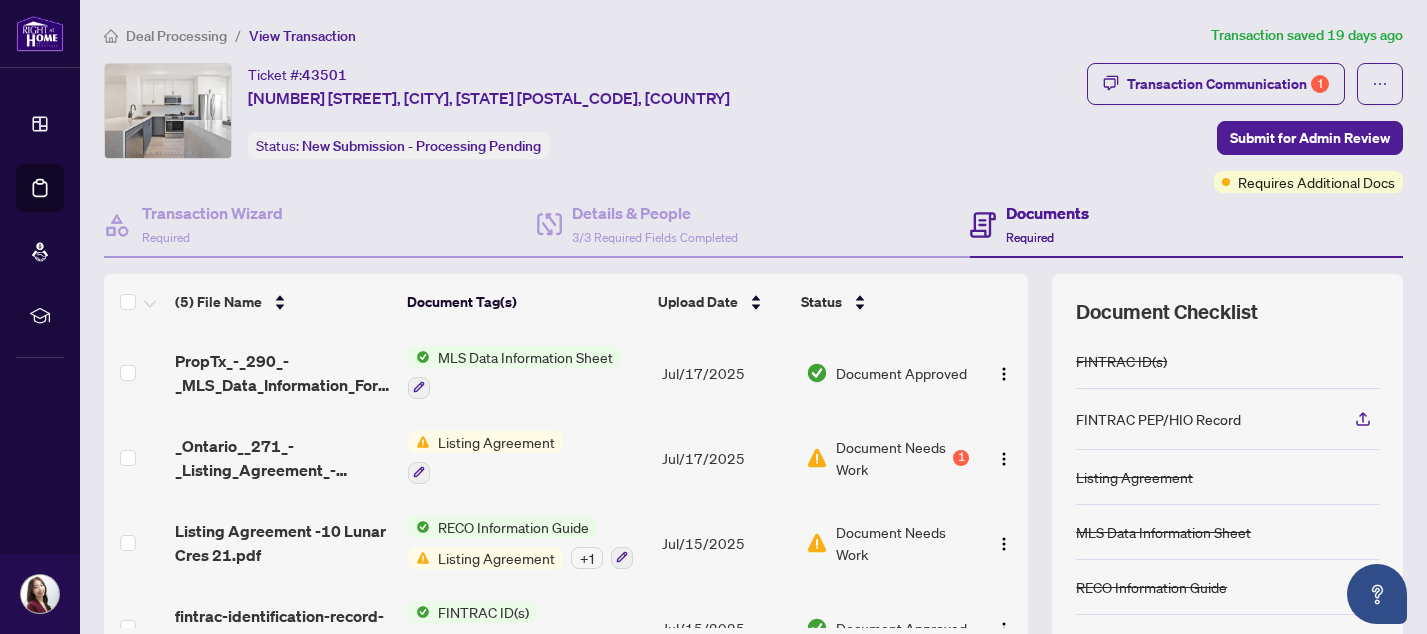 click on "Ticket #:  43501 [NUMBER] [STREET], [CITY], [STATE] [POSTAL_CODE], [COUNTRY] Status:   New Submission - Processing Pending" at bounding box center (591, 111) 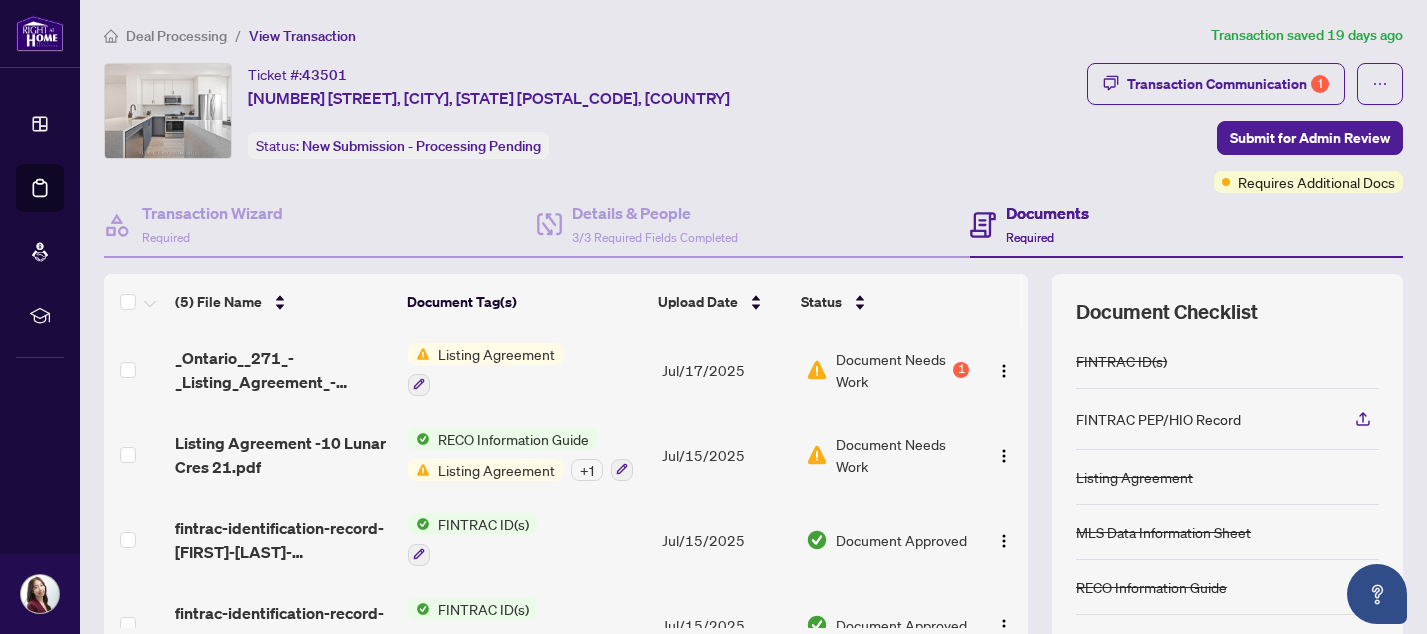 scroll, scrollTop: 97, scrollLeft: 0, axis: vertical 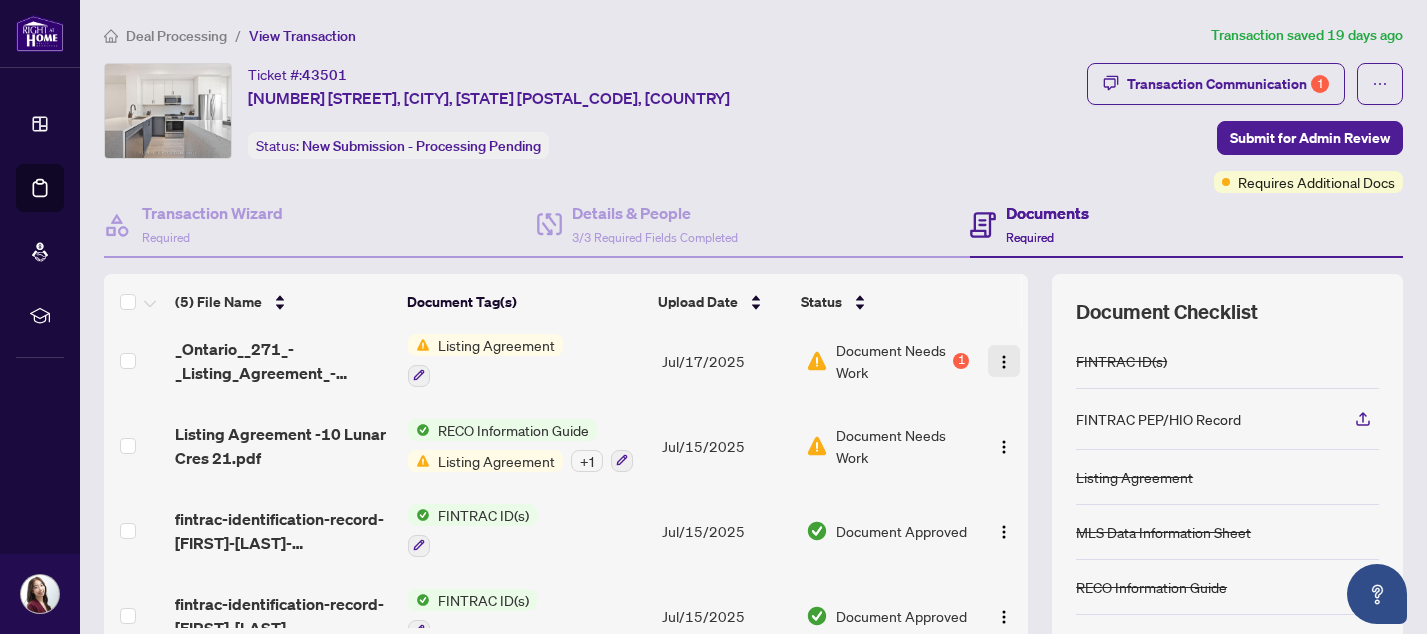 click at bounding box center [1004, 361] 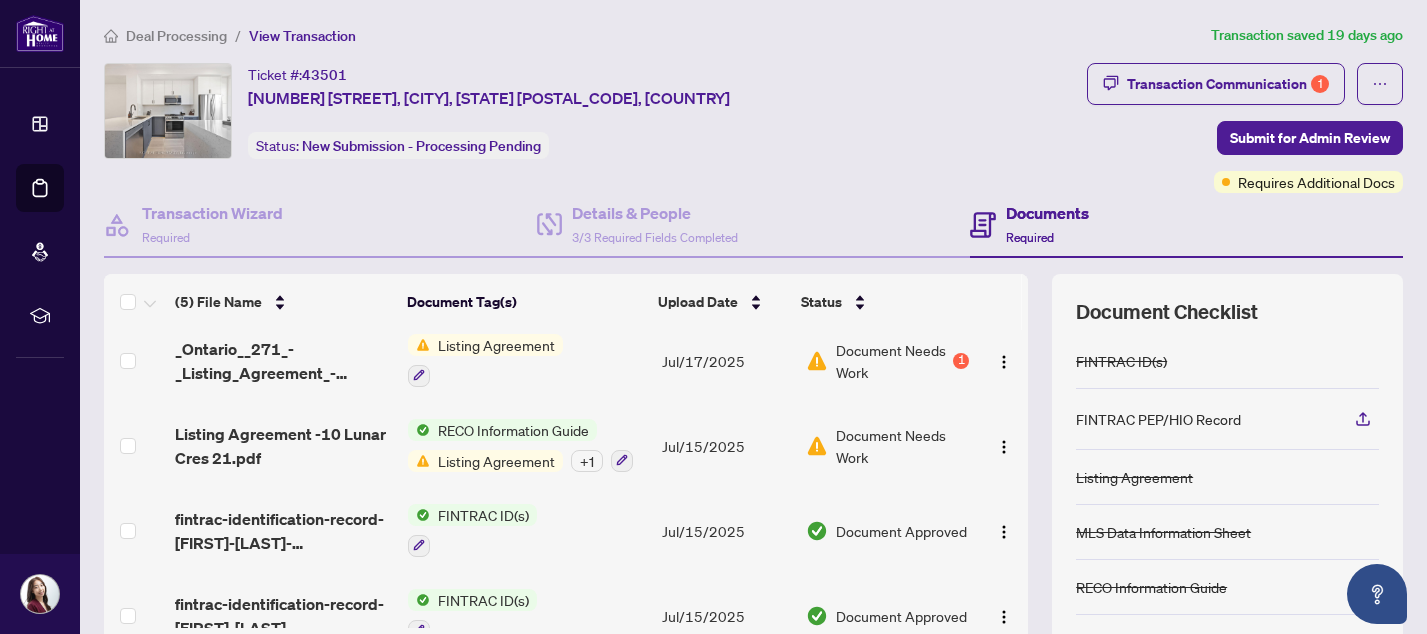 click on "Ticket #:  43501 [NUMBER] [STREET], [CITY], [STATE] [POSTAL_CODE], [COUNTRY] Status:   New Submission - Processing Pending" at bounding box center (591, 128) 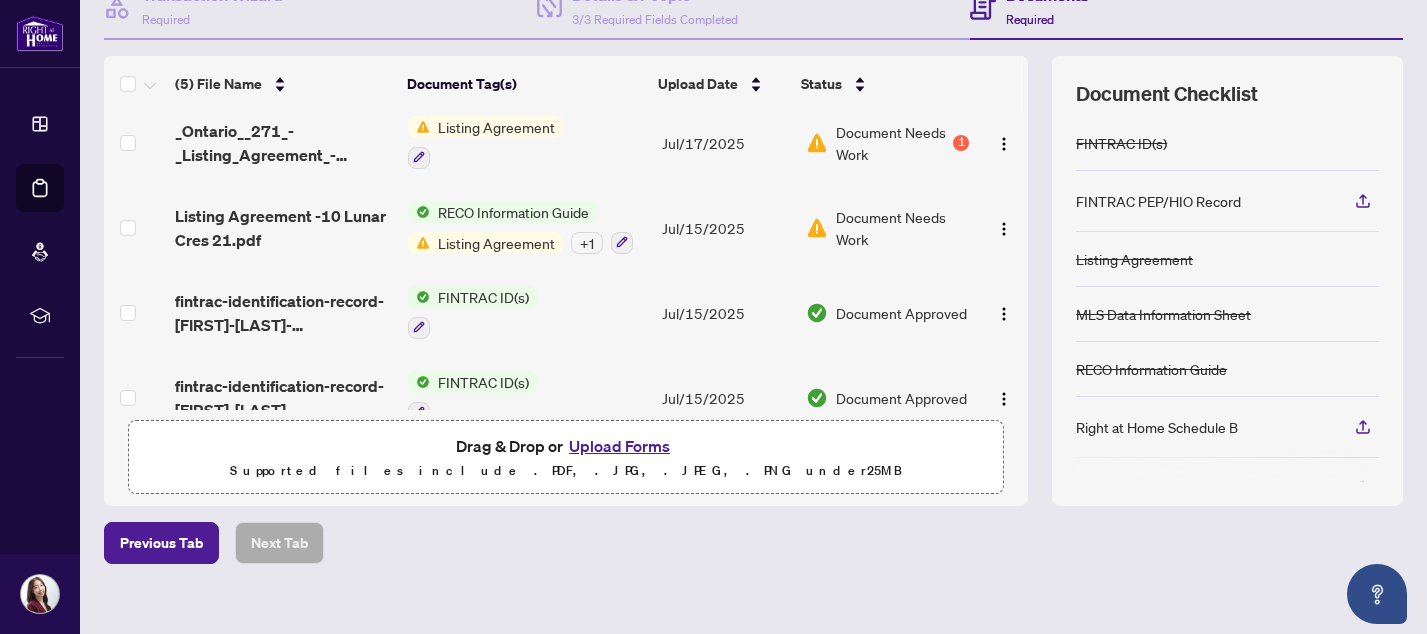 scroll, scrollTop: 219, scrollLeft: 0, axis: vertical 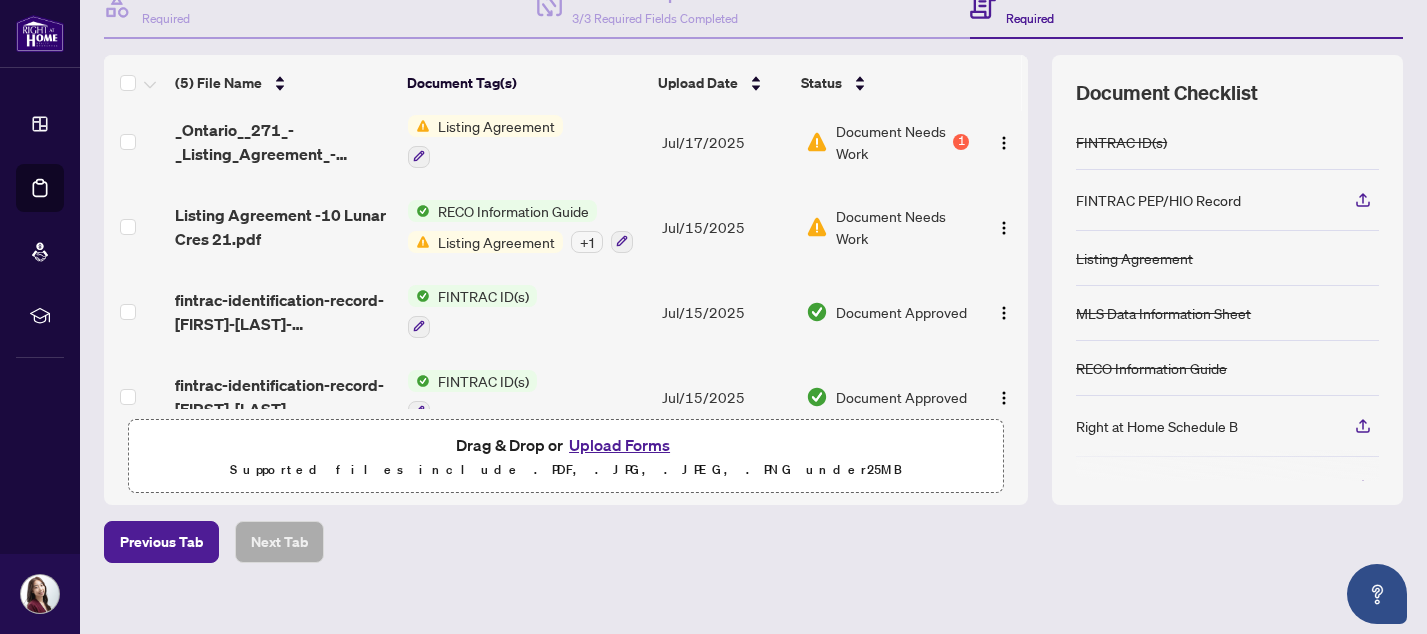 click on "Upload Forms" at bounding box center (619, 445) 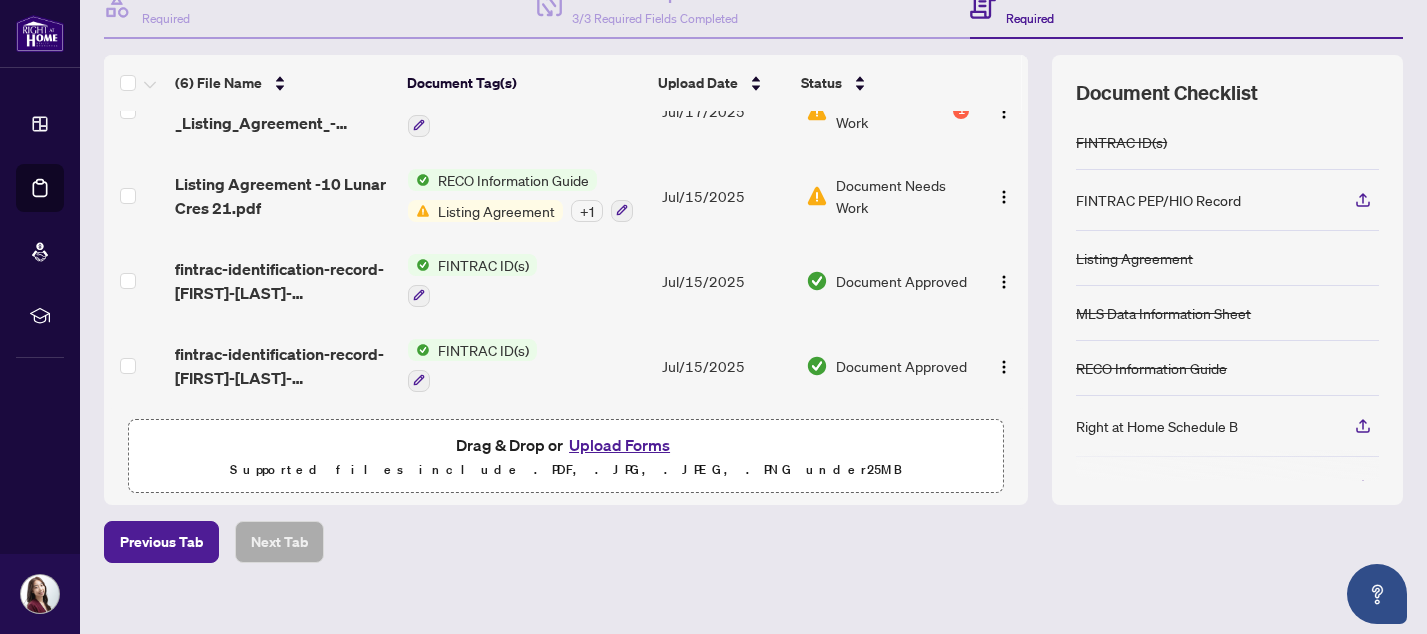 scroll, scrollTop: 0, scrollLeft: 0, axis: both 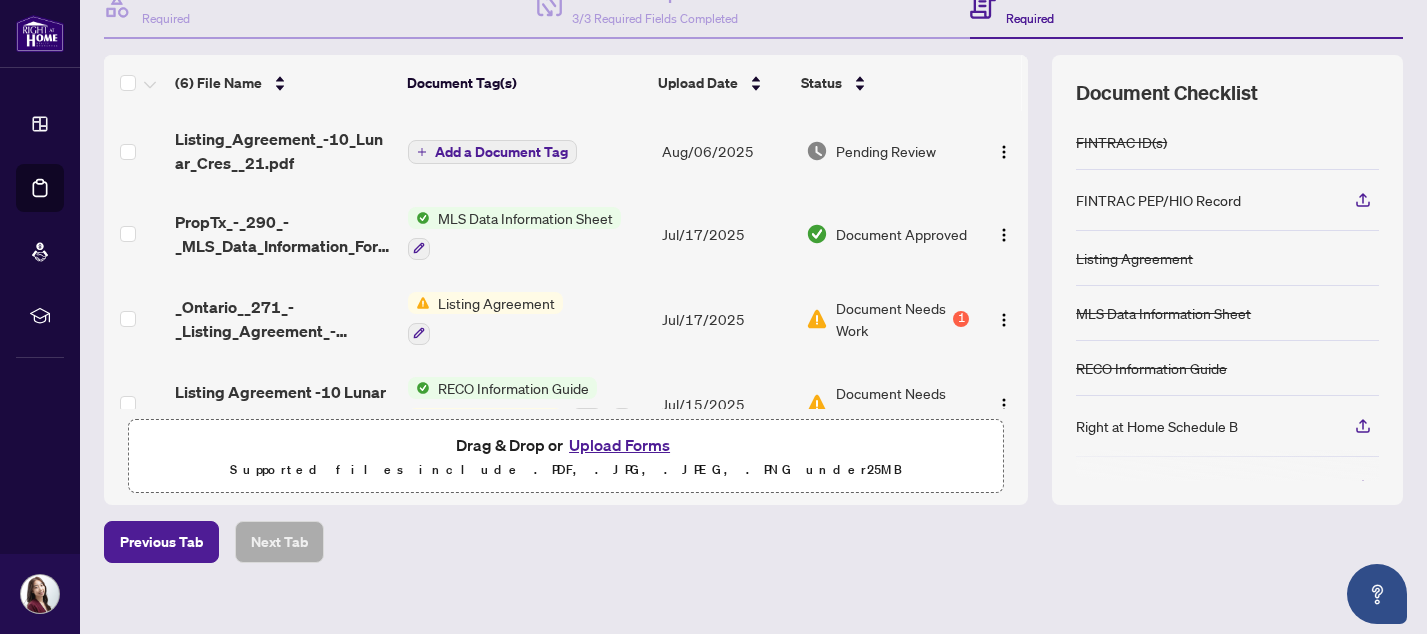 click on "Add a Document Tag" at bounding box center (492, 152) 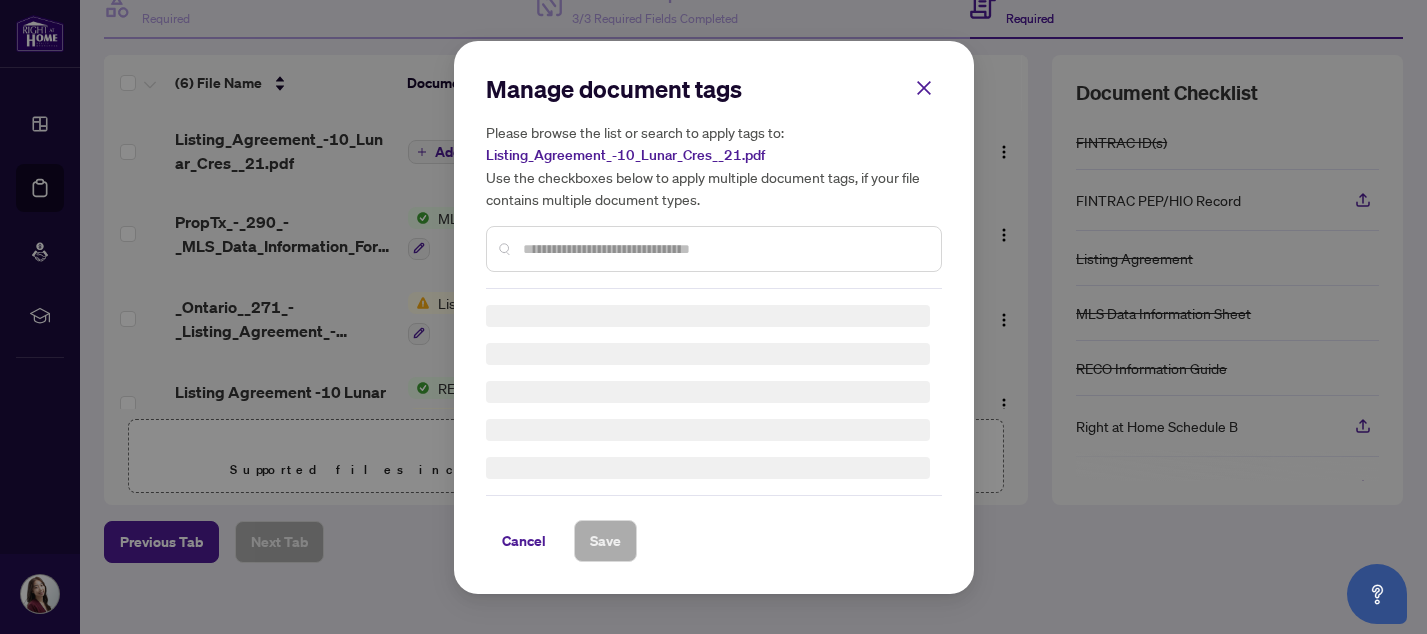 click at bounding box center (724, 249) 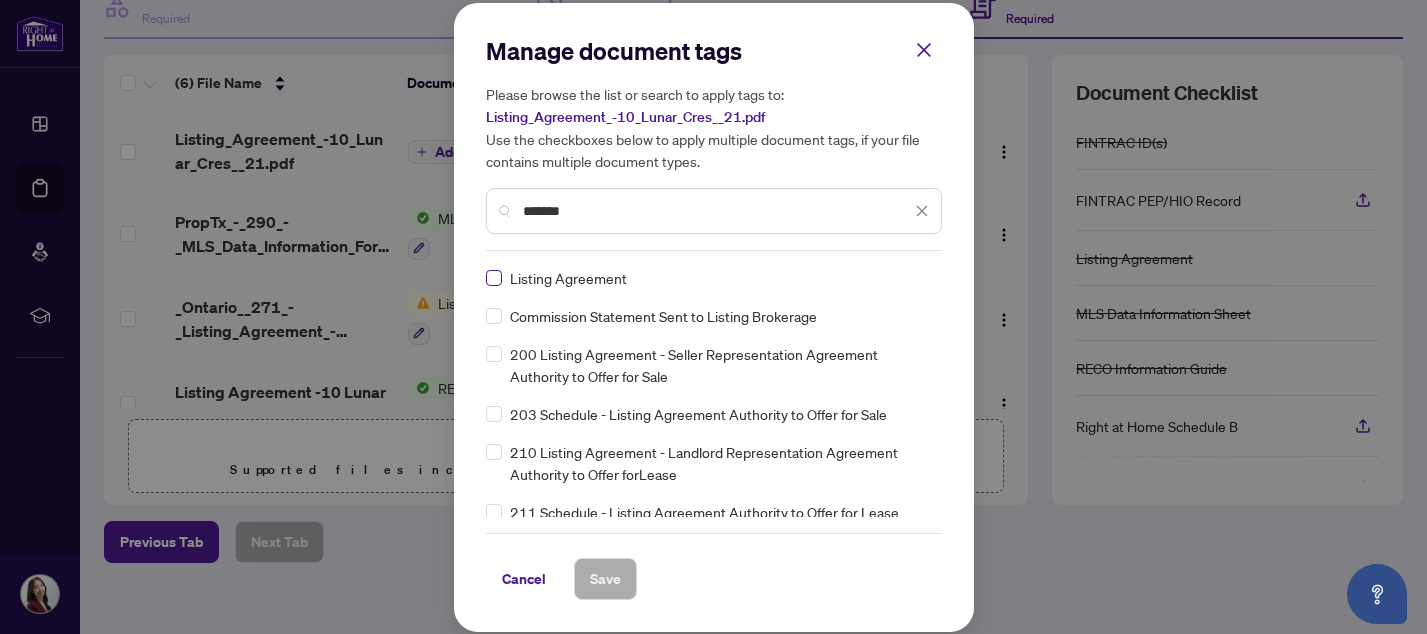 type on "*******" 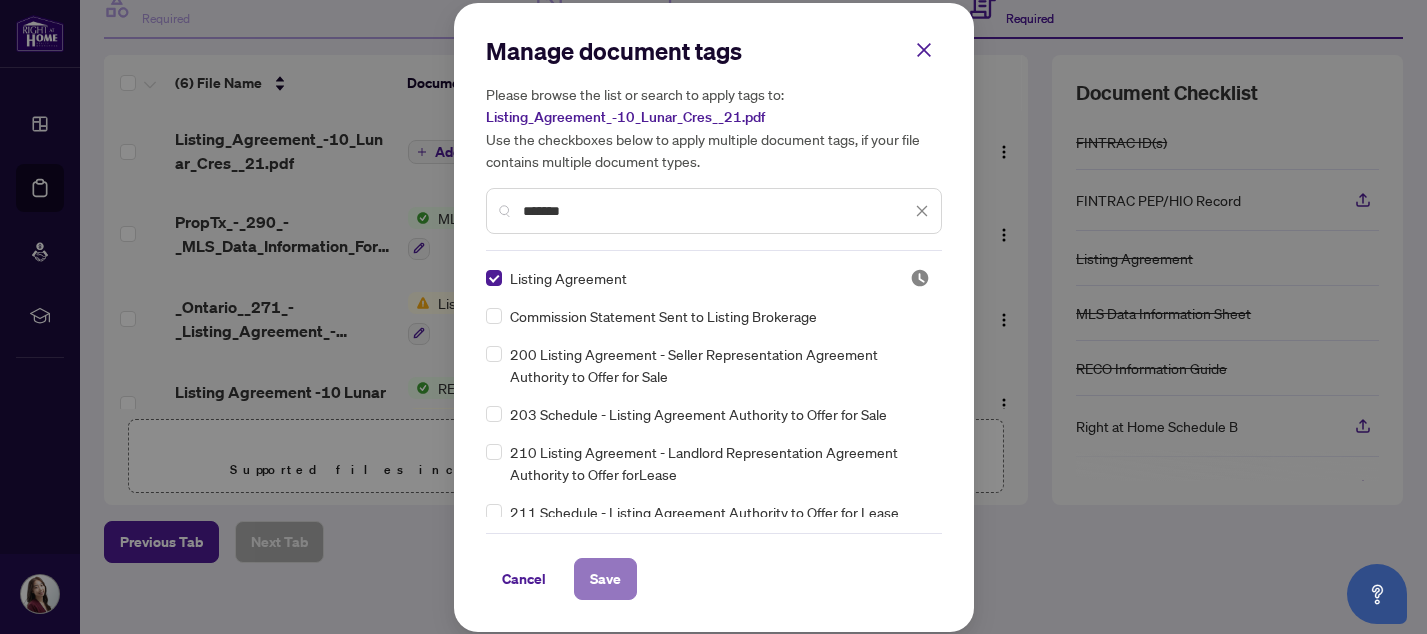 click on "Save" at bounding box center (605, 579) 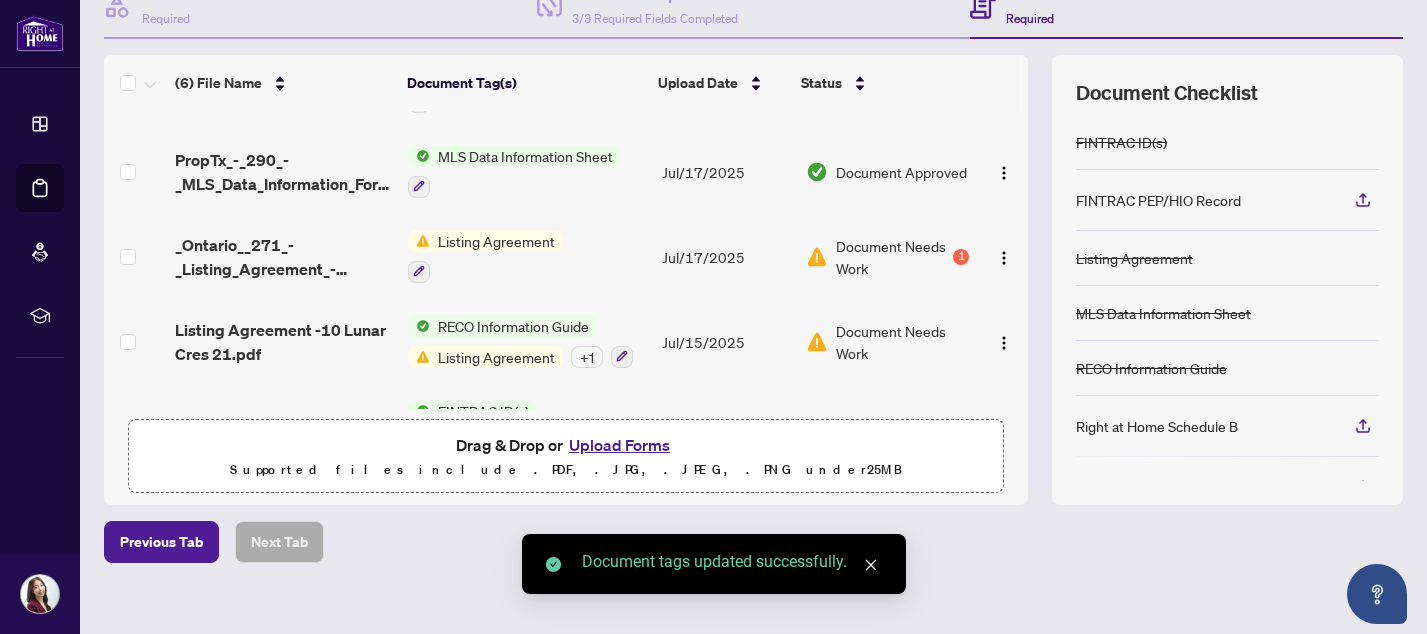 scroll, scrollTop: 0, scrollLeft: 0, axis: both 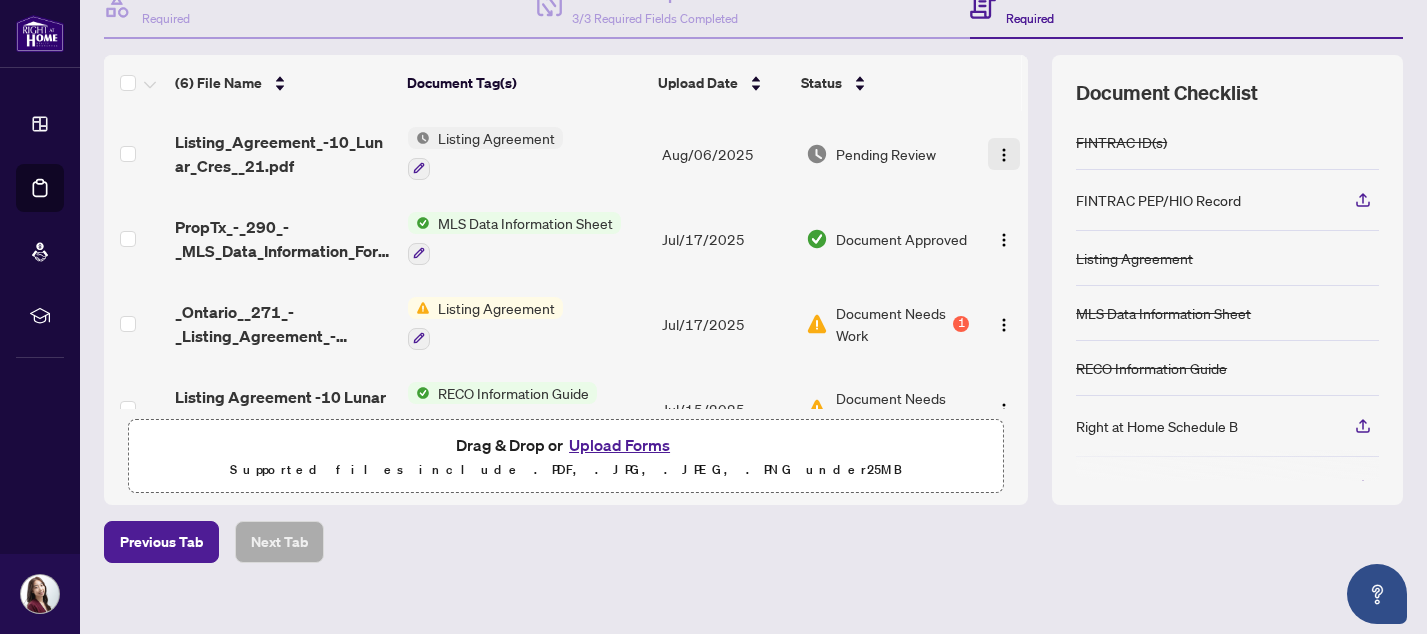 click at bounding box center (1004, 155) 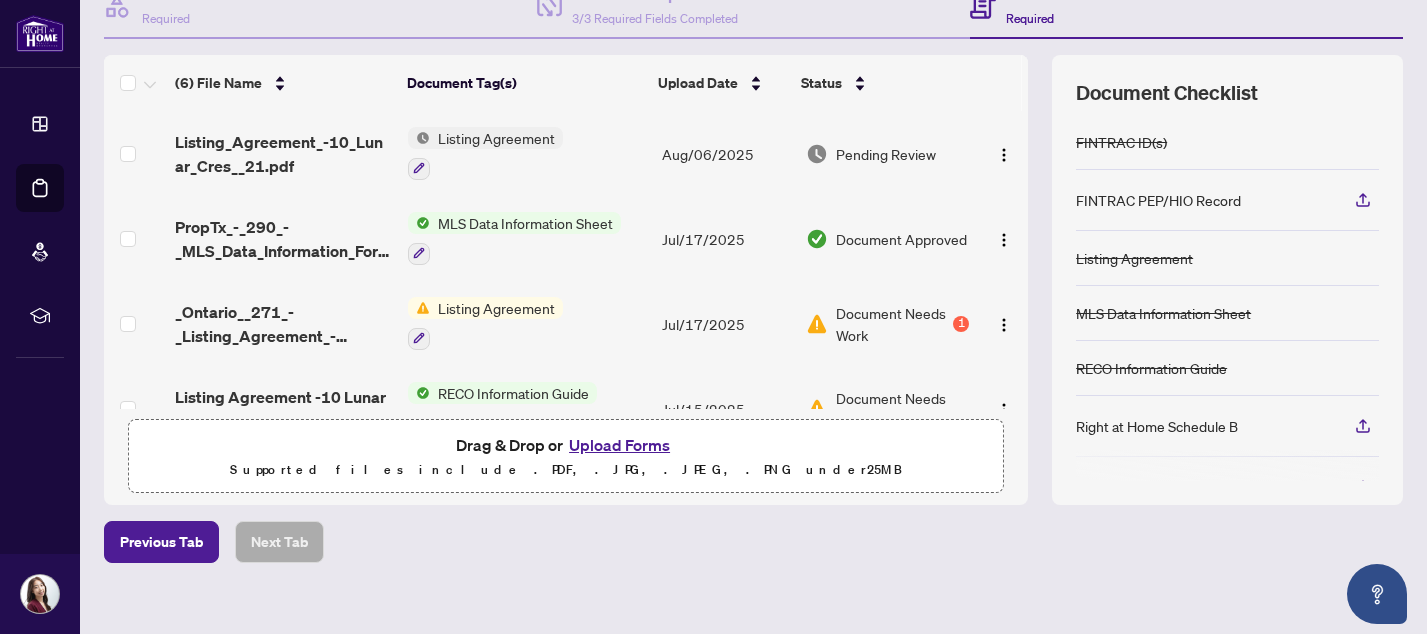 click on "Upload Forms" at bounding box center [619, 445] 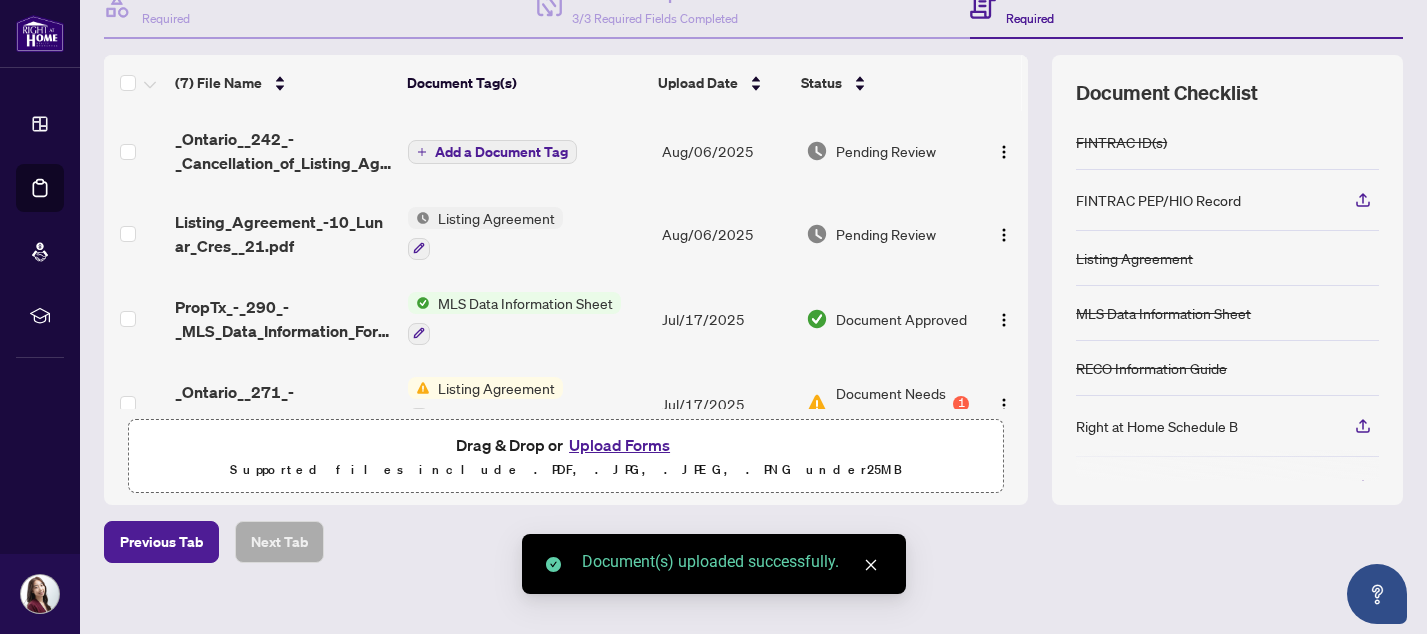 click on "Add a Document Tag" at bounding box center [501, 152] 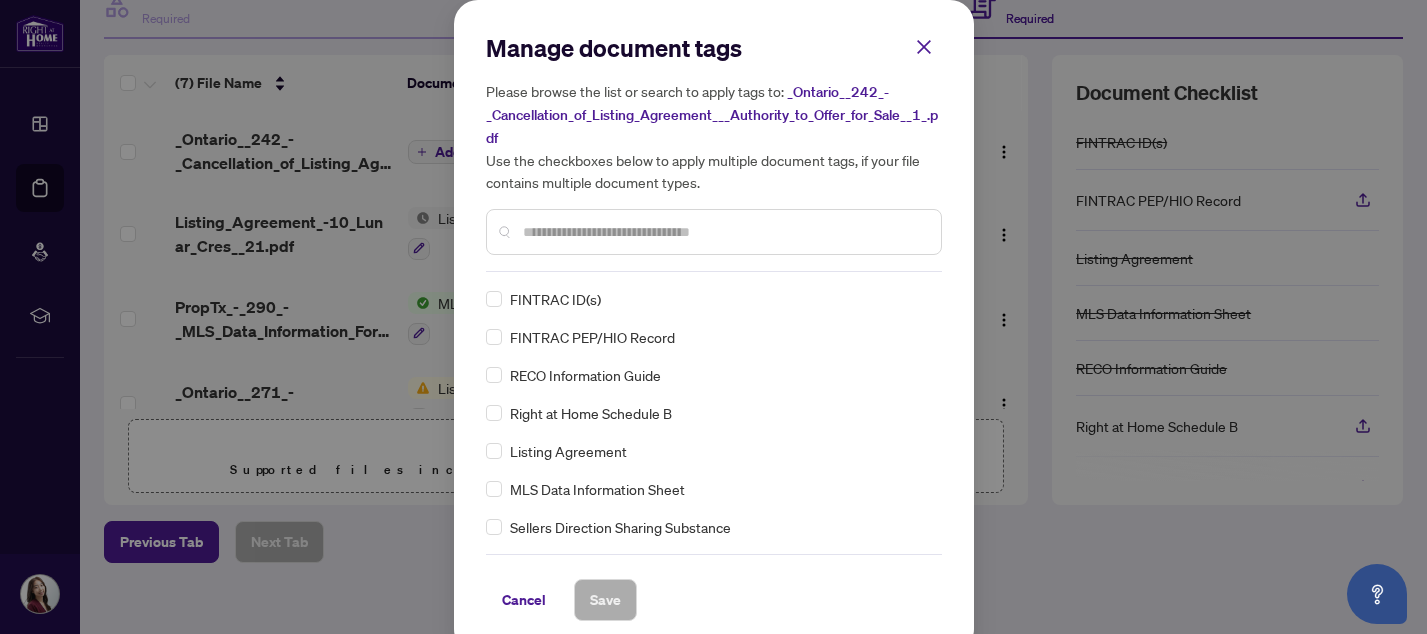 click on "Manage document tags Please browse the list or search to apply tags to:   _Ontario__242_-_Cancellation_of_Listing_Agreement___Authority_to_Offer_for_Sale__1_.pdf   Use the checkboxes below to apply multiple document tags, if your file contains multiple document types." at bounding box center [714, 152] 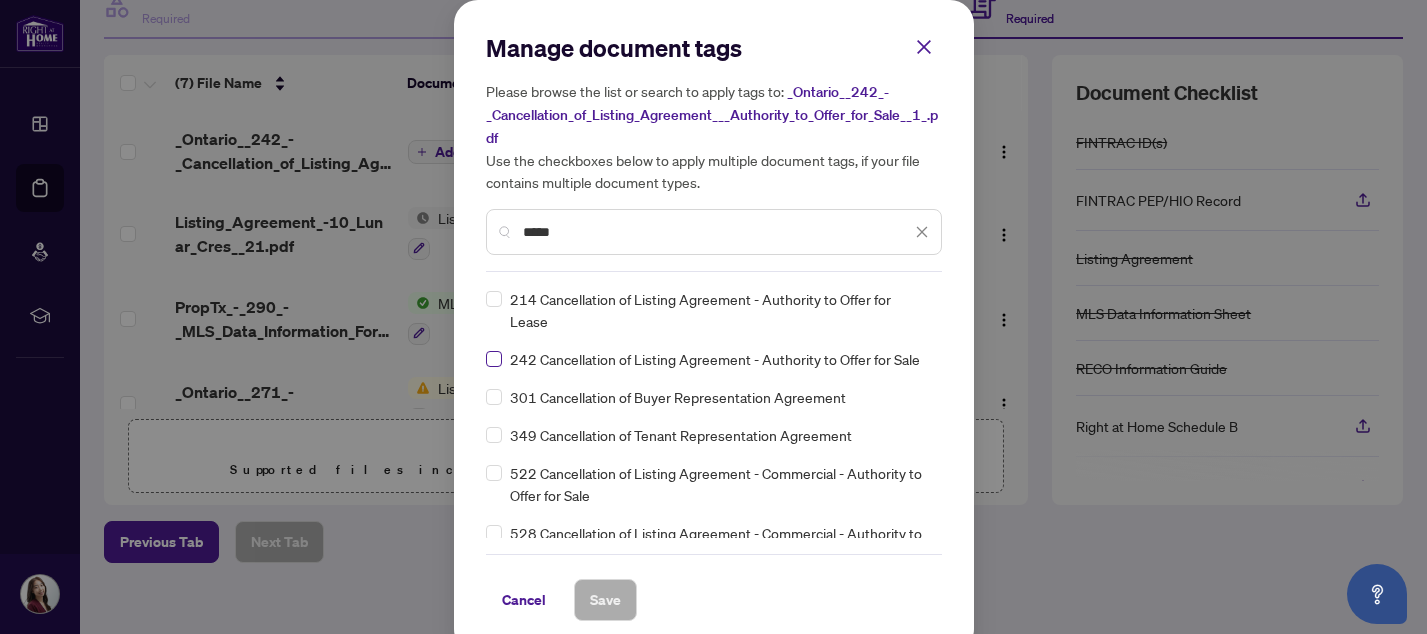 type on "*****" 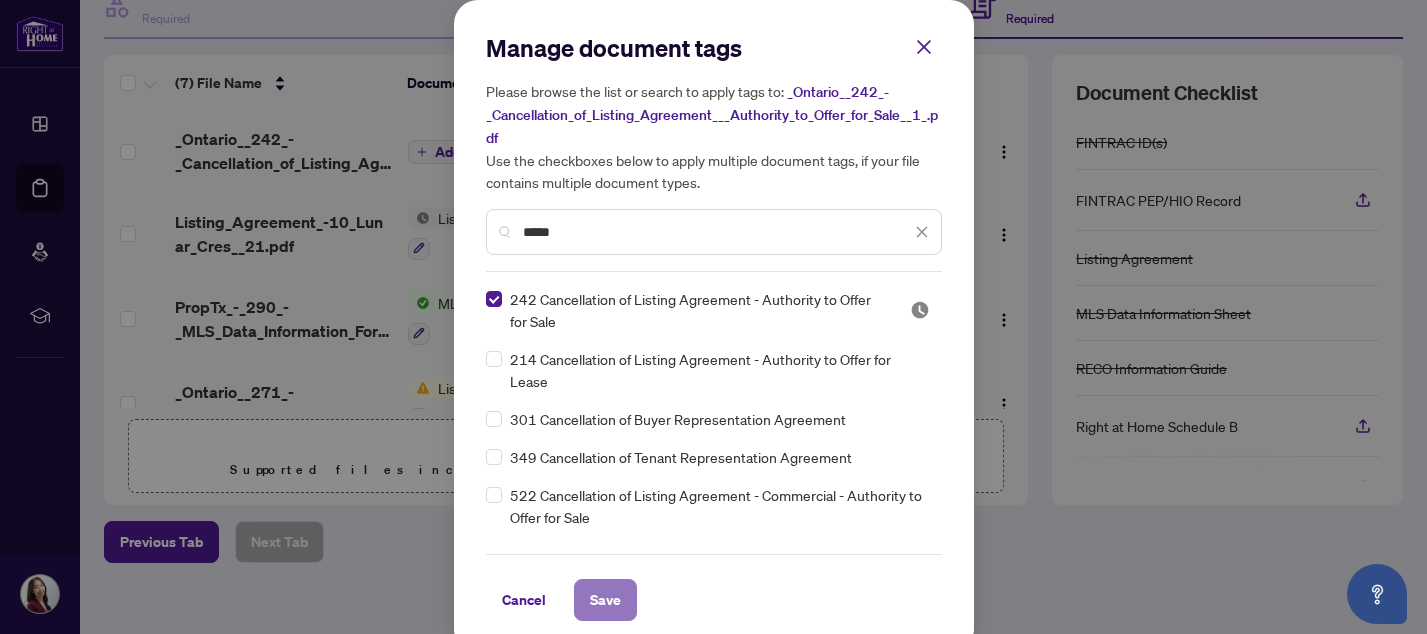click on "Save" at bounding box center [605, 600] 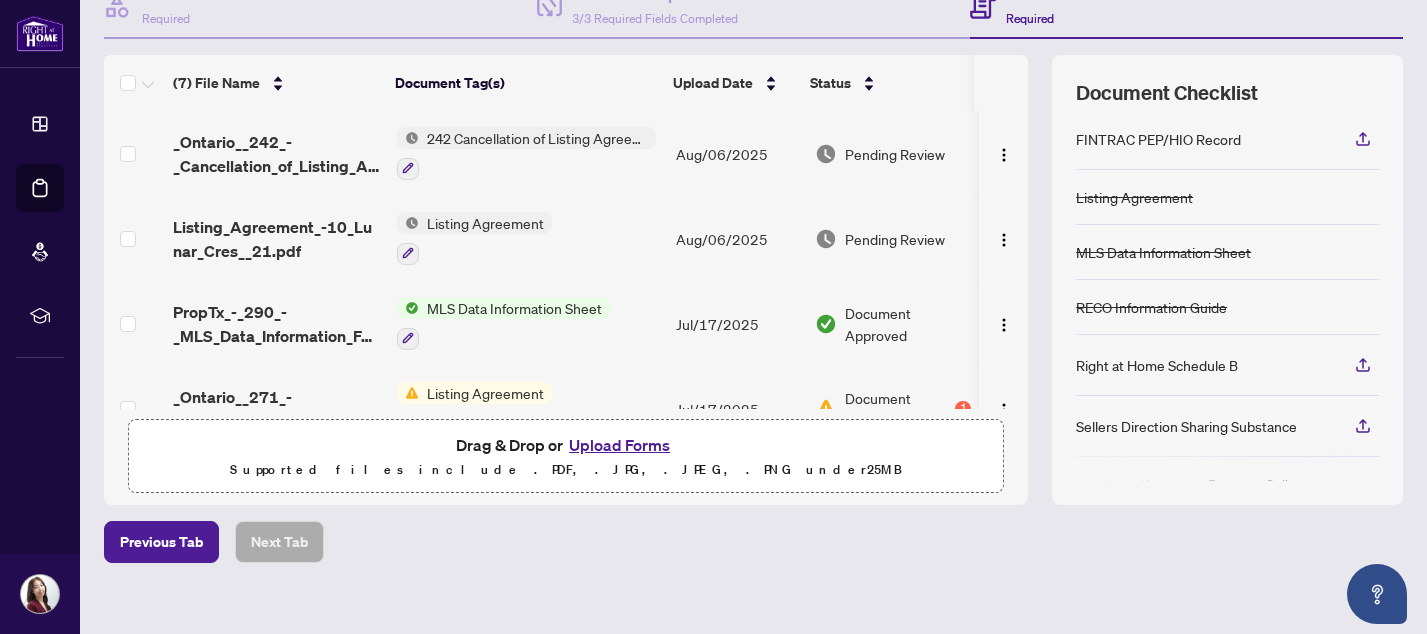 scroll, scrollTop: 54, scrollLeft: 0, axis: vertical 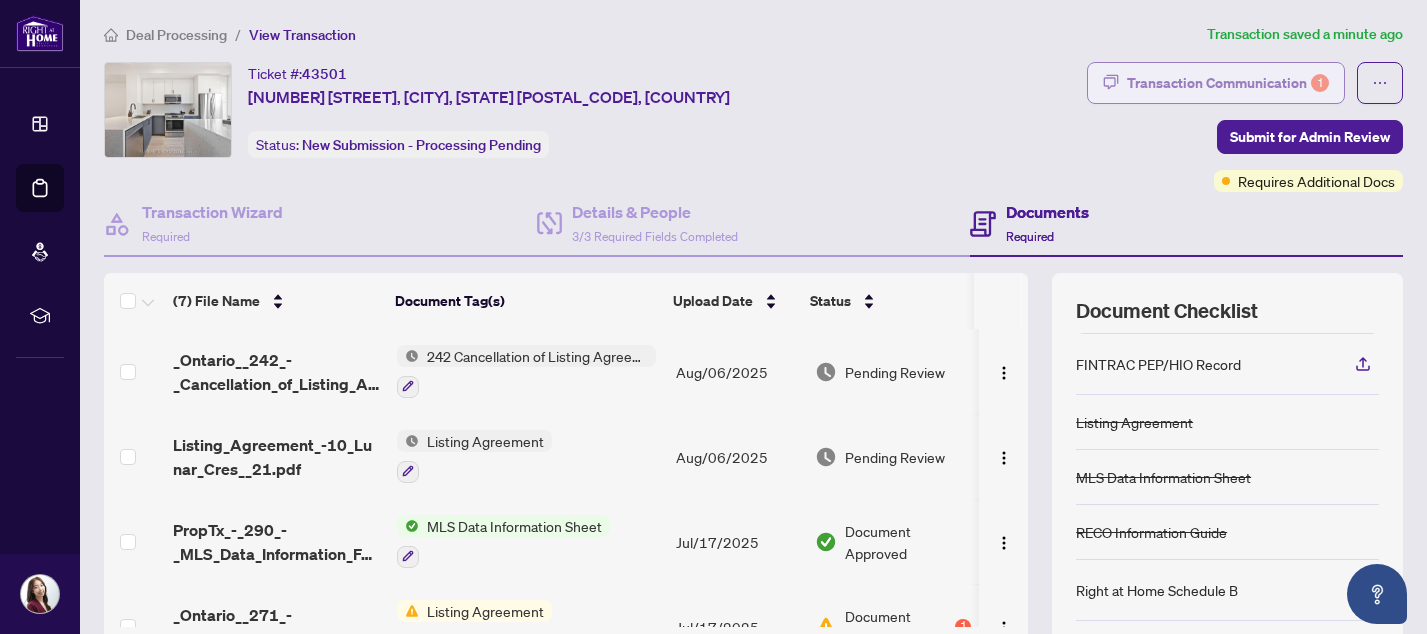 click on "Transaction Communication 1" at bounding box center (1228, 83) 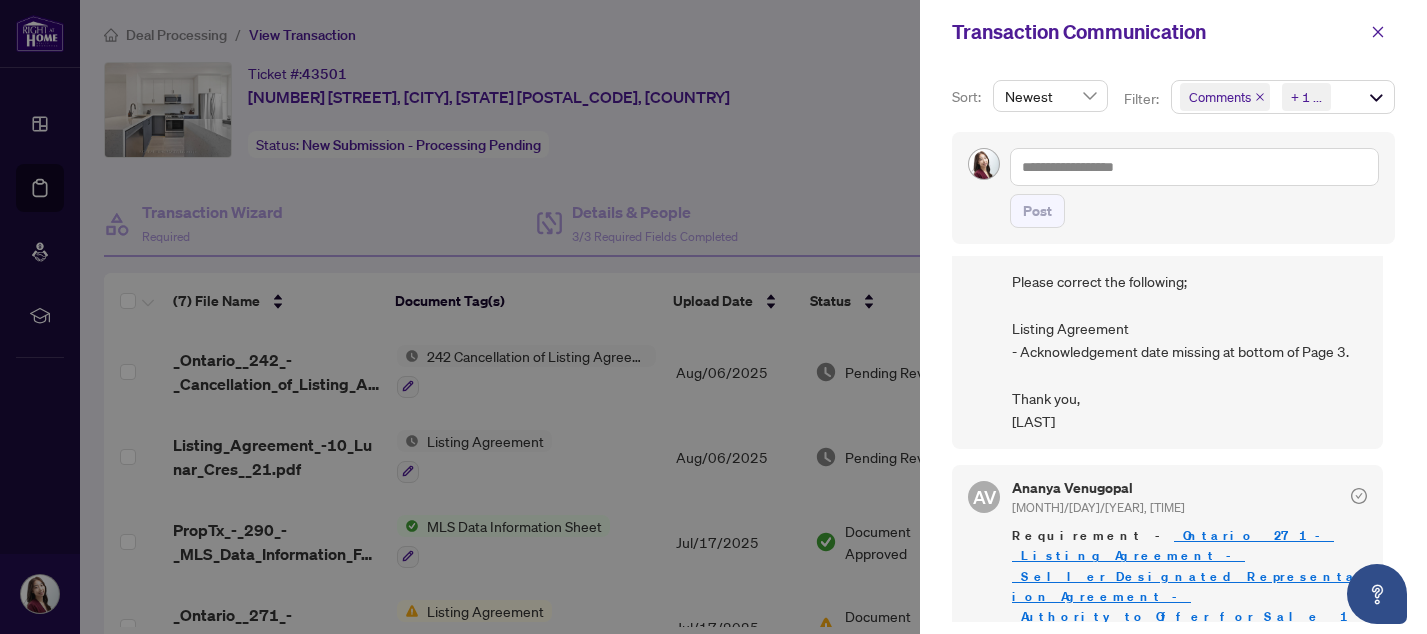 scroll, scrollTop: 0, scrollLeft: 0, axis: both 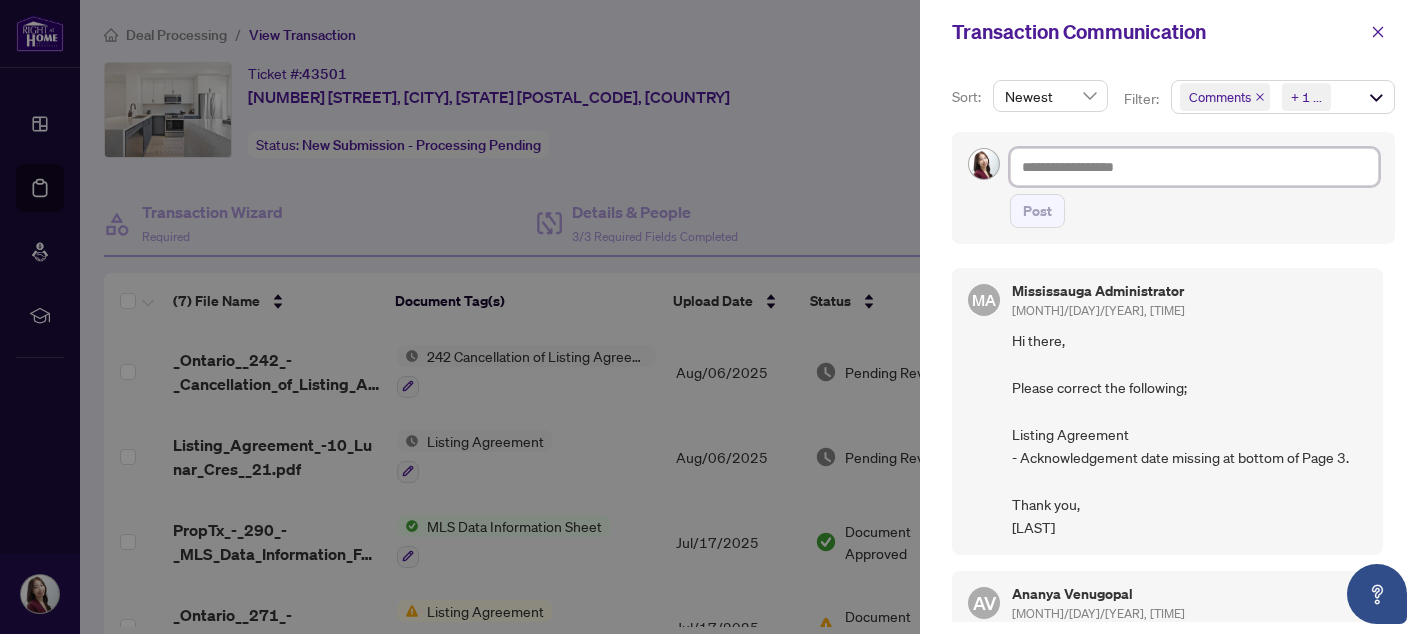 click at bounding box center [1194, 167] 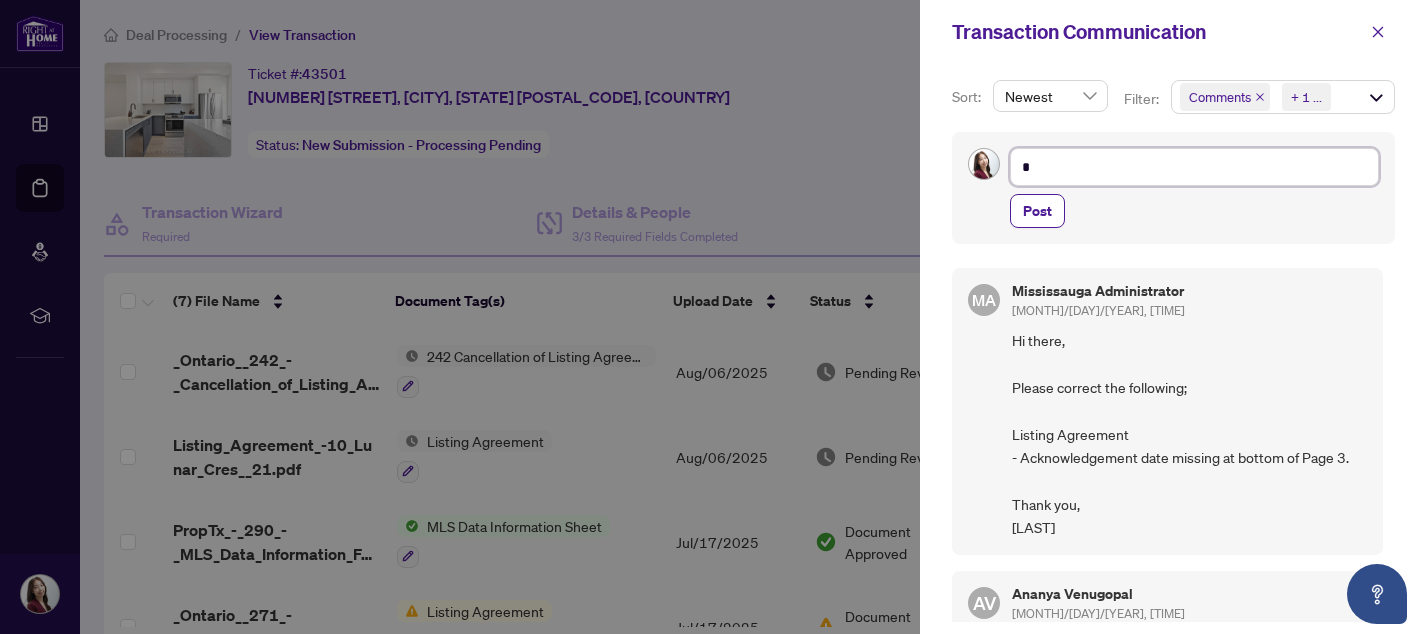 type on "**" 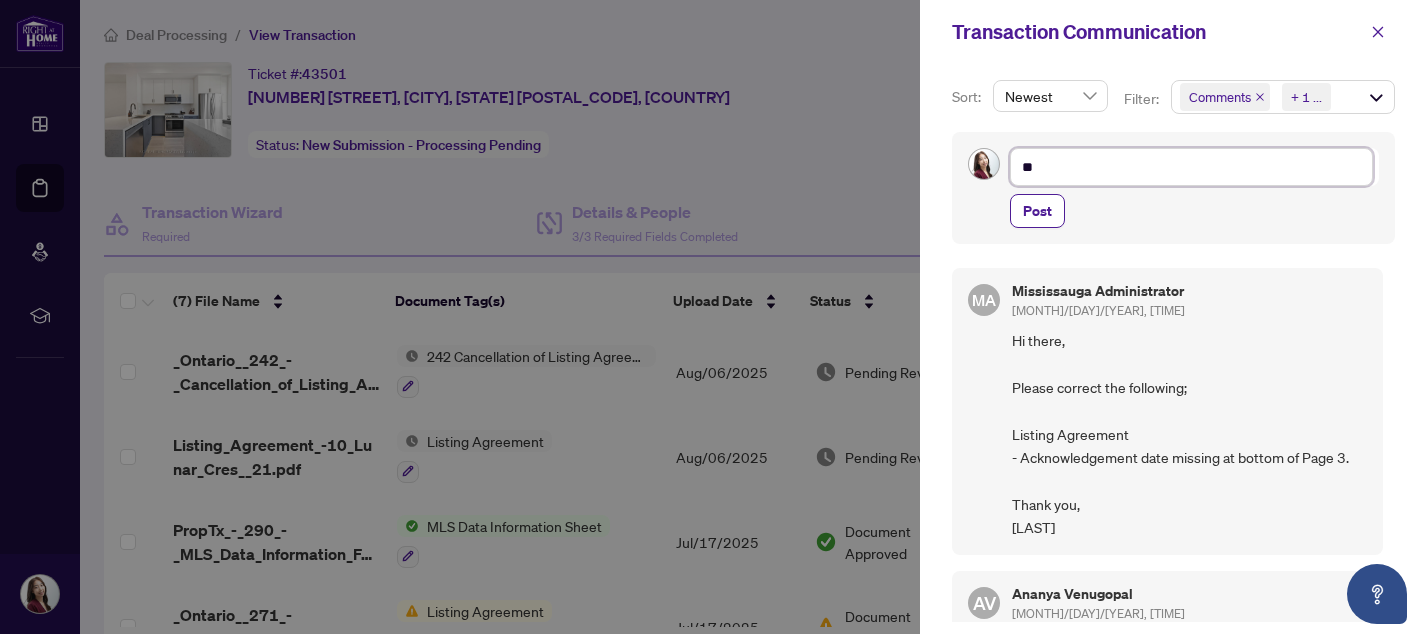 type on "***" 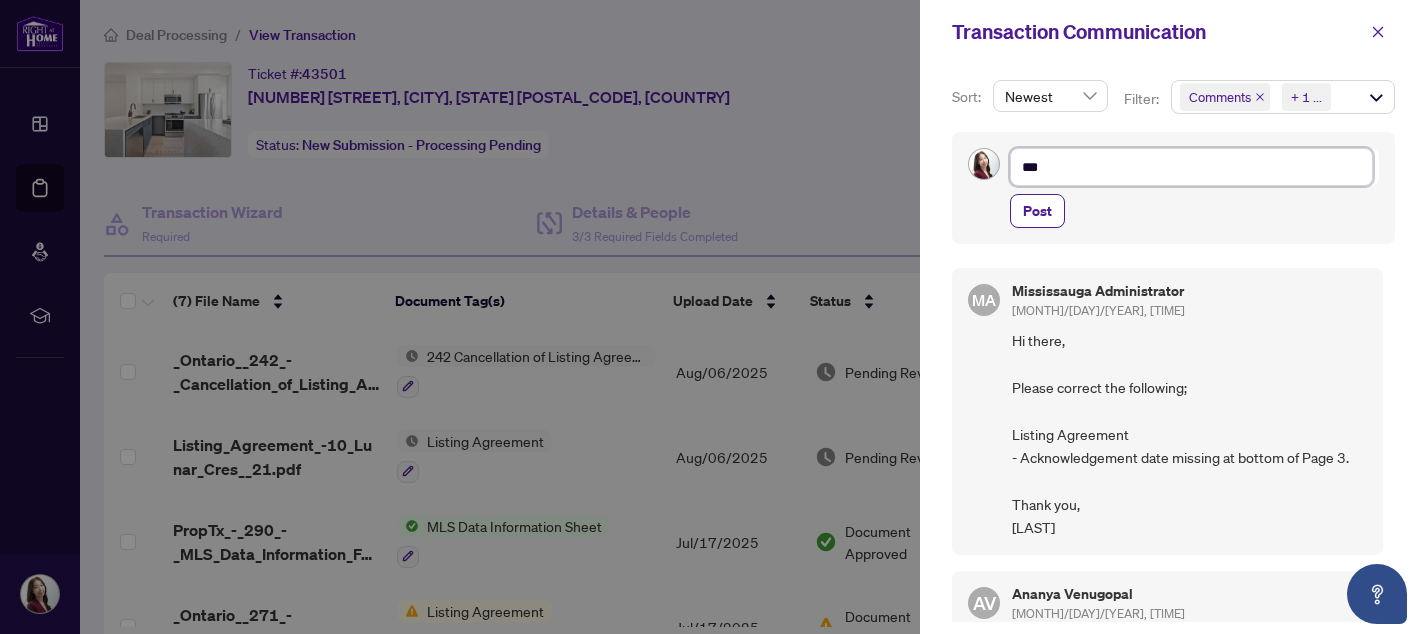 type on "****" 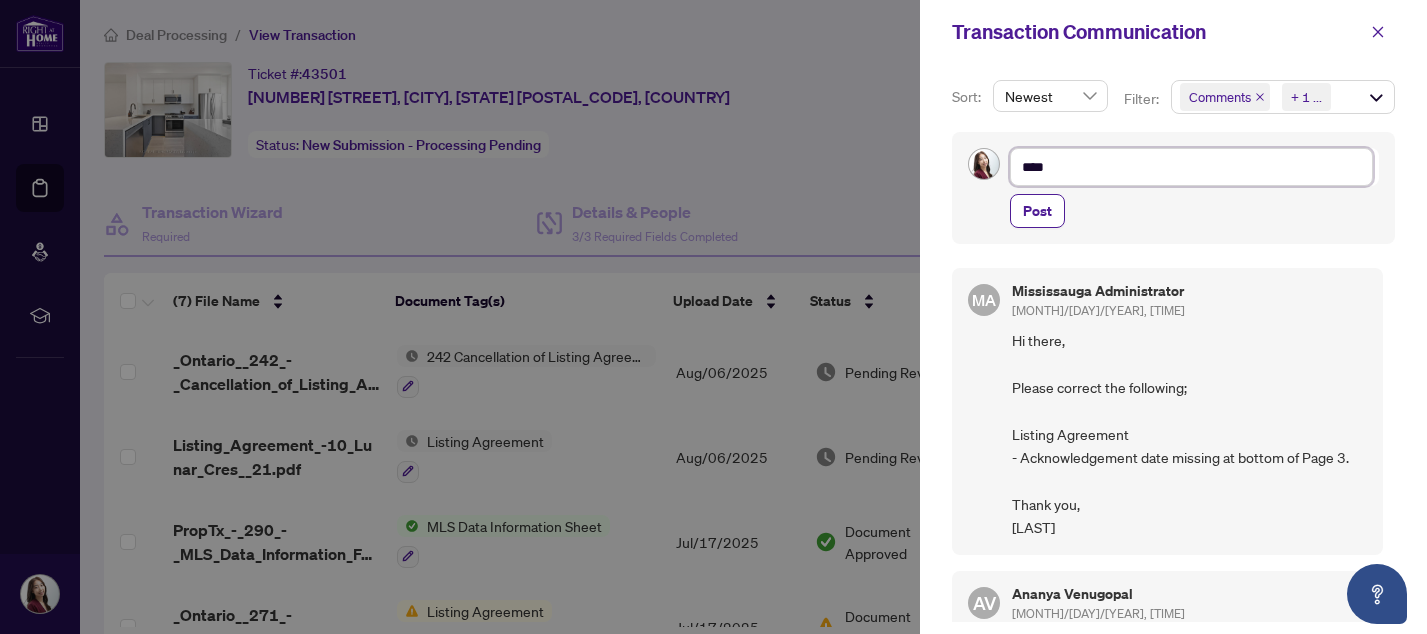 type on "****" 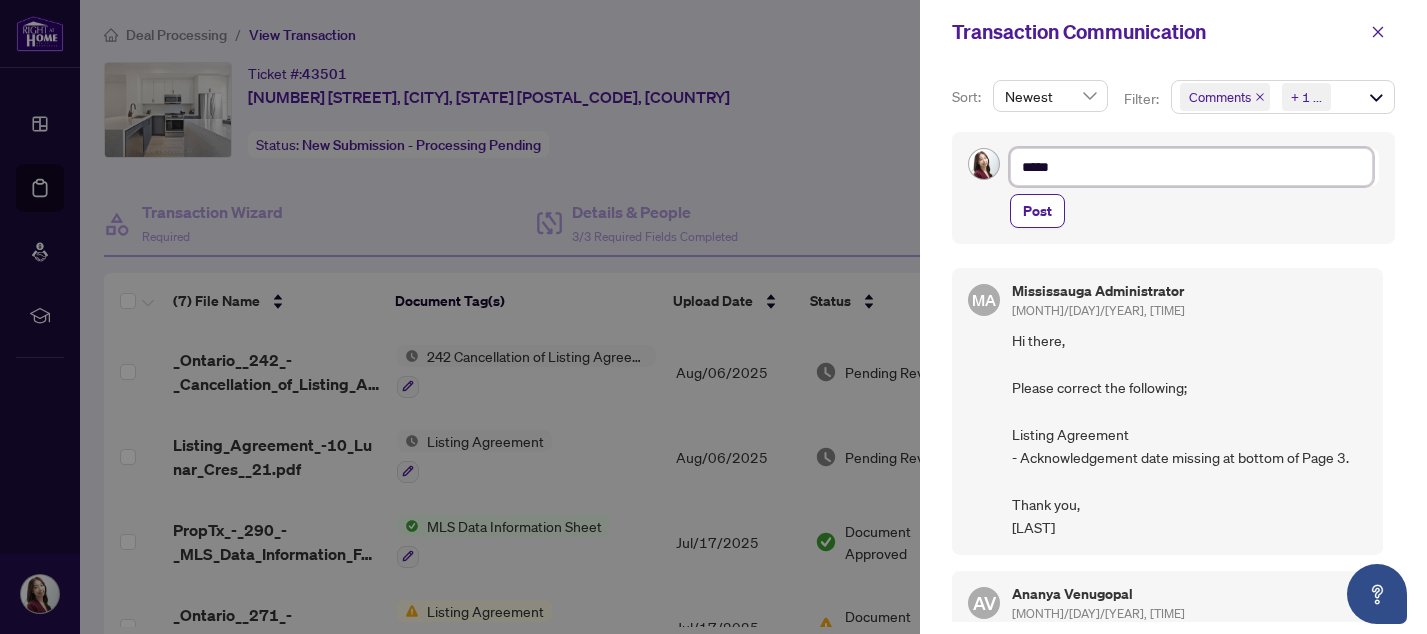 type on "******" 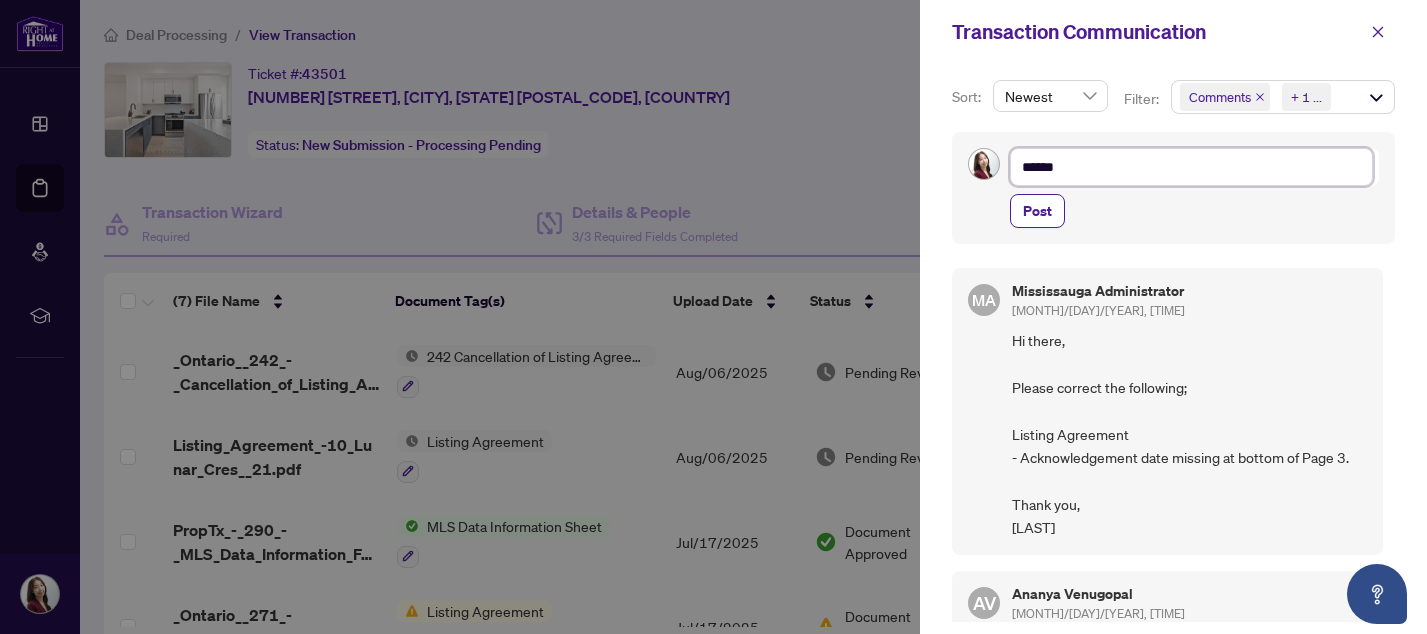 type on "*******" 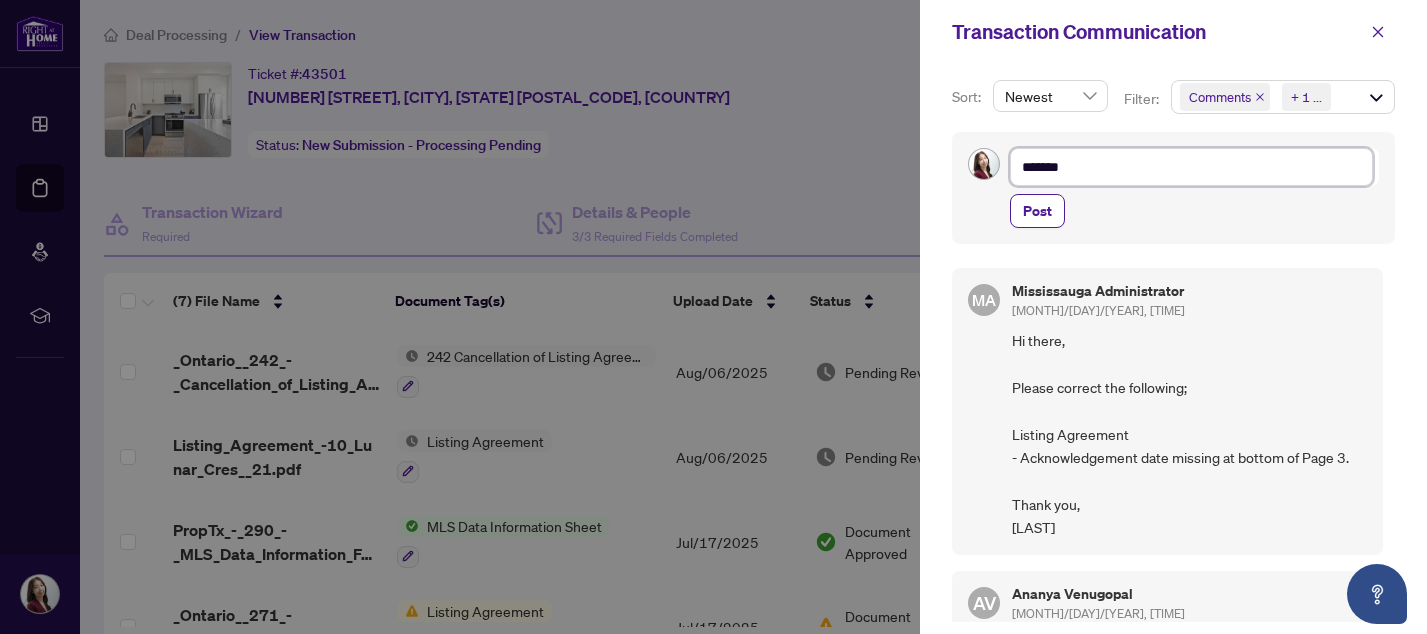 type on "********" 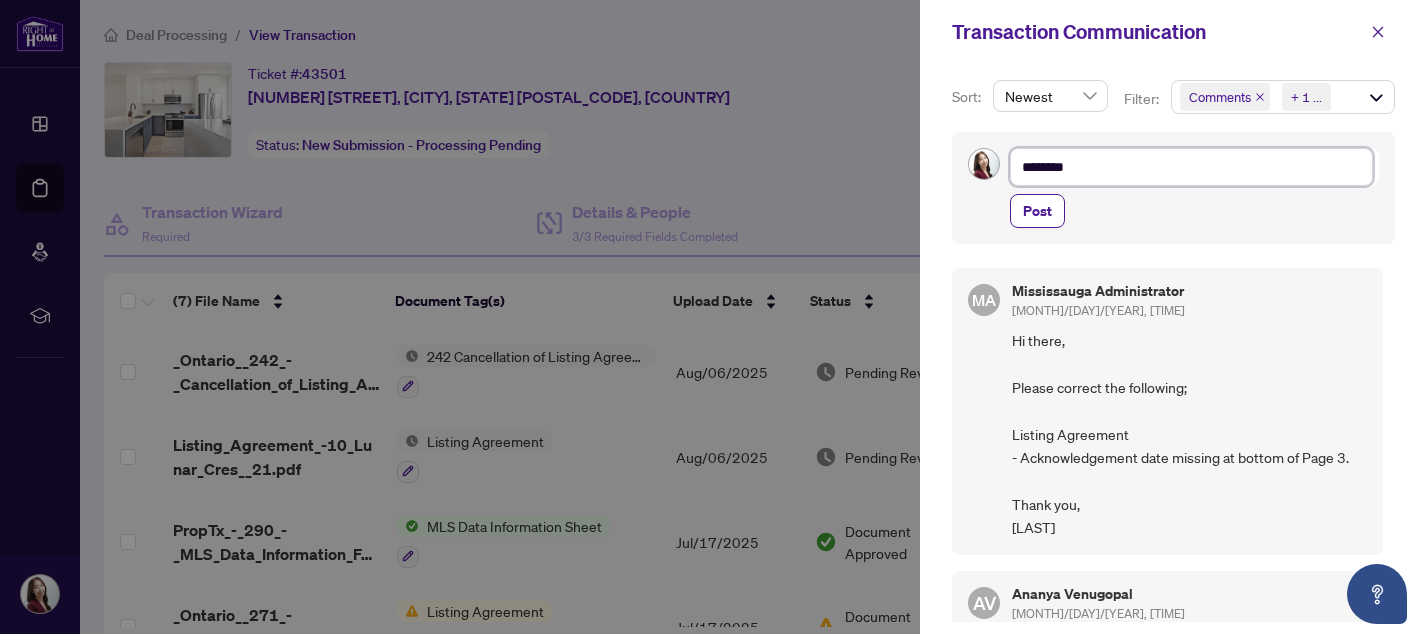type on "*********" 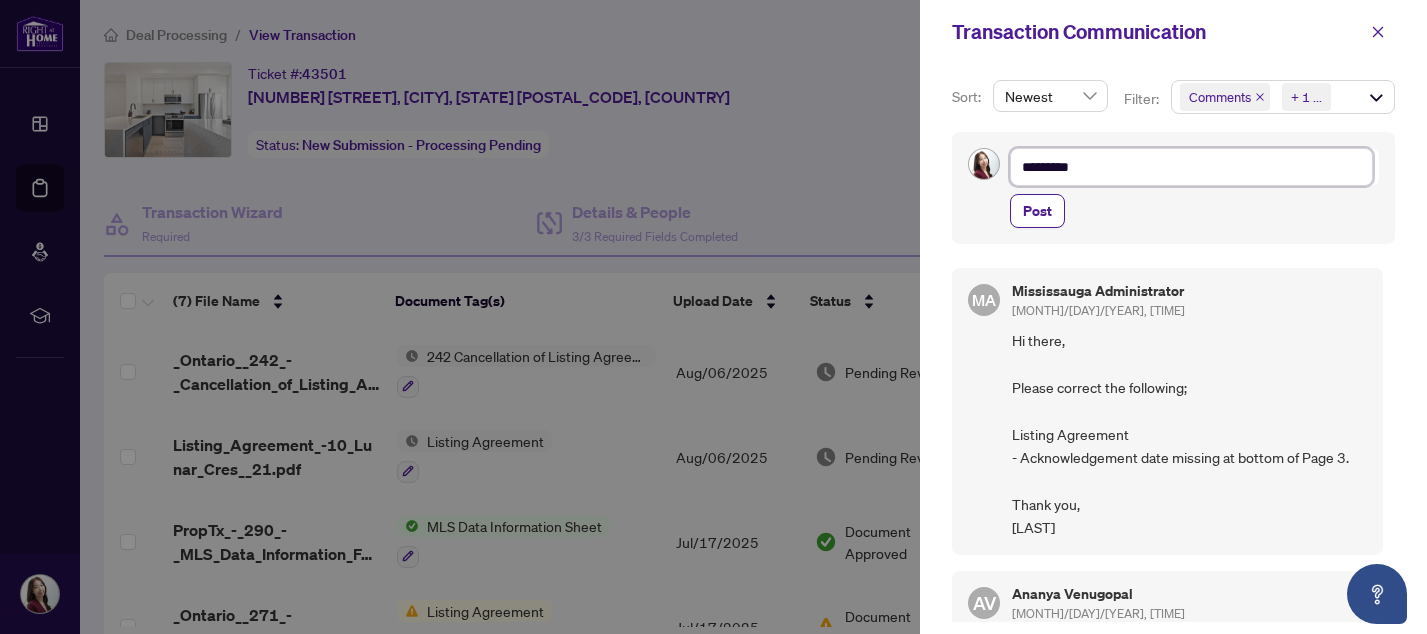 type on "**********" 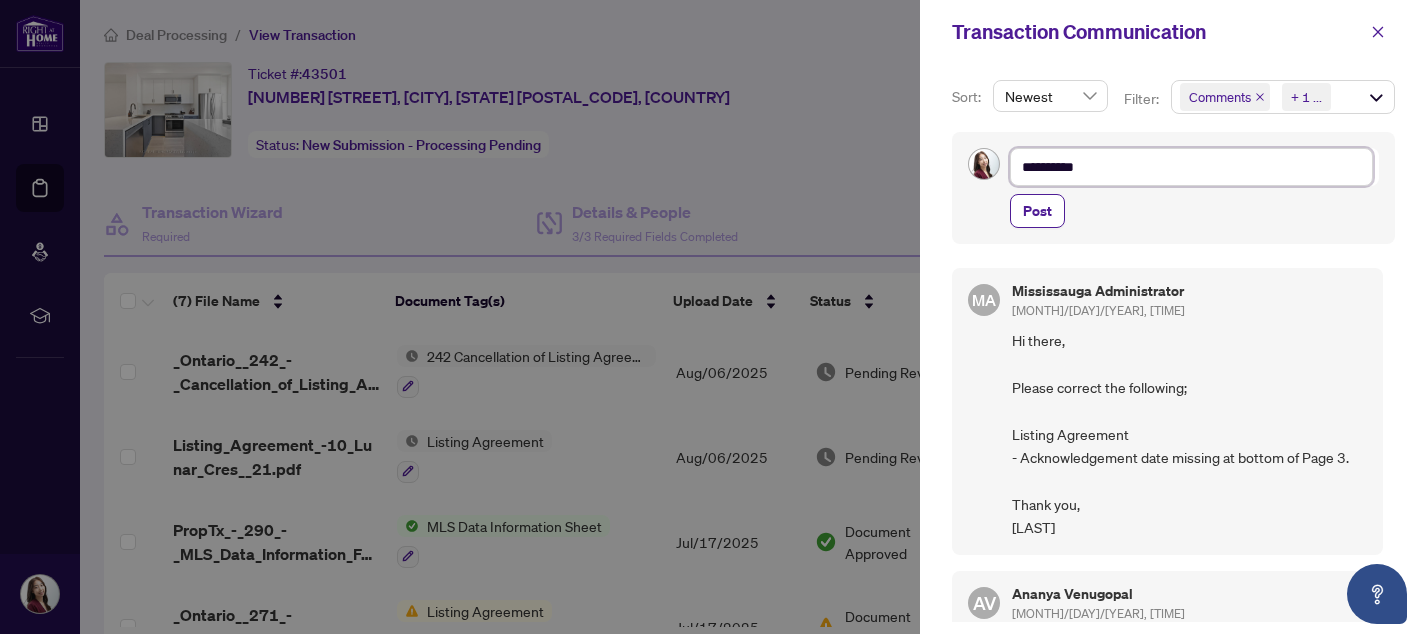 type on "**********" 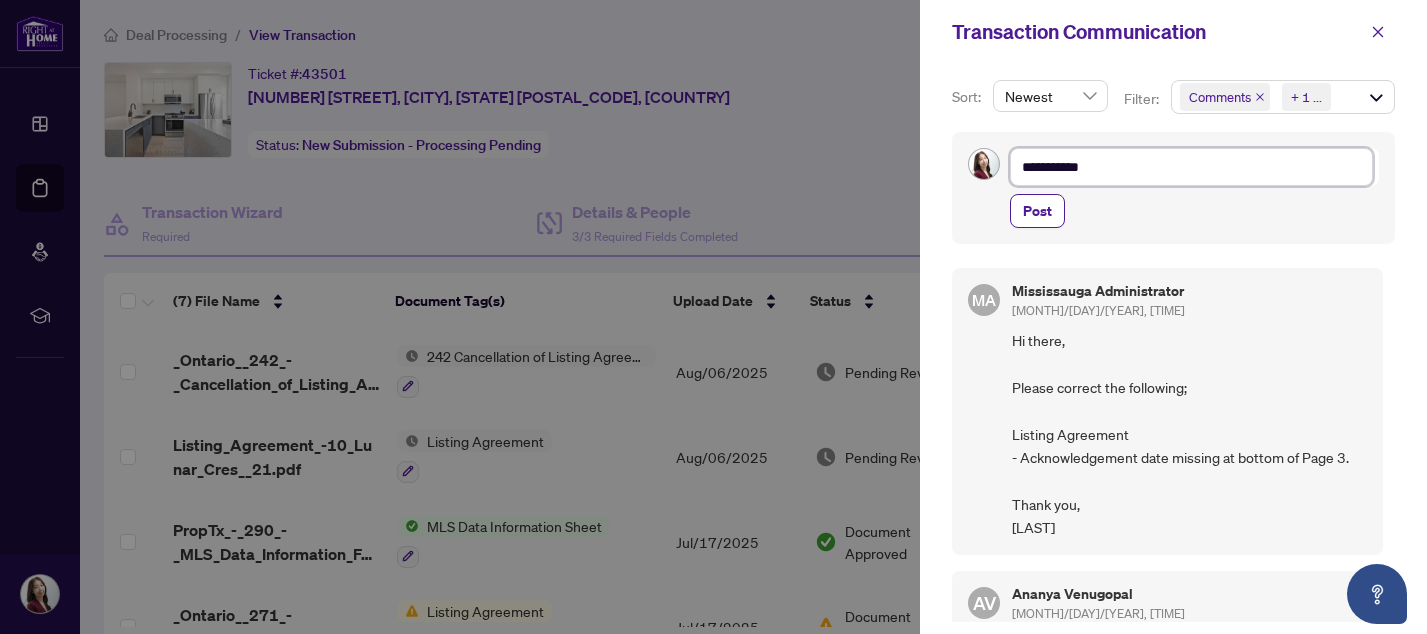 type on "**********" 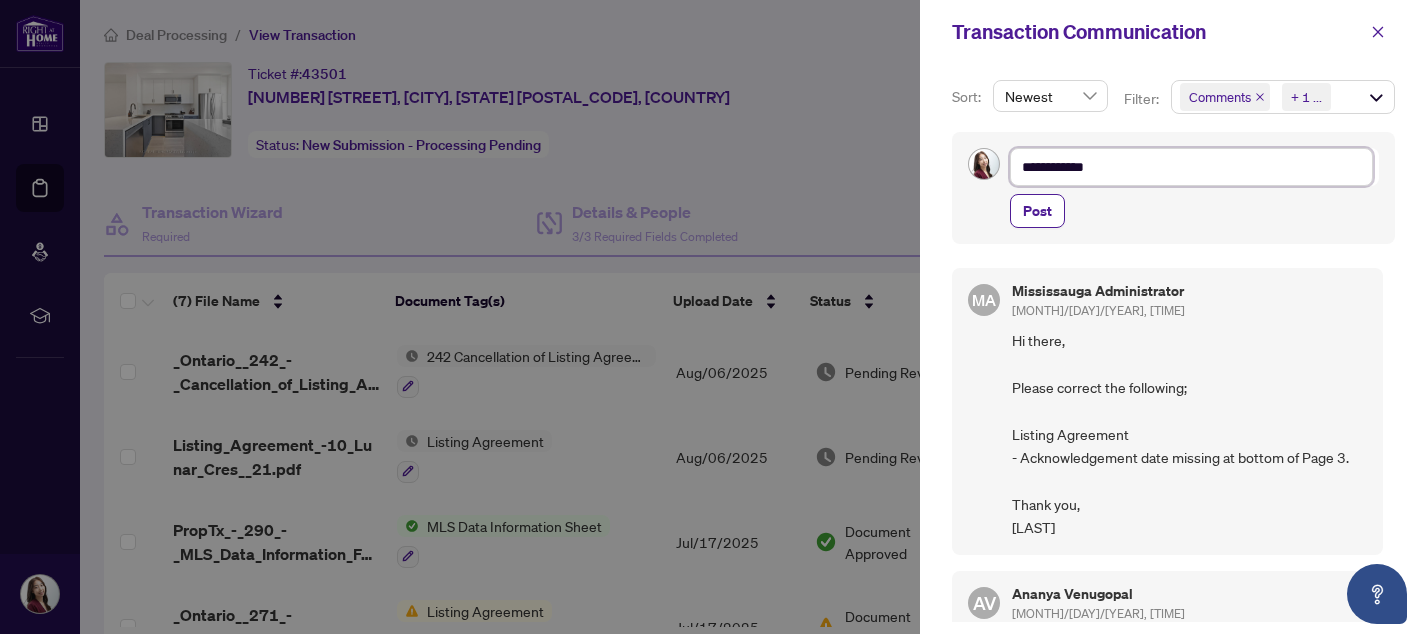 type on "**********" 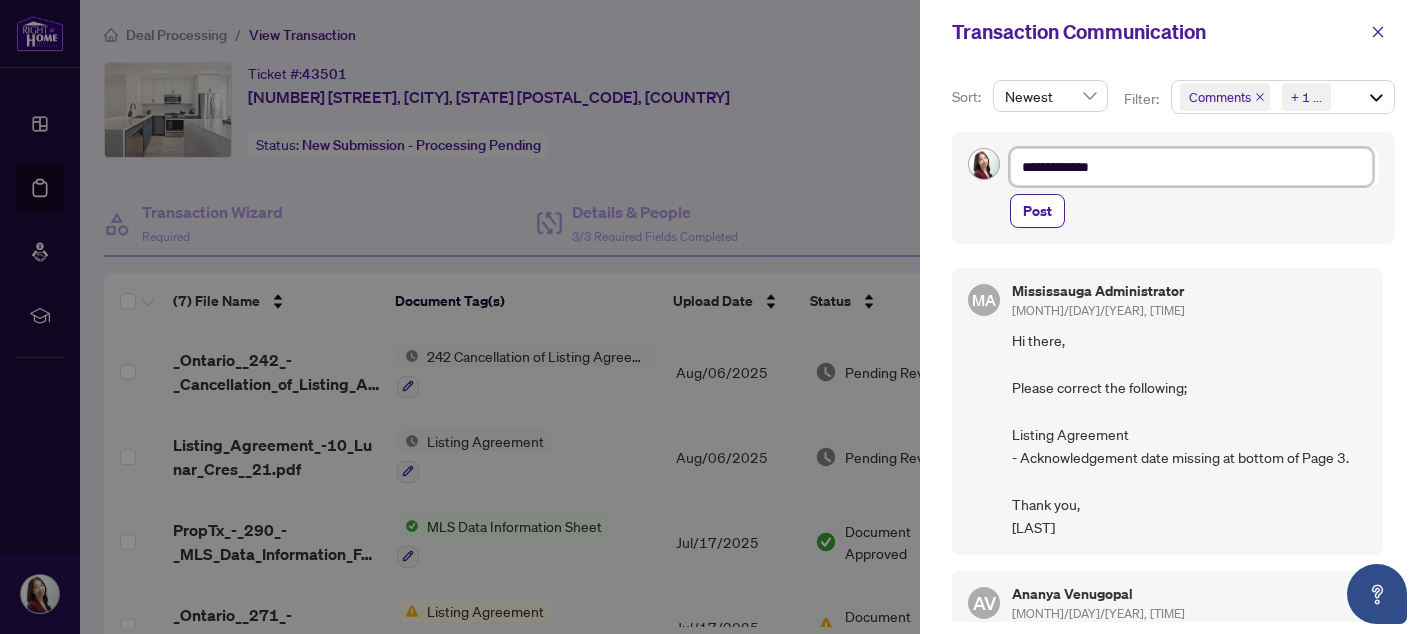 type on "**********" 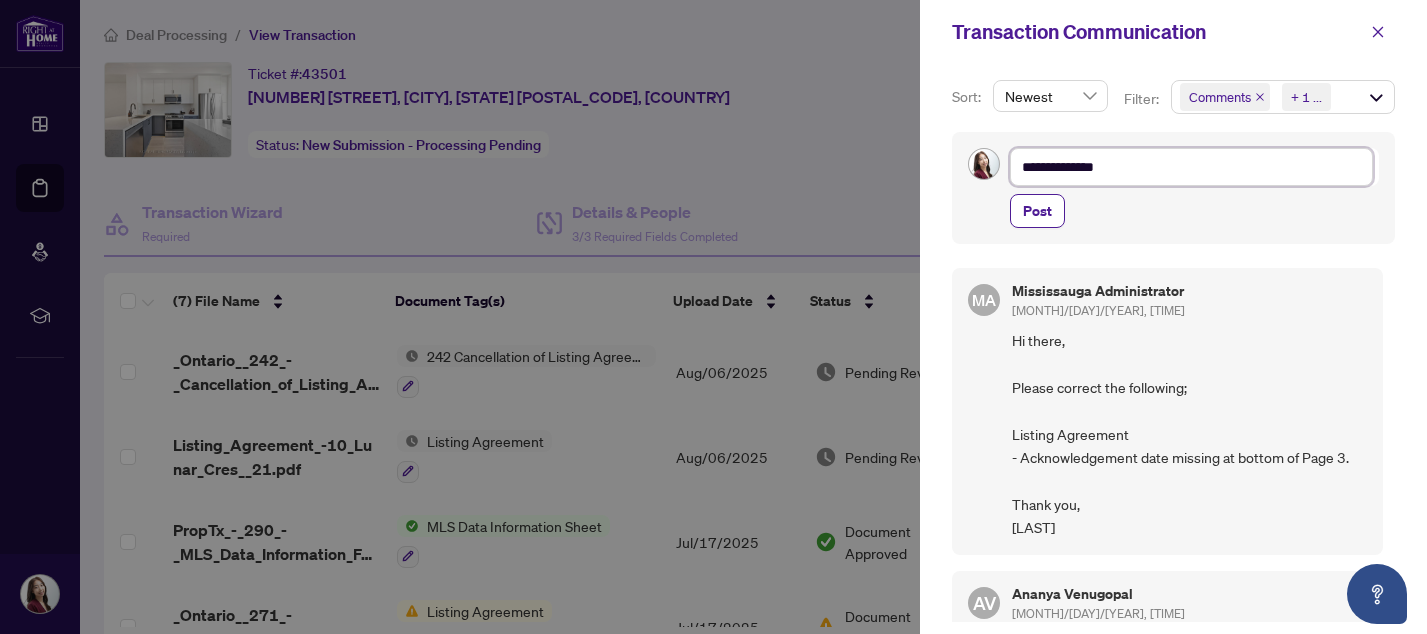 type on "**********" 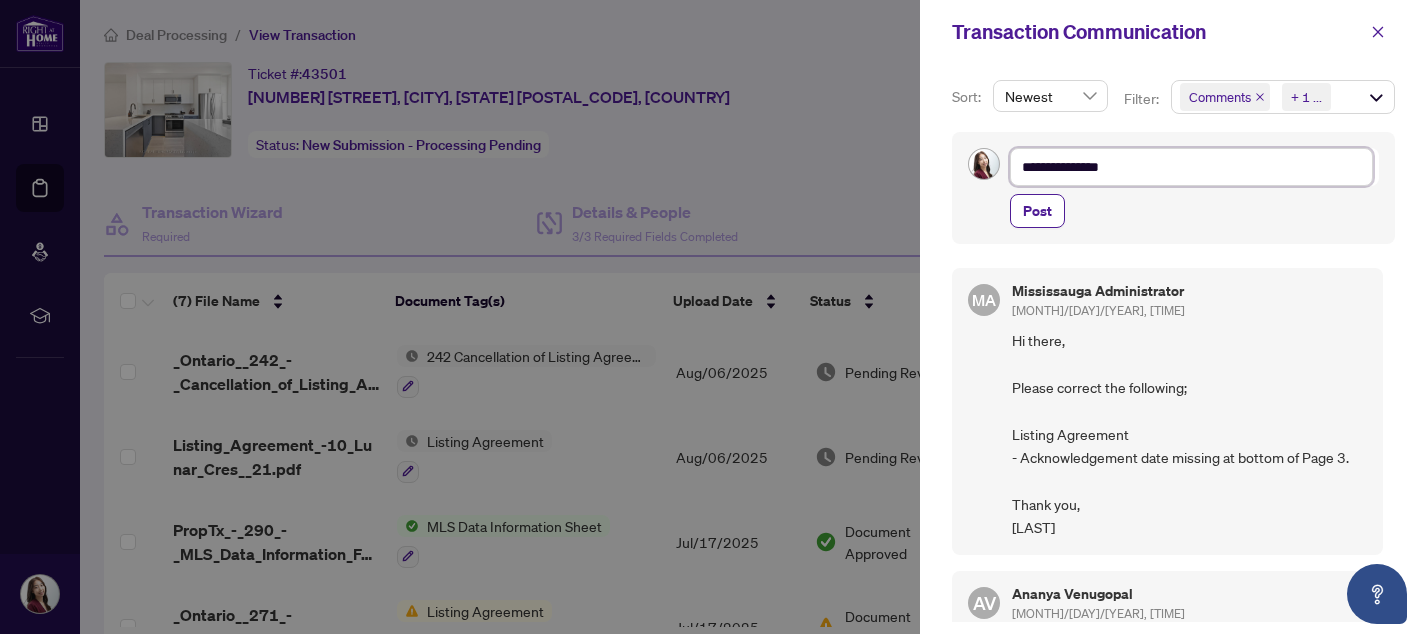 type on "**********" 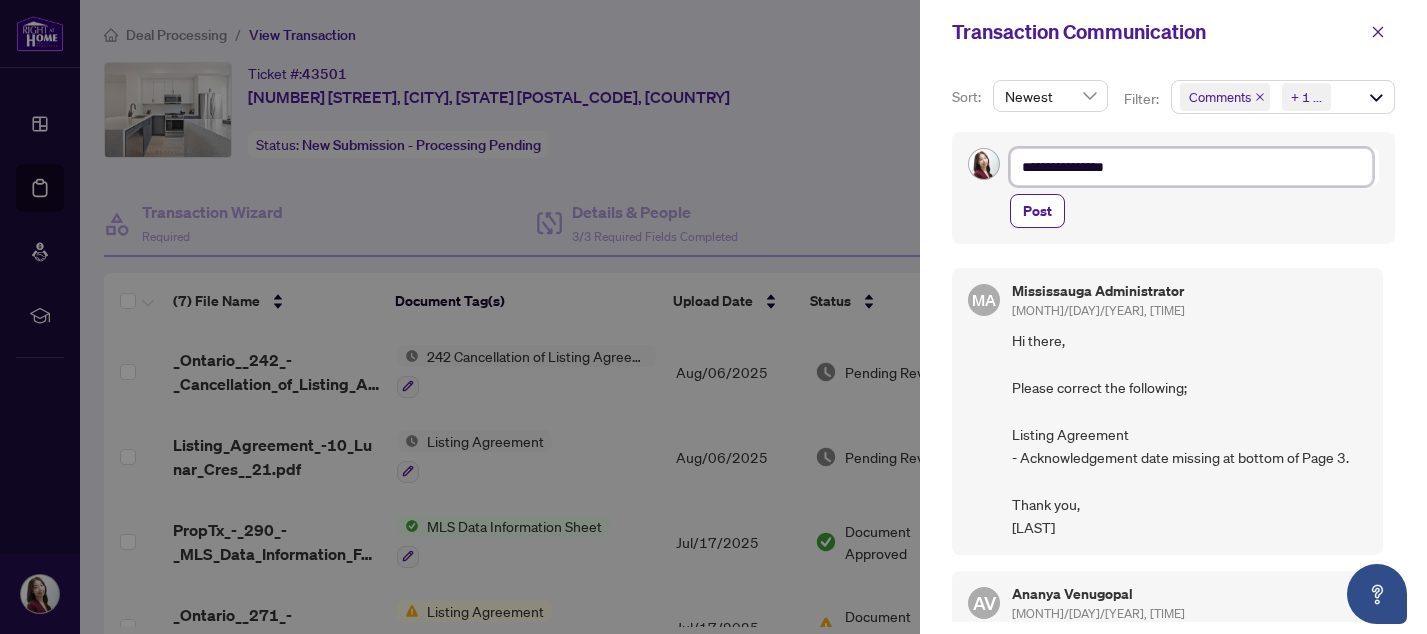 type on "**********" 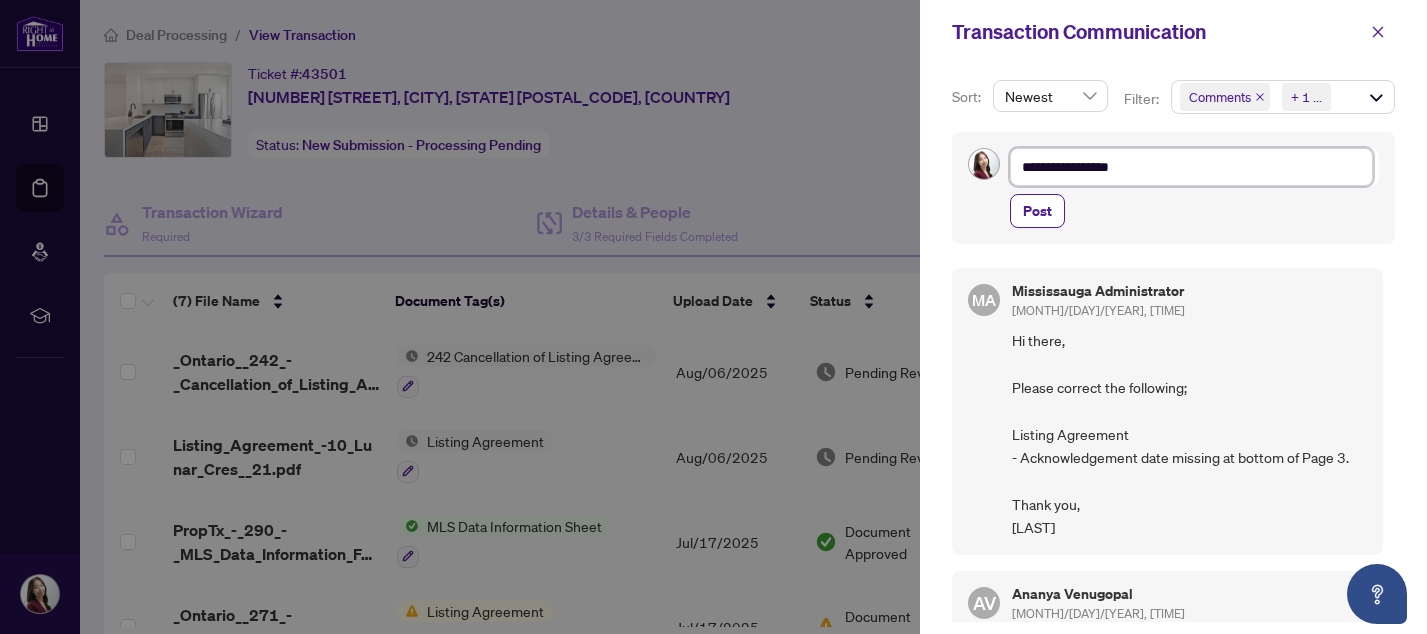 type on "**********" 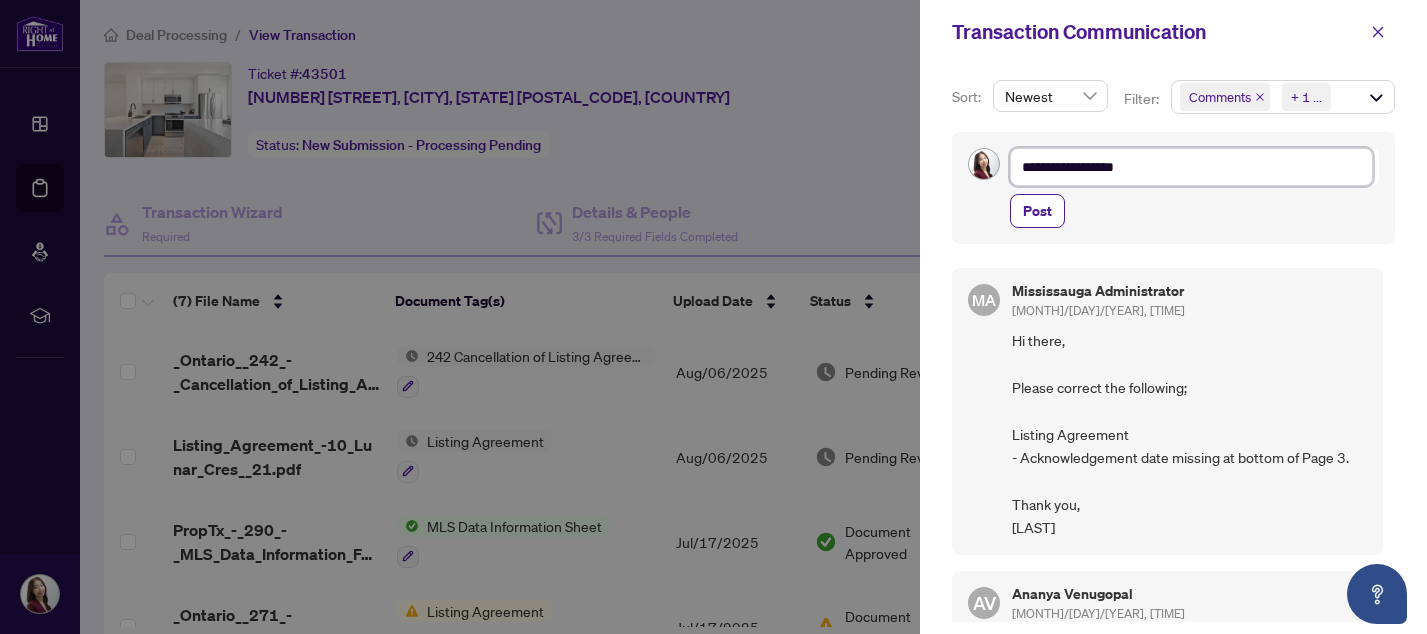 type on "**********" 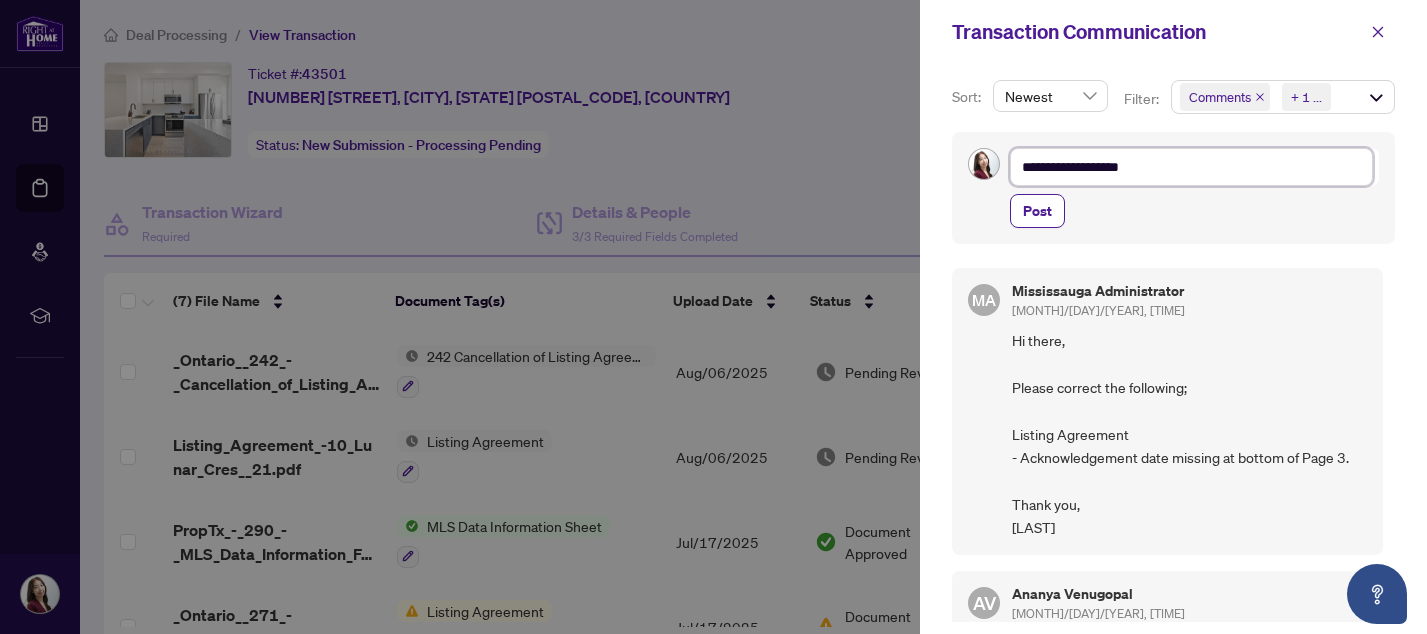 type on "**********" 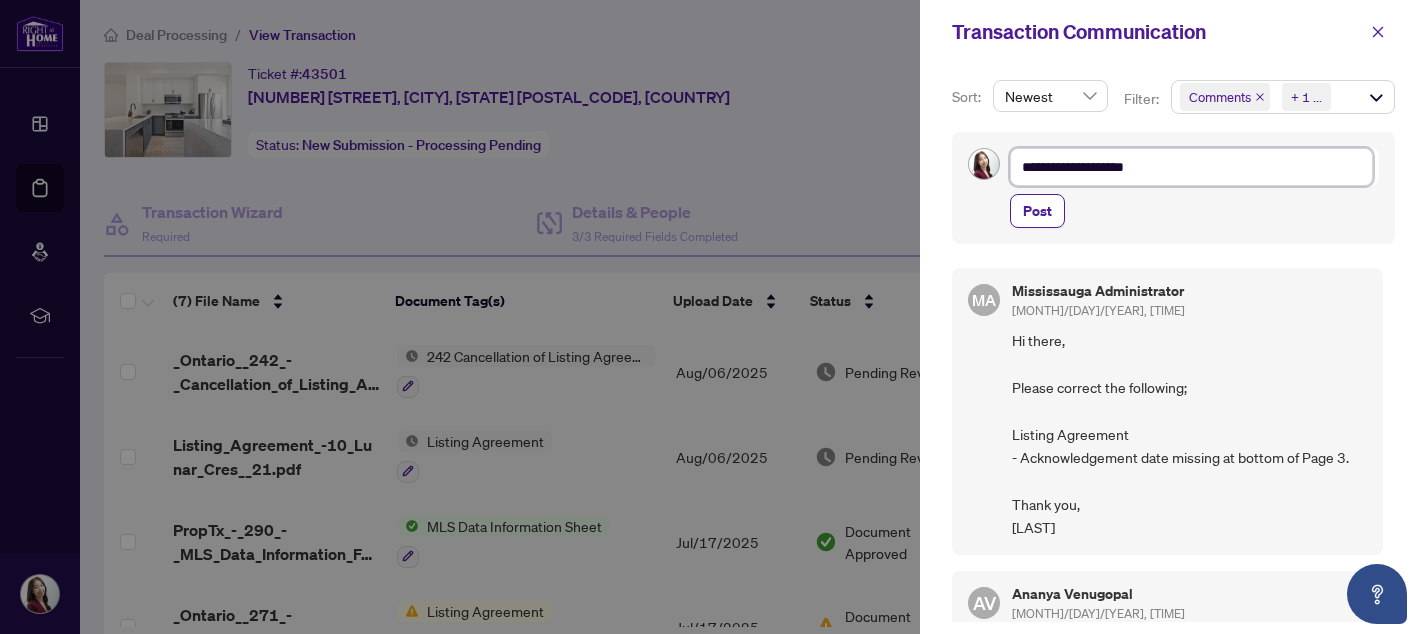 type on "**********" 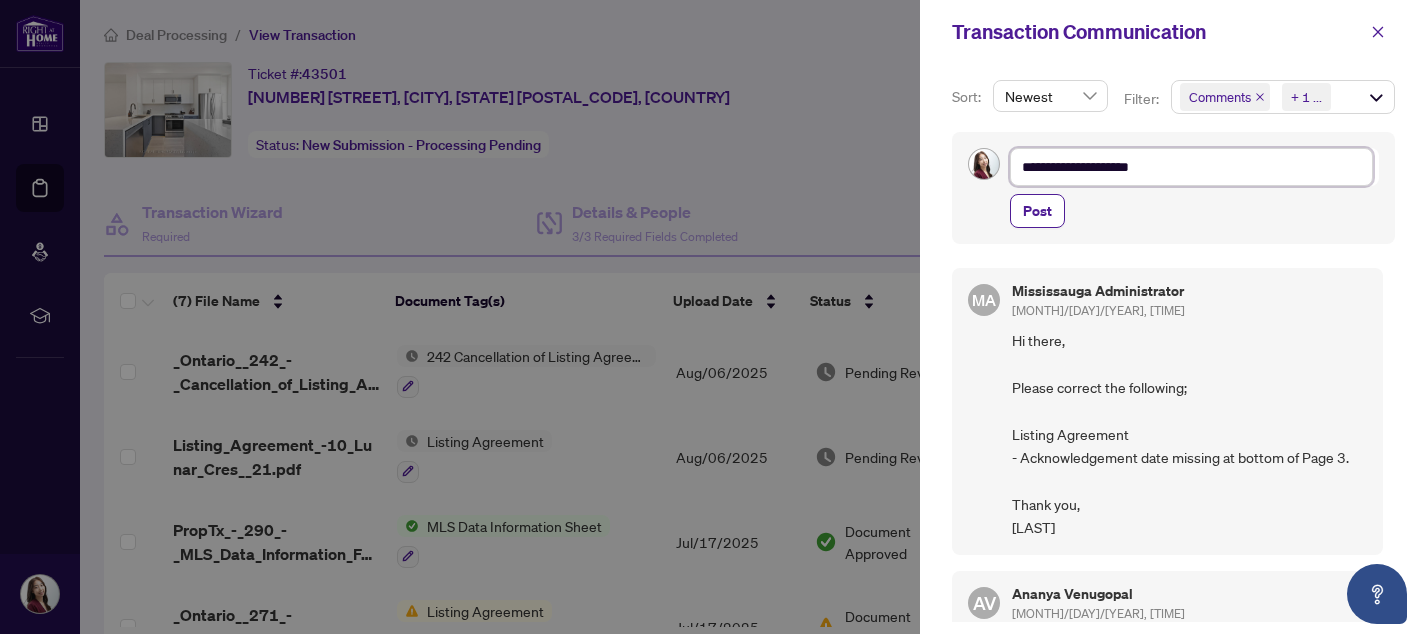 type on "**********" 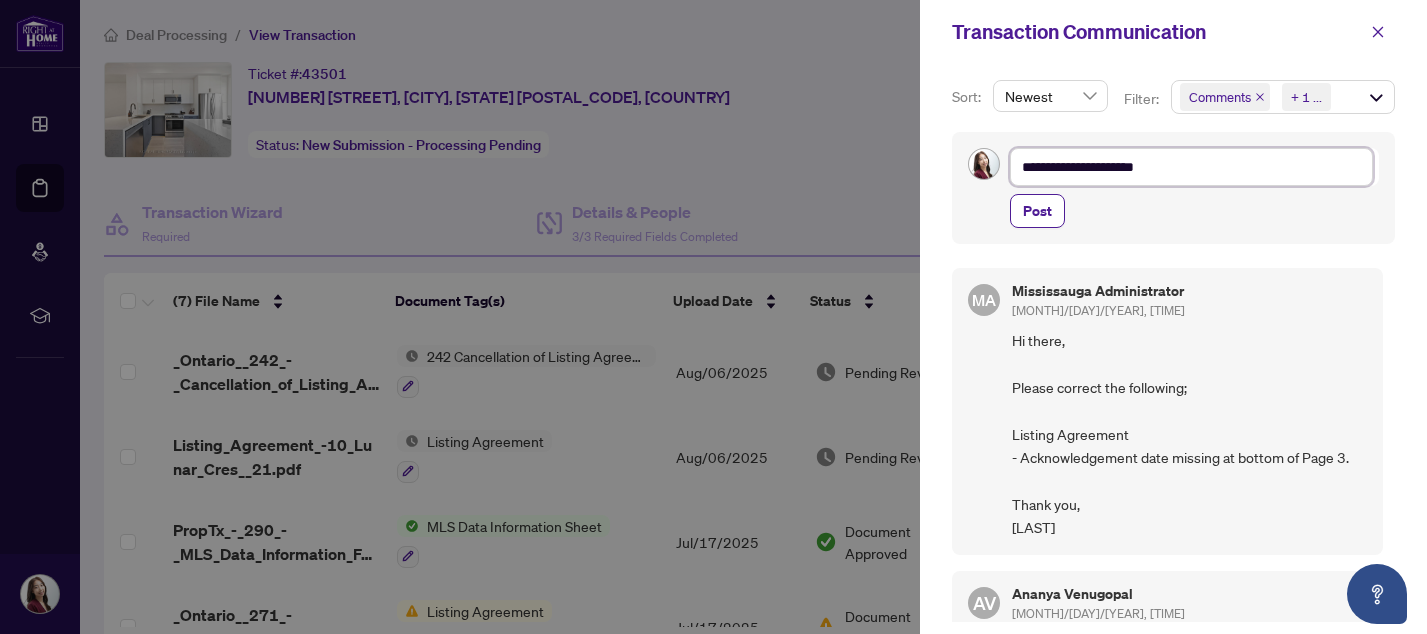 type on "**********" 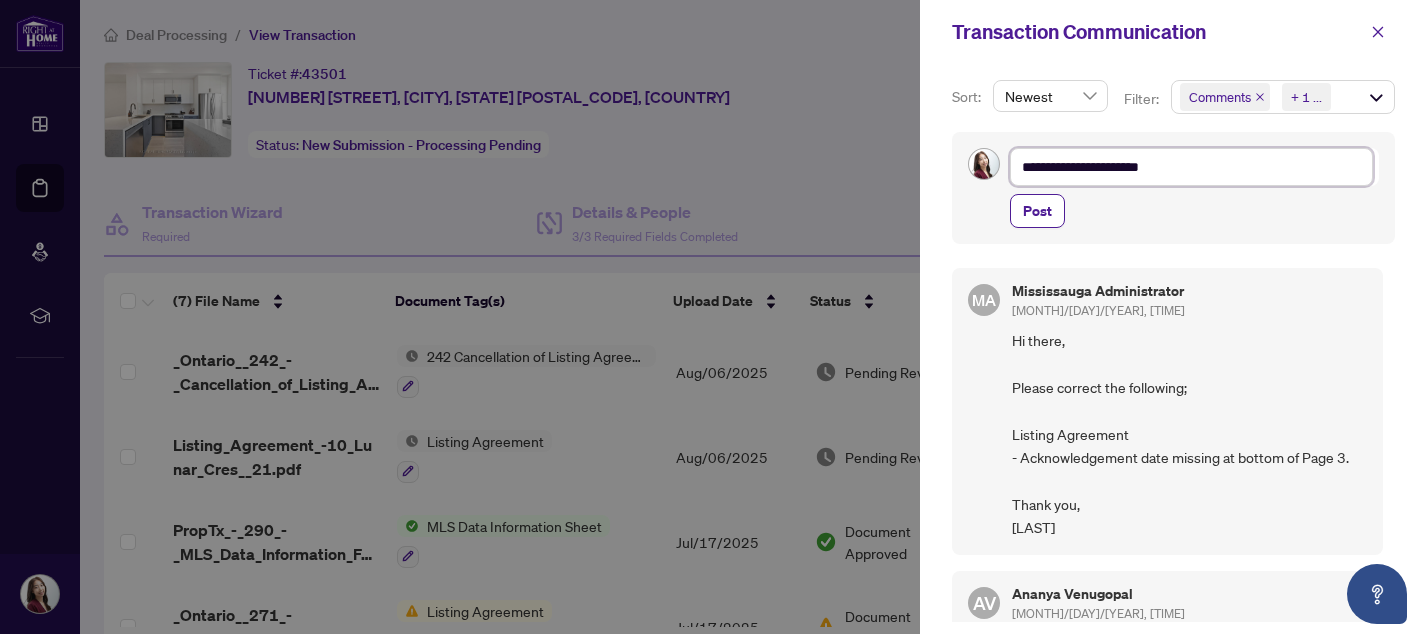 type on "**********" 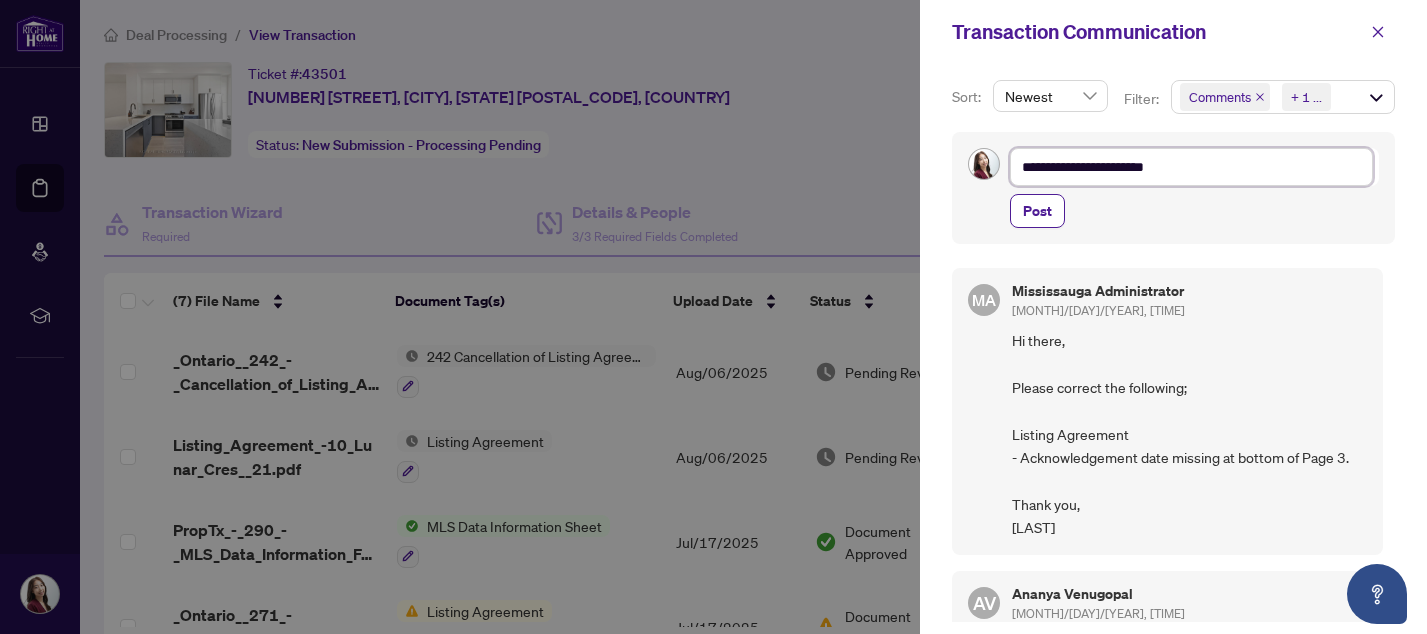 type on "**********" 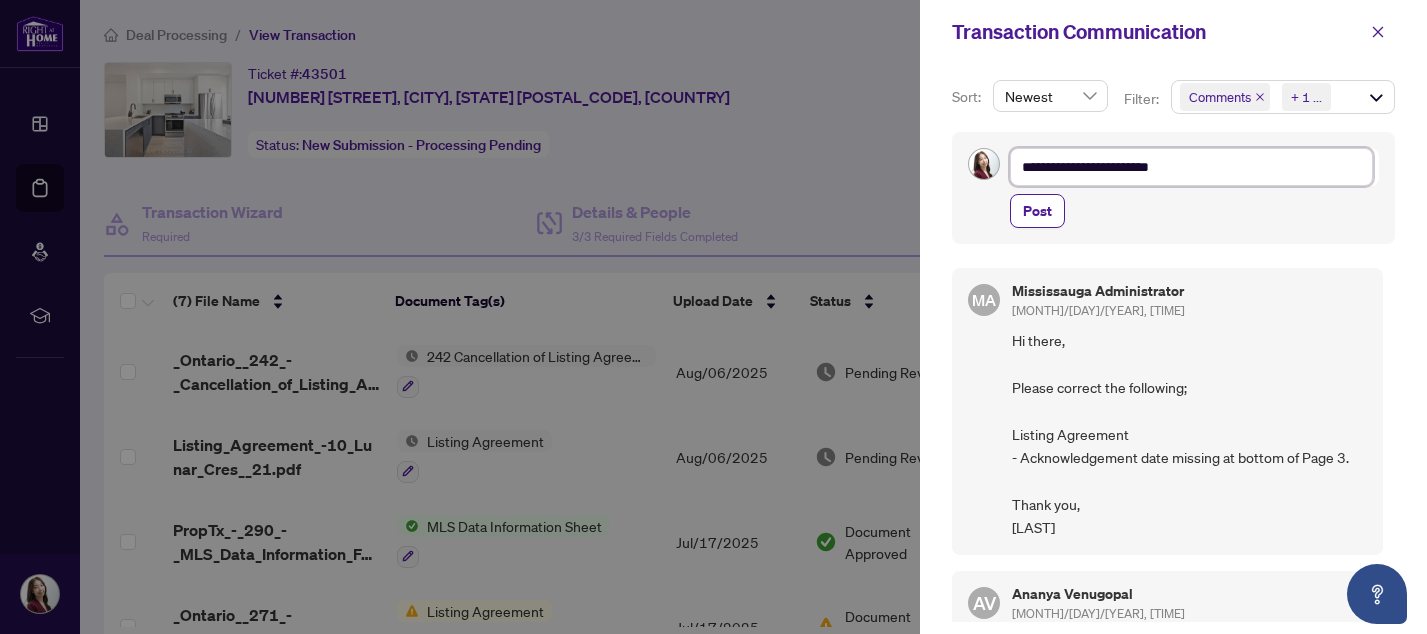 type on "**********" 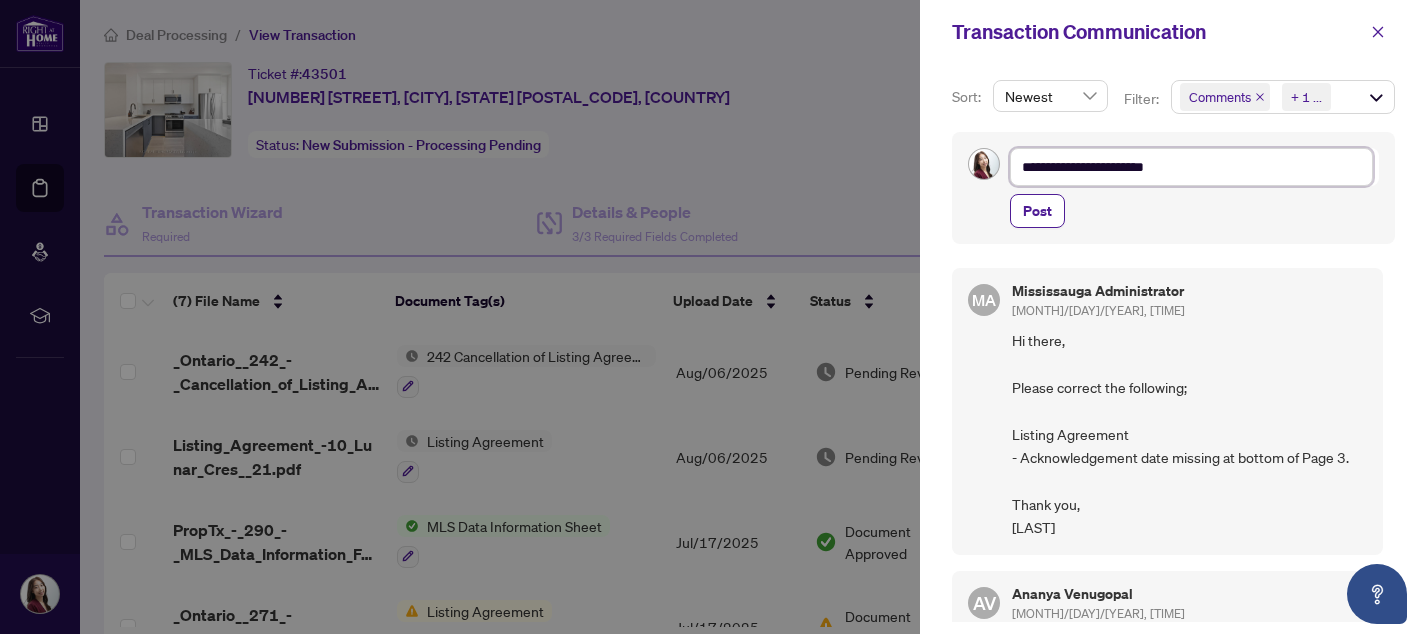 type on "**********" 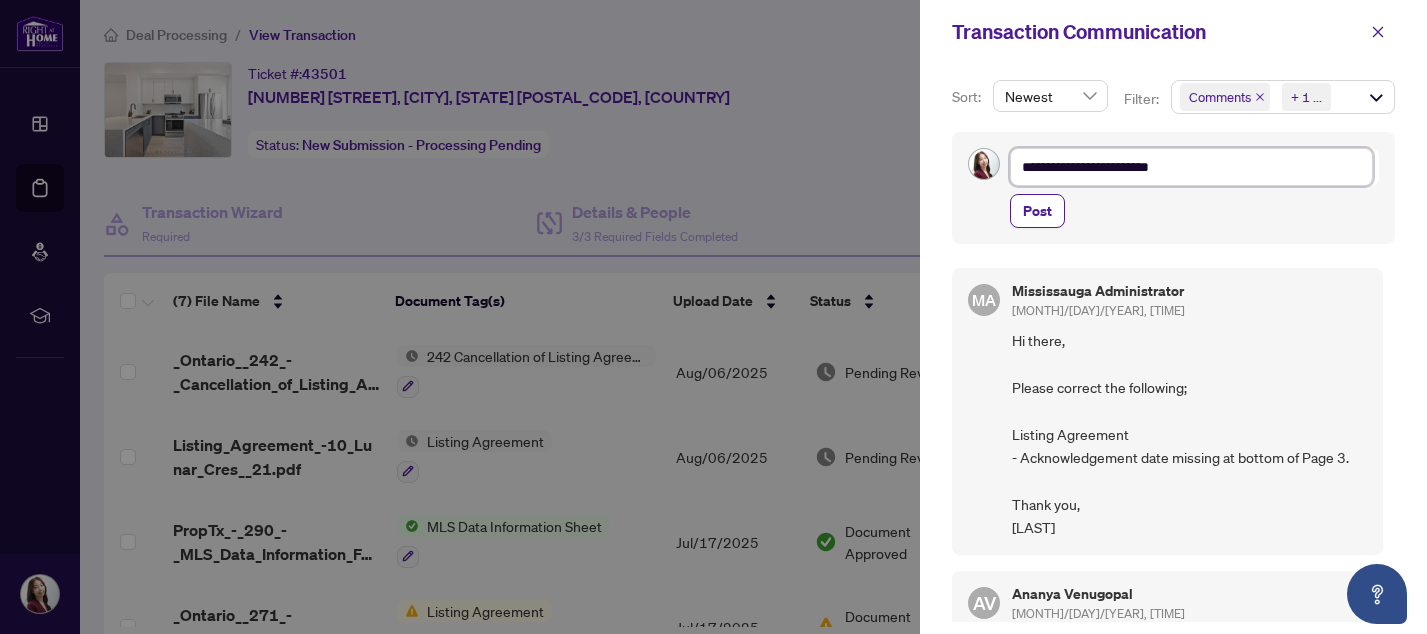 type on "**********" 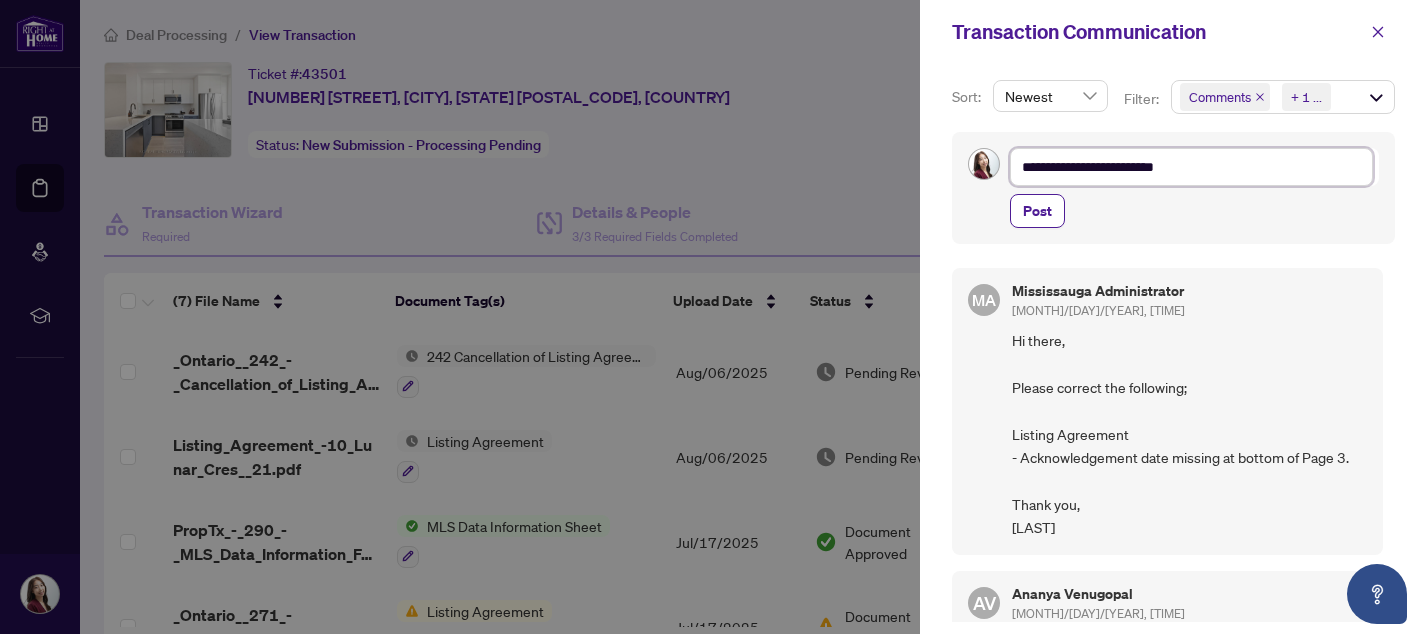 type on "**********" 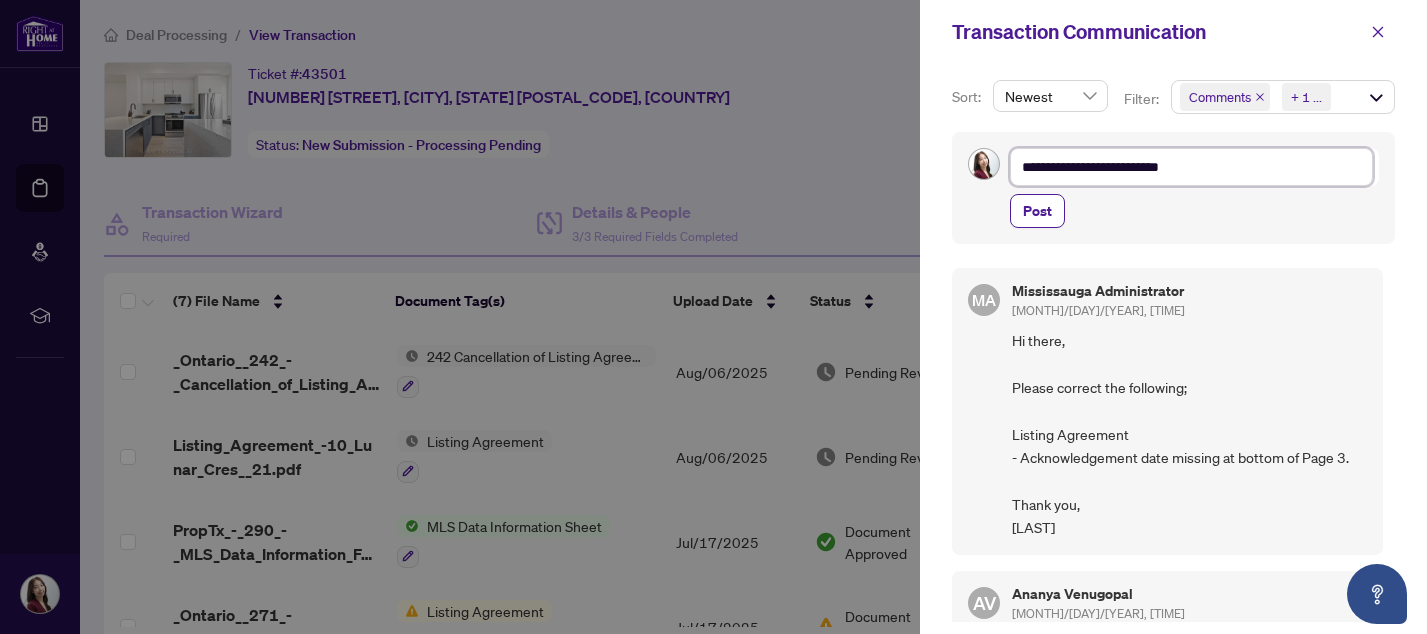type on "**********" 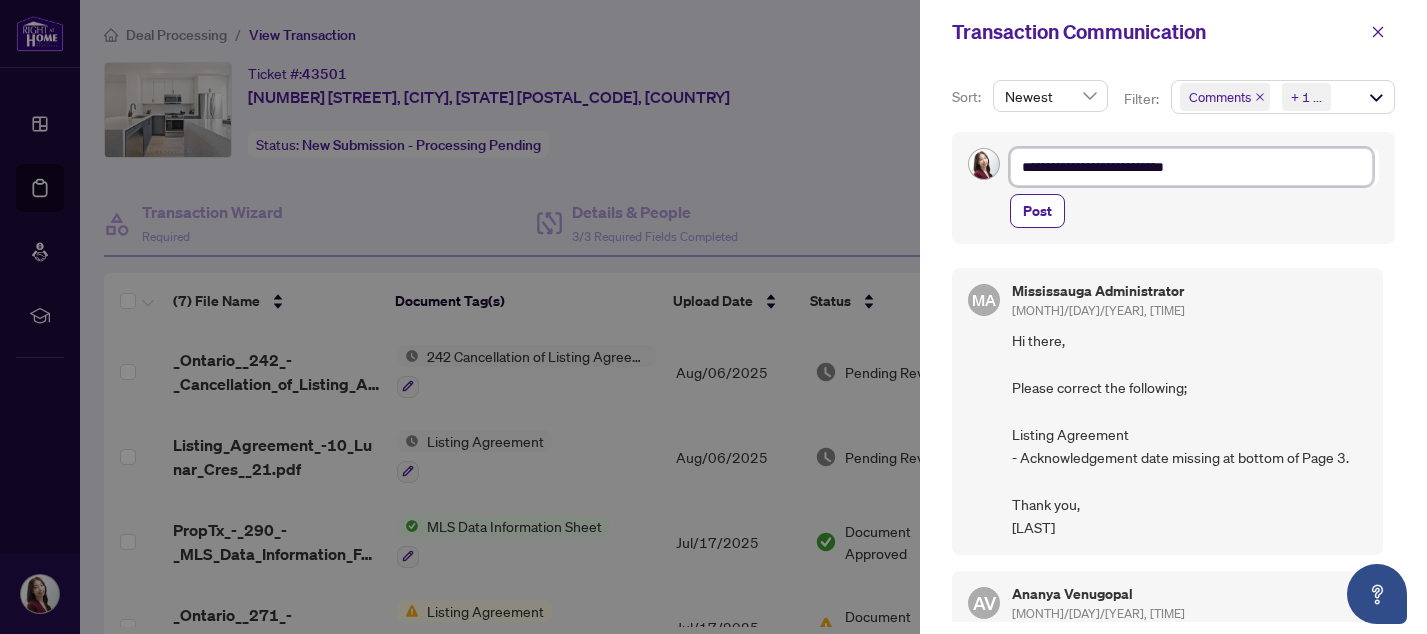 type on "**********" 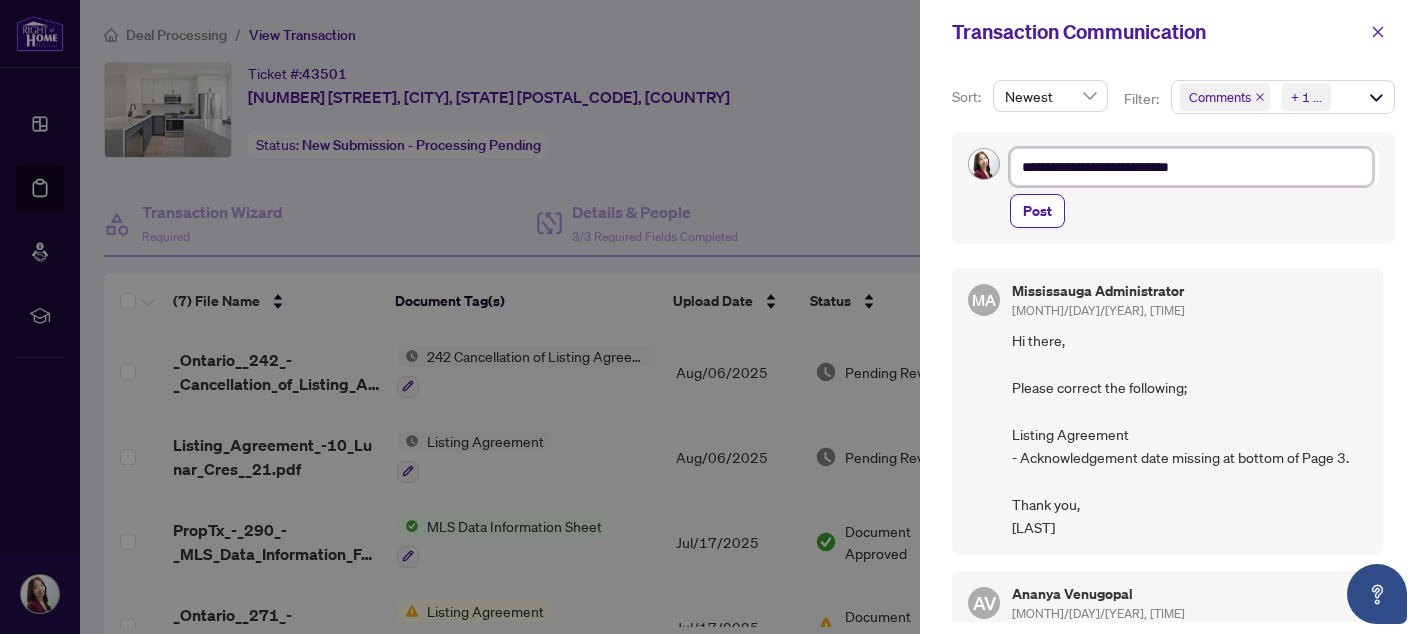 type on "**********" 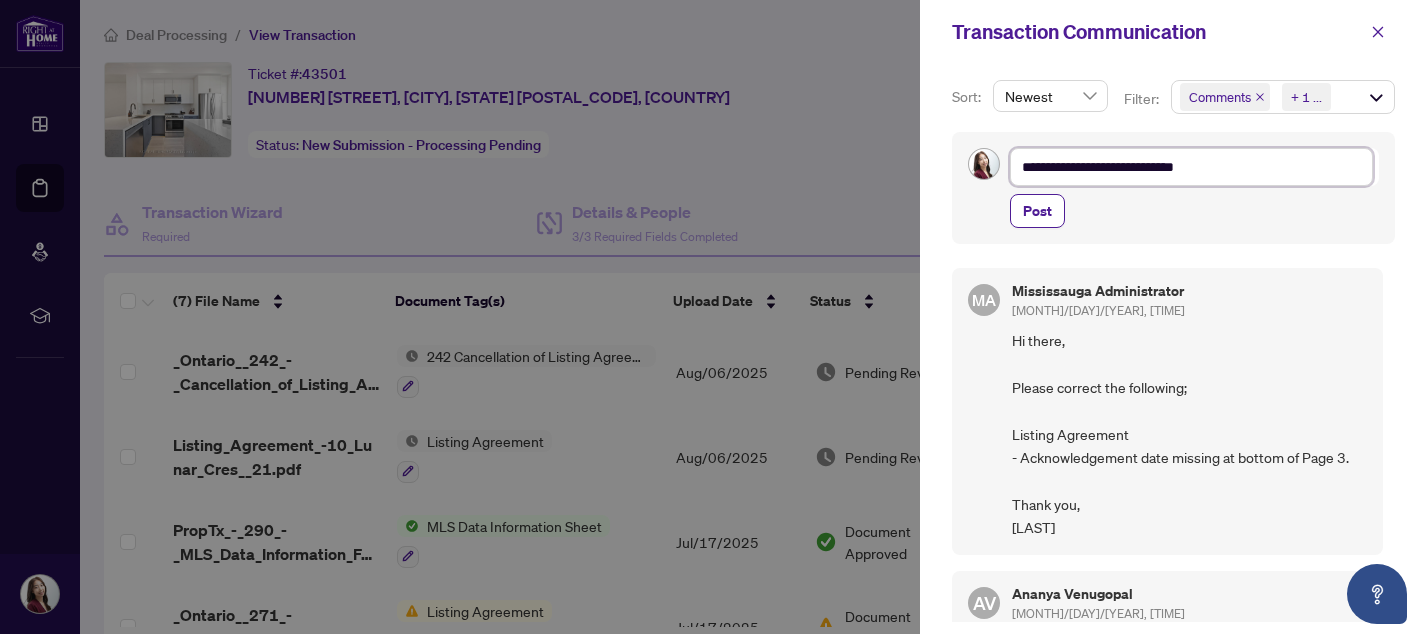 type on "**********" 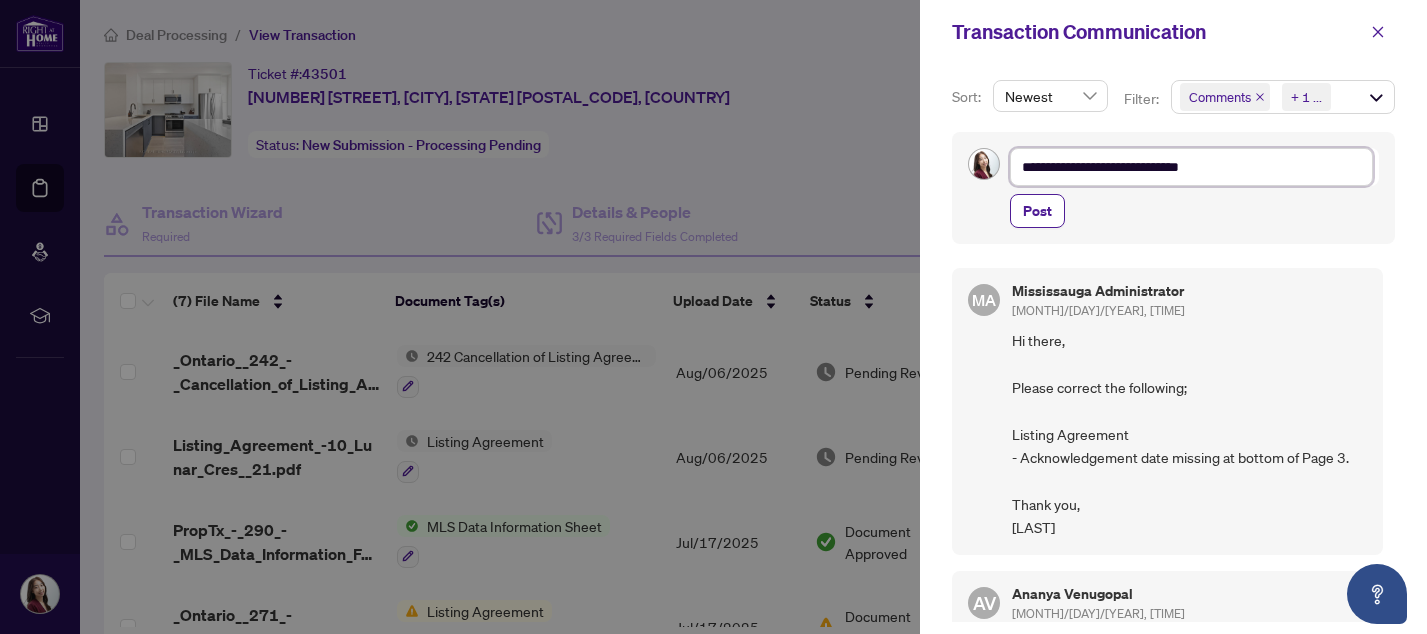 type on "**********" 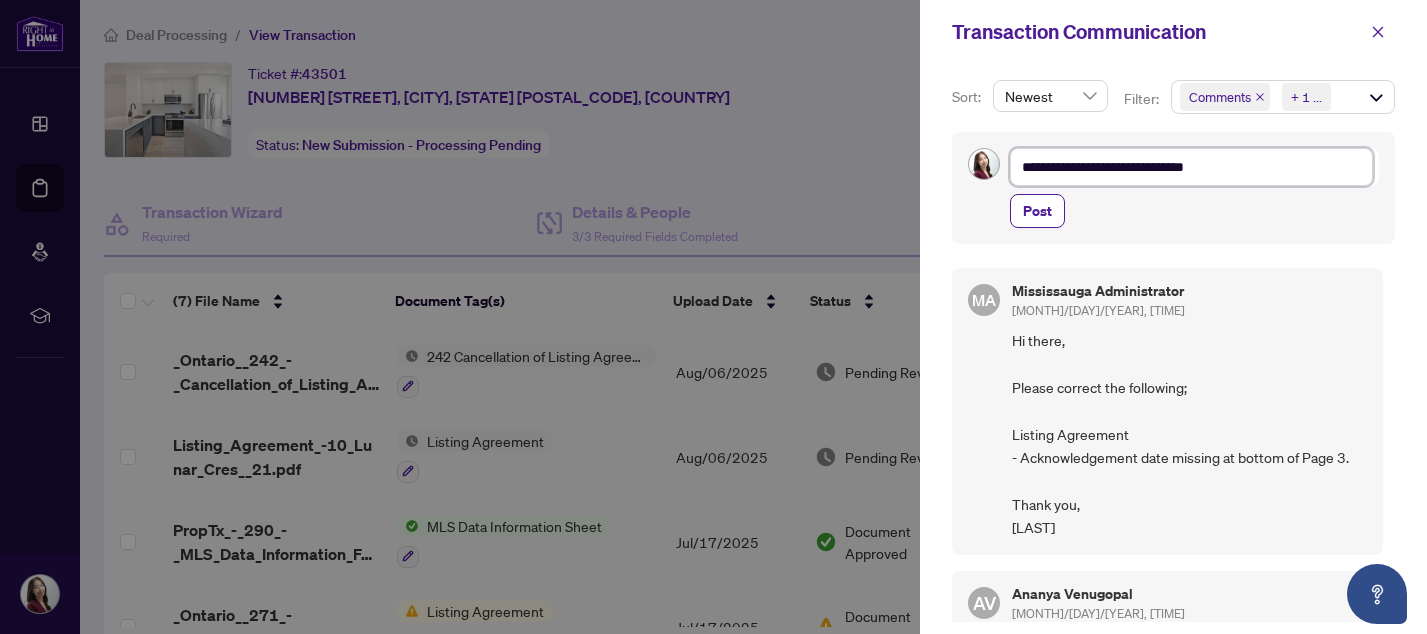 type on "**********" 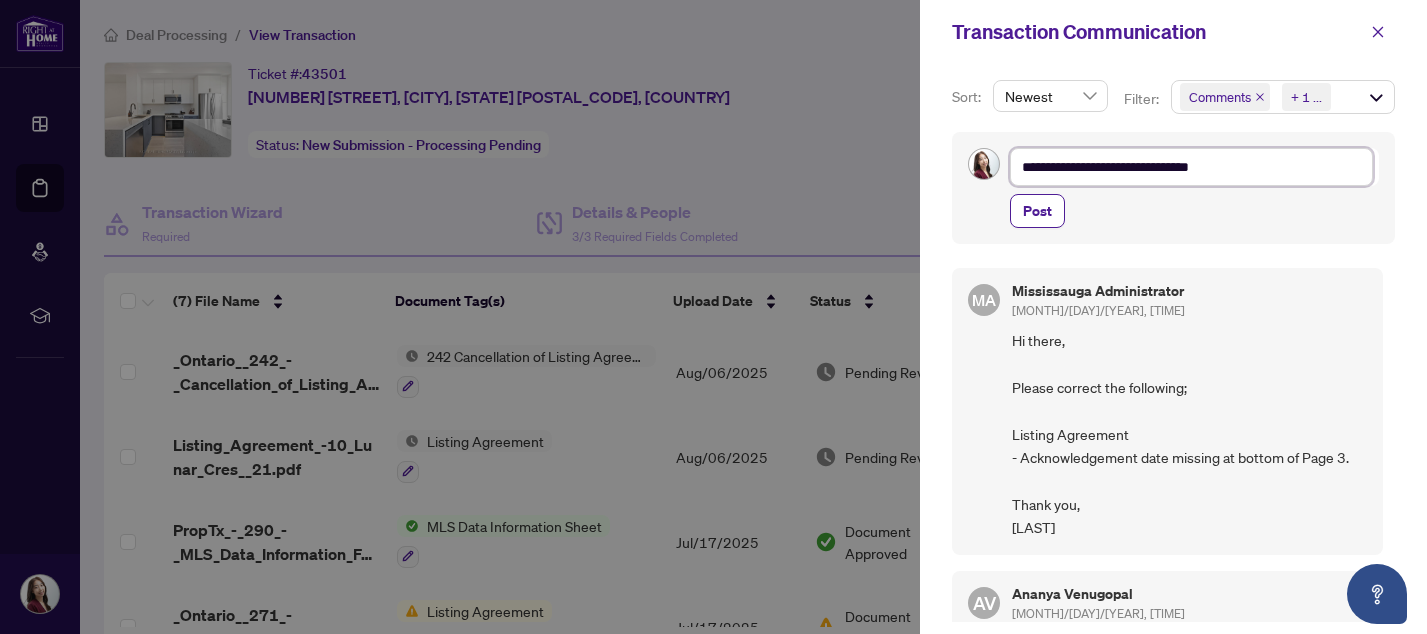 type on "**********" 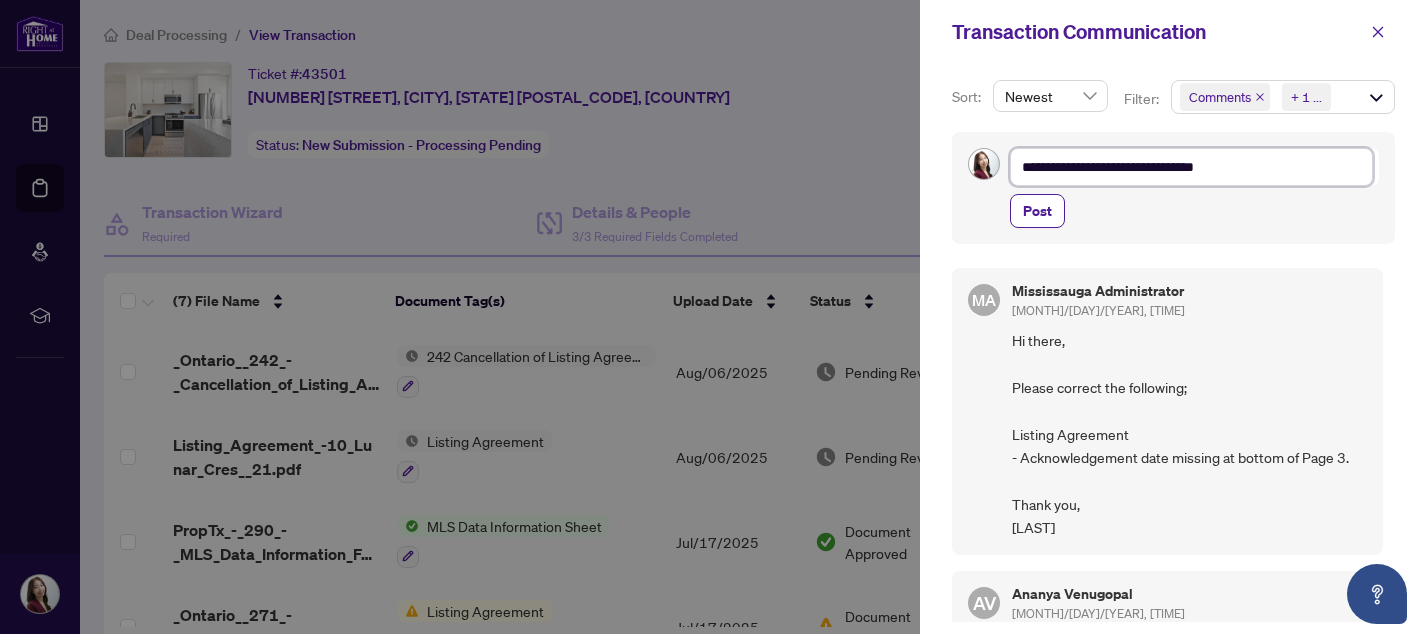 type on "**********" 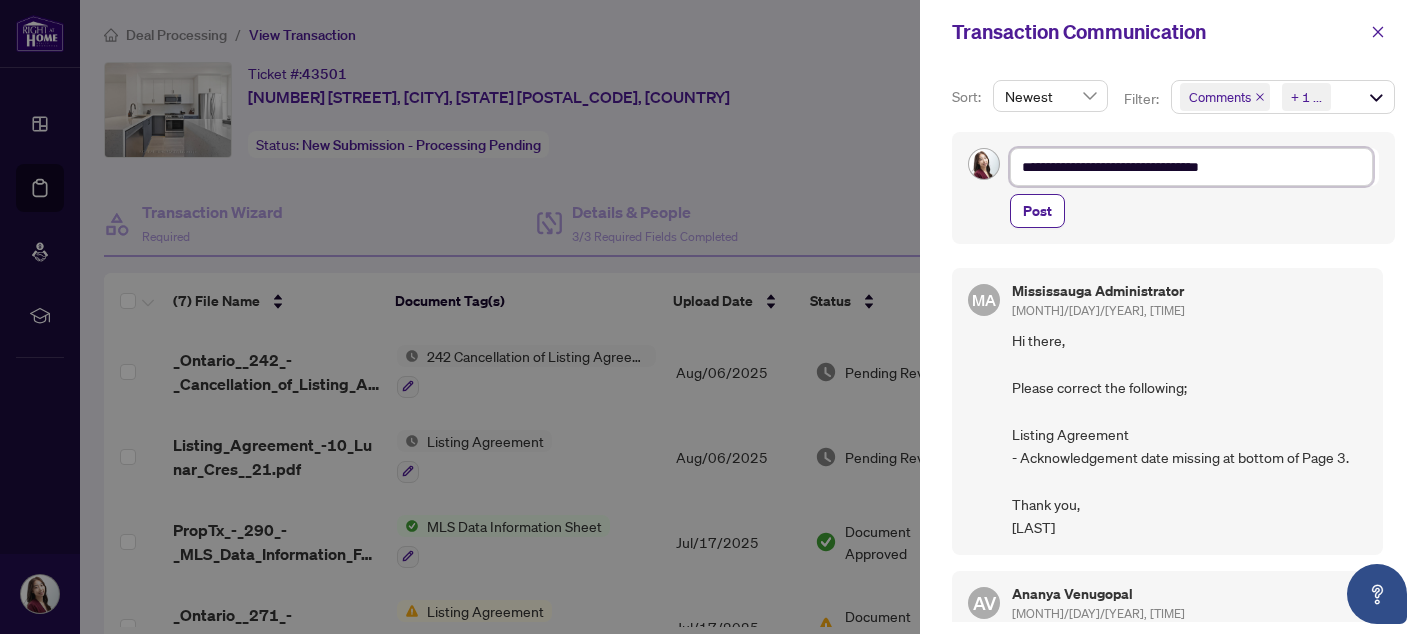 type on "**********" 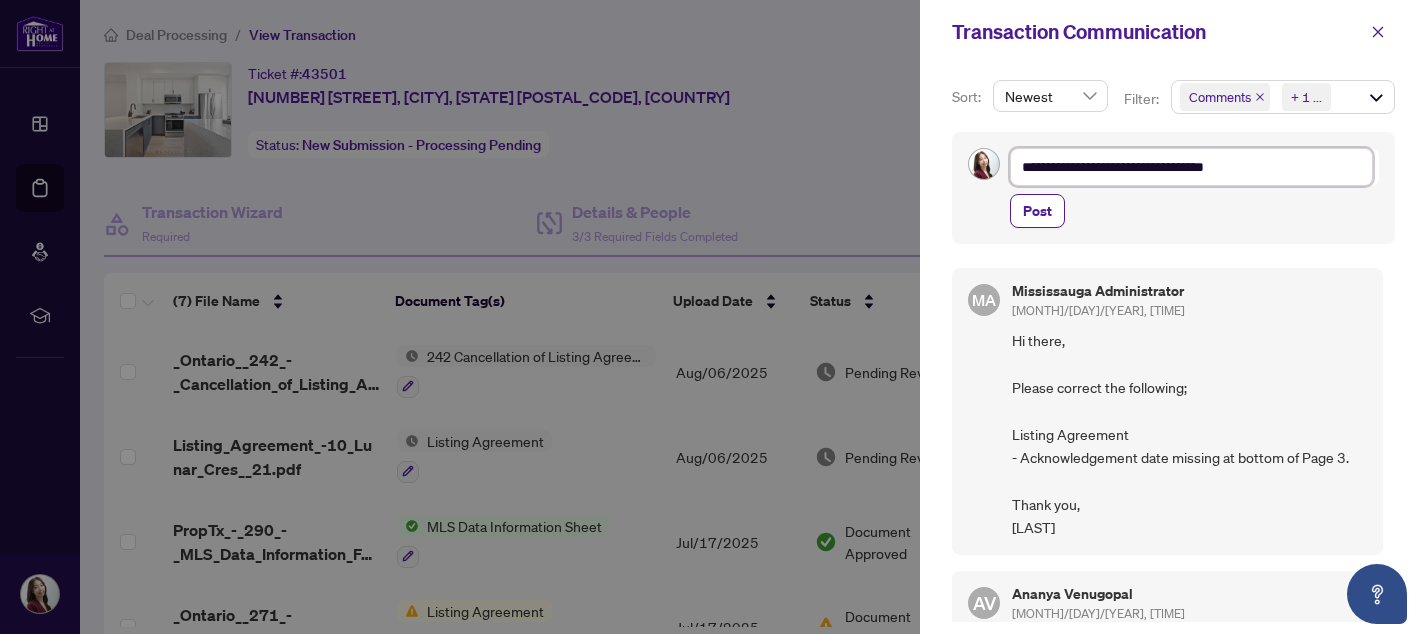 type on "**********" 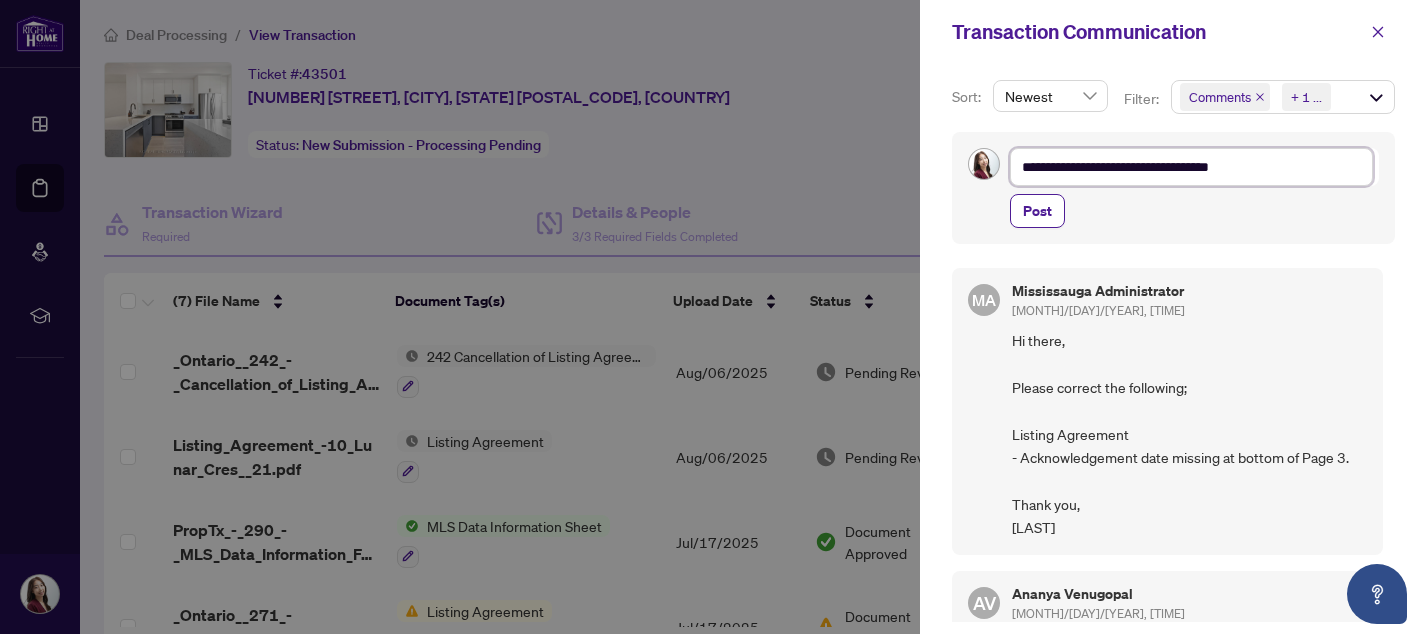 type on "**********" 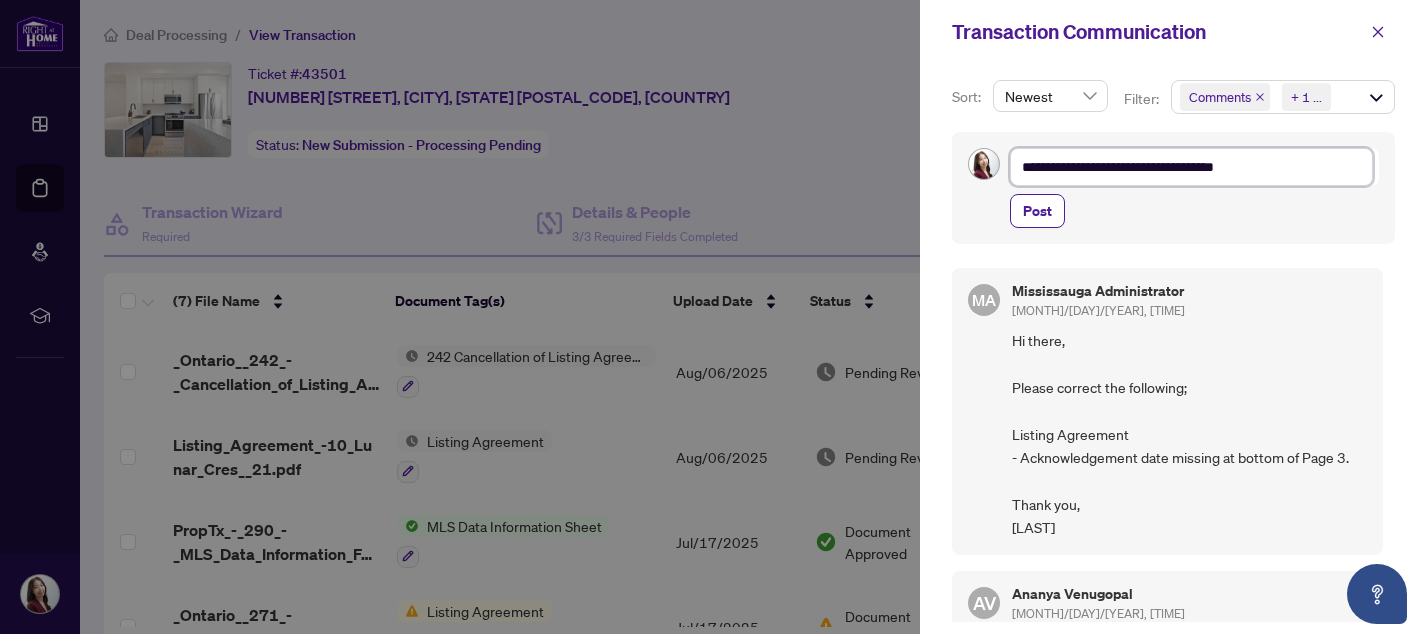 type on "**********" 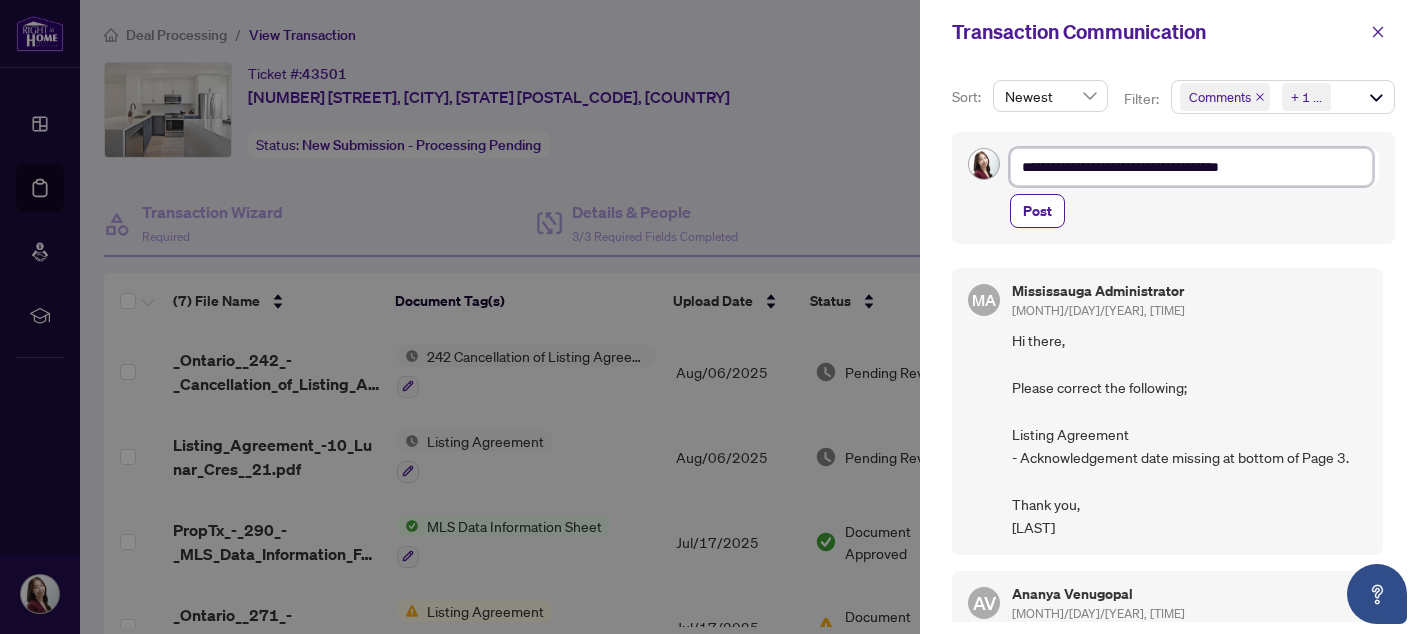 type on "**********" 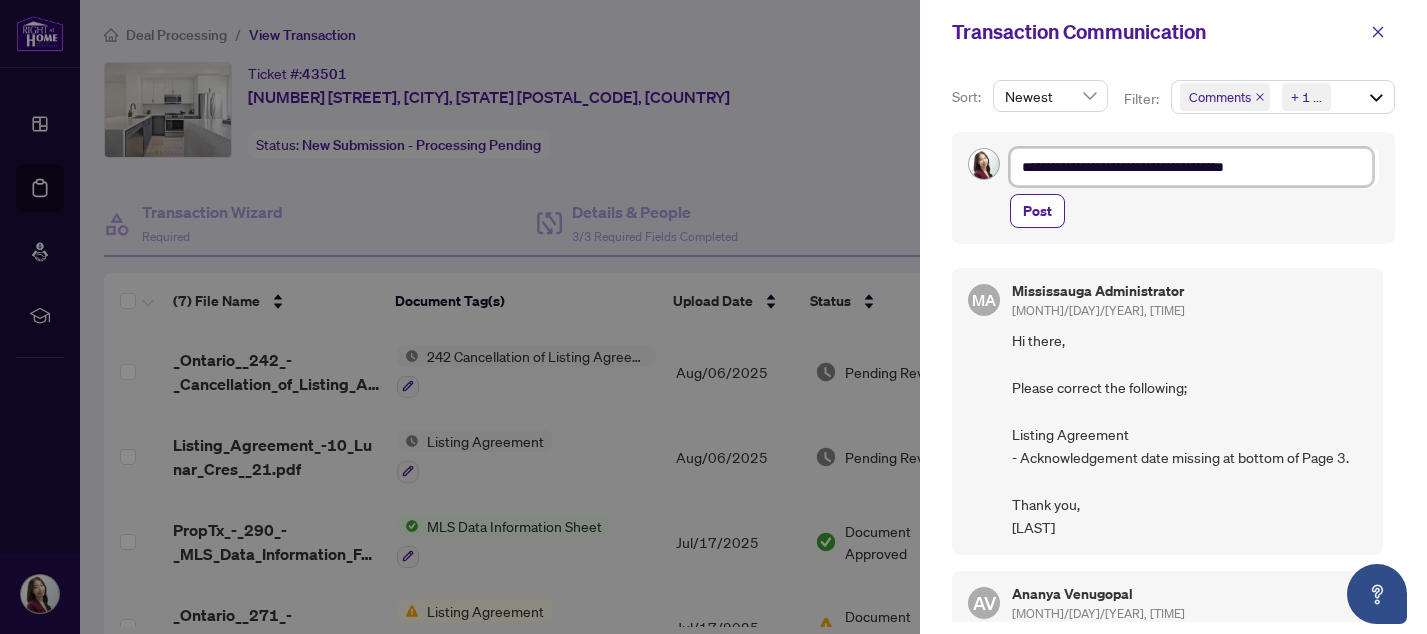 type on "**********" 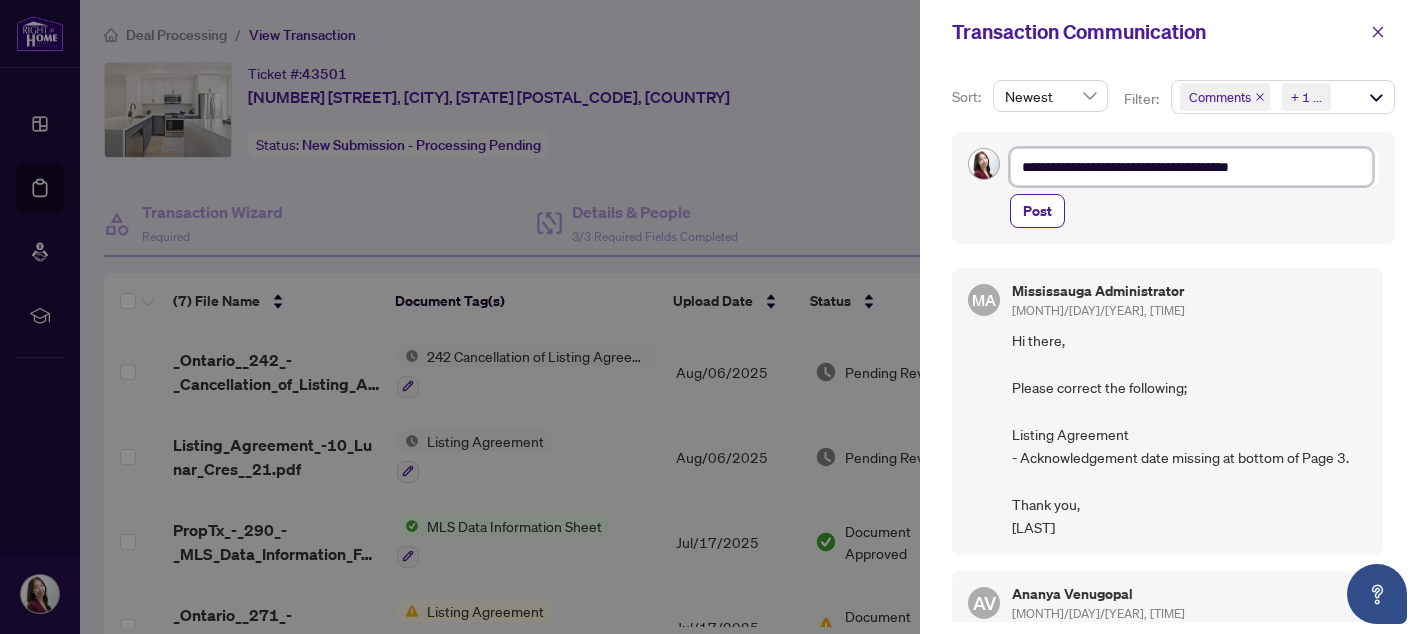 type on "**********" 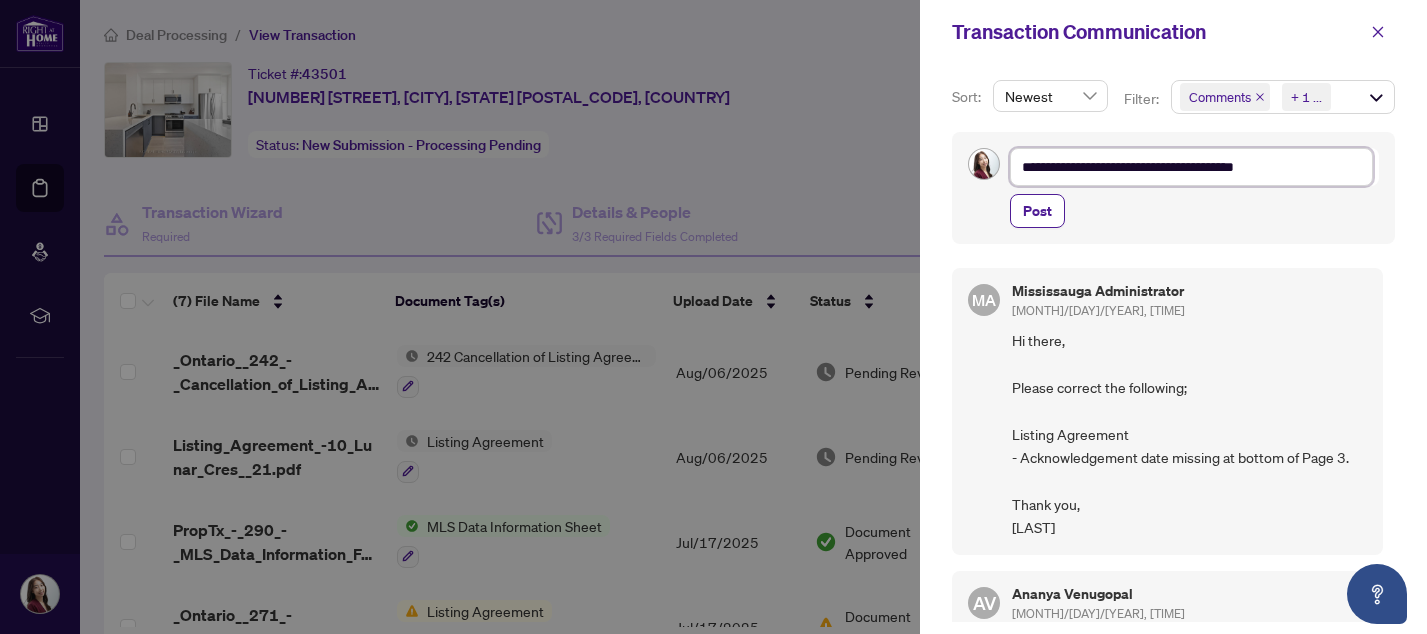 type on "**********" 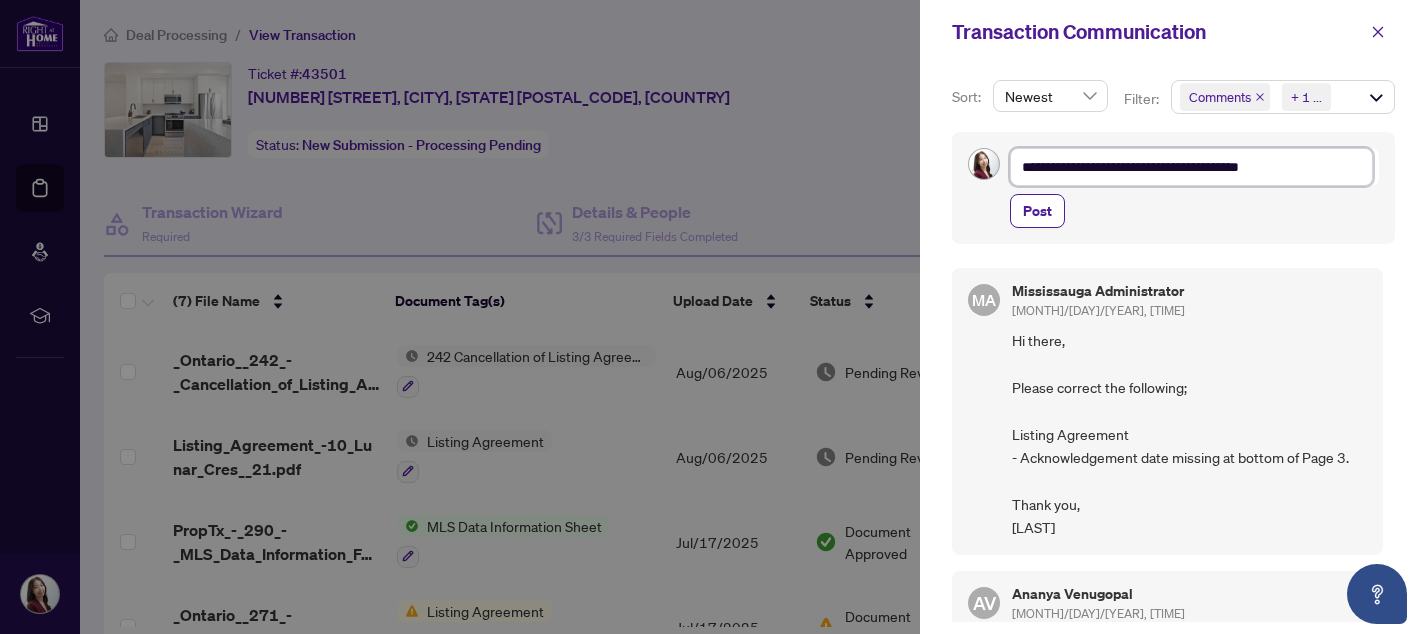 type on "**********" 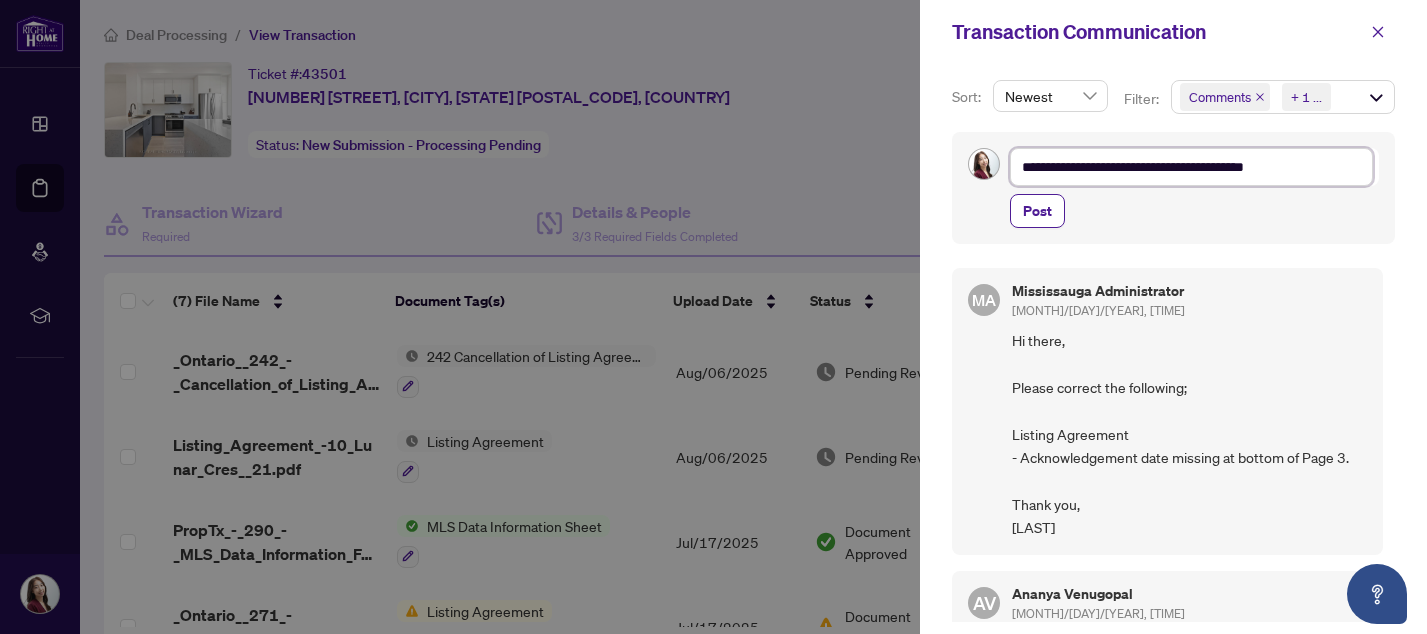 type on "**********" 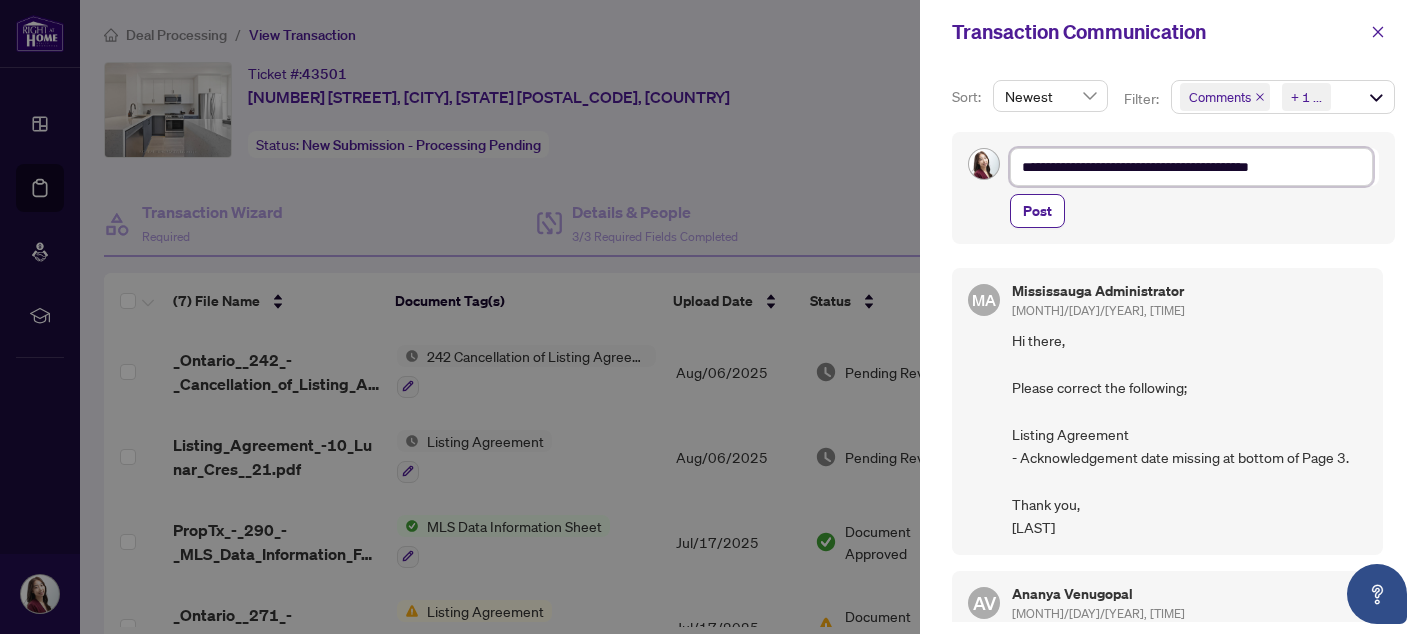 type on "**********" 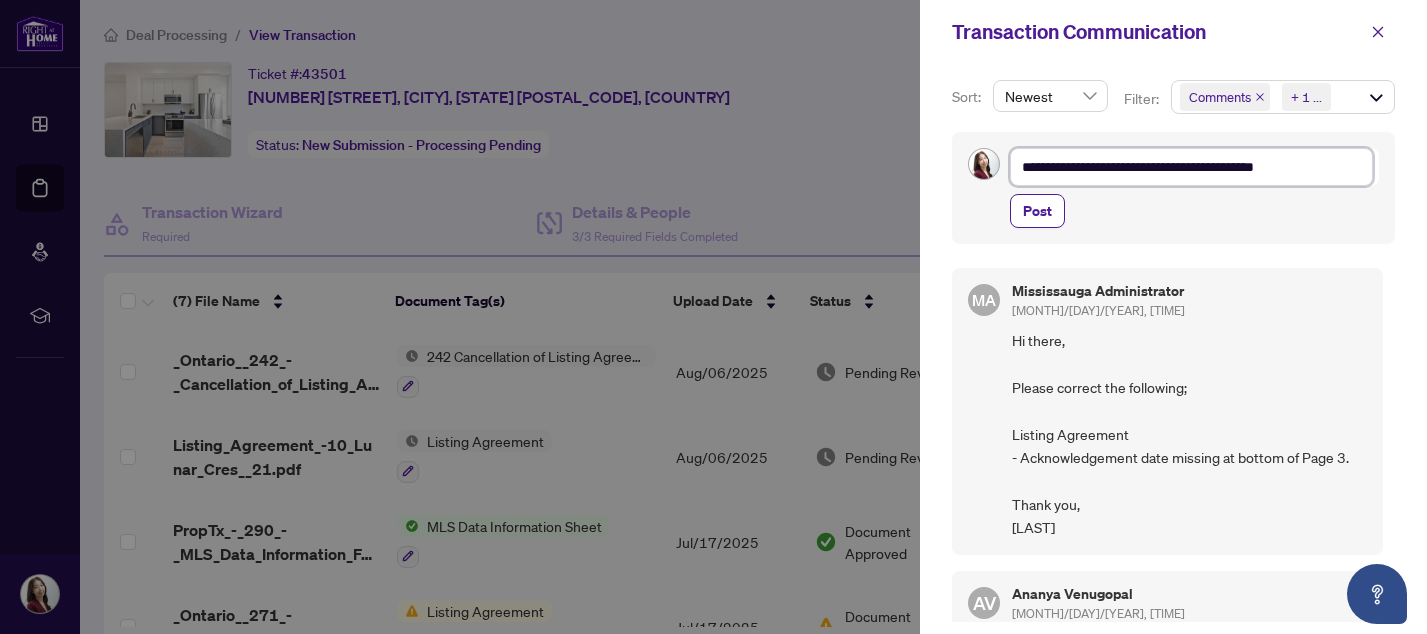 type on "**********" 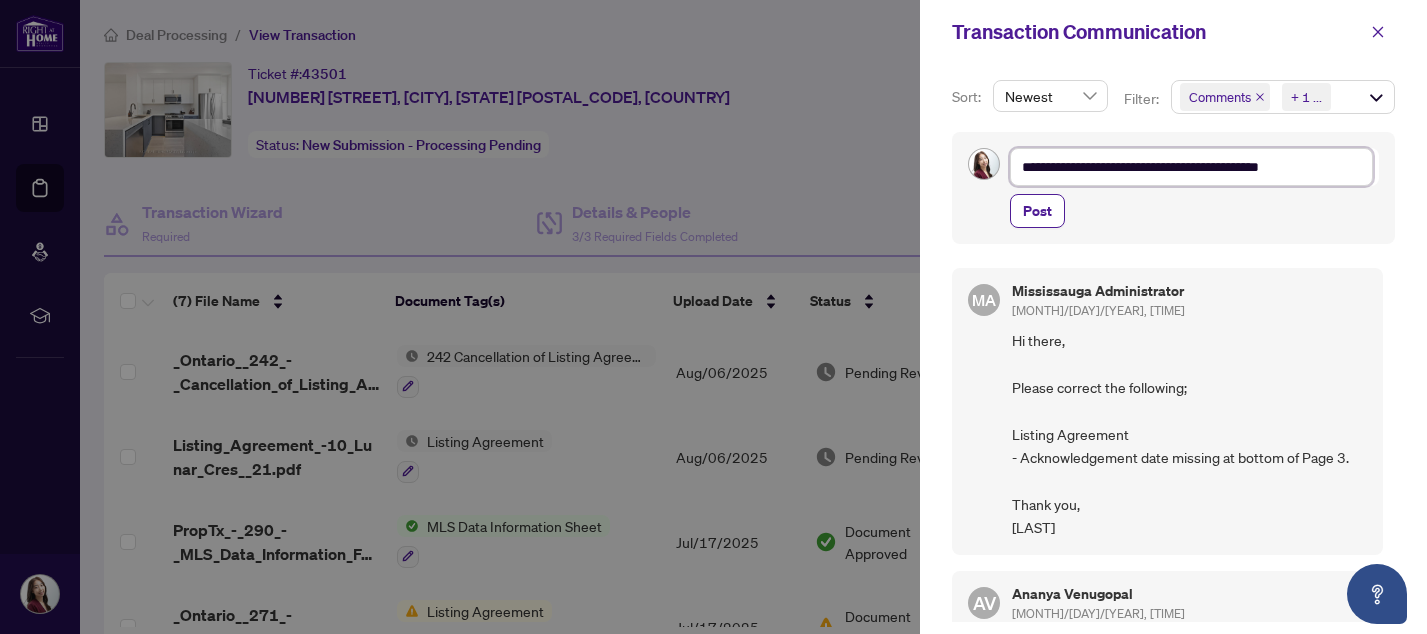 type on "**********" 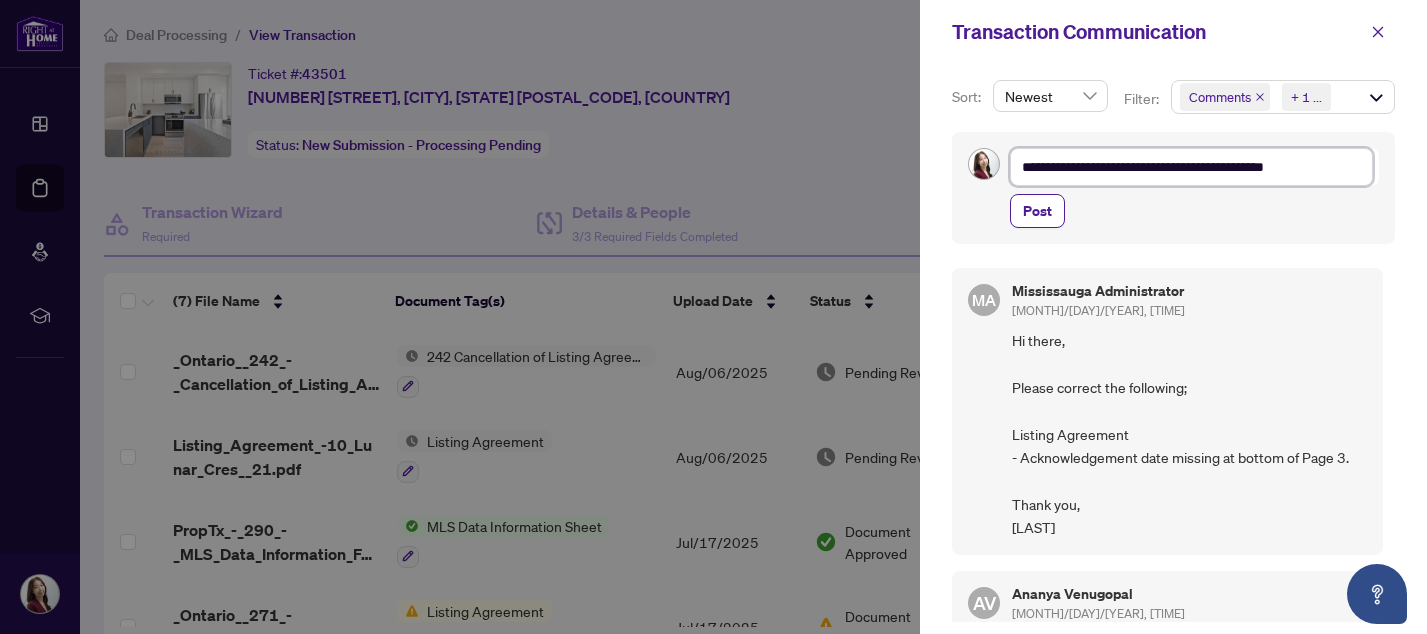 type on "**********" 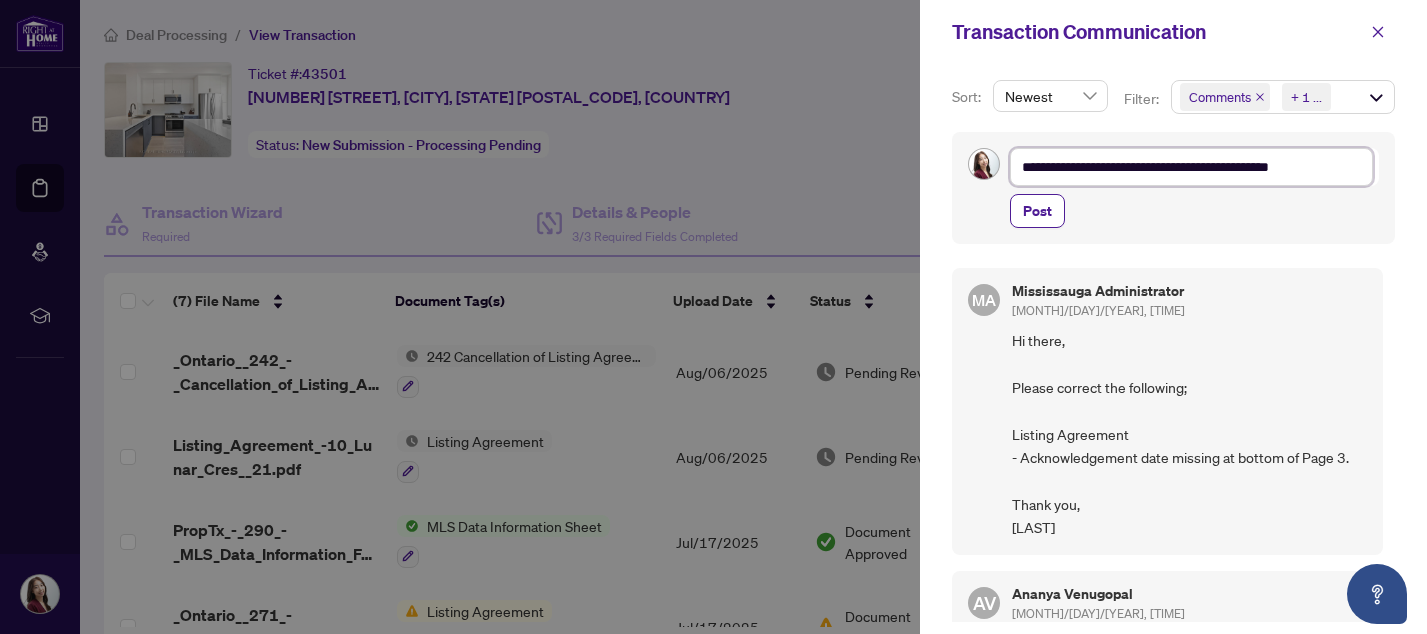 type on "**********" 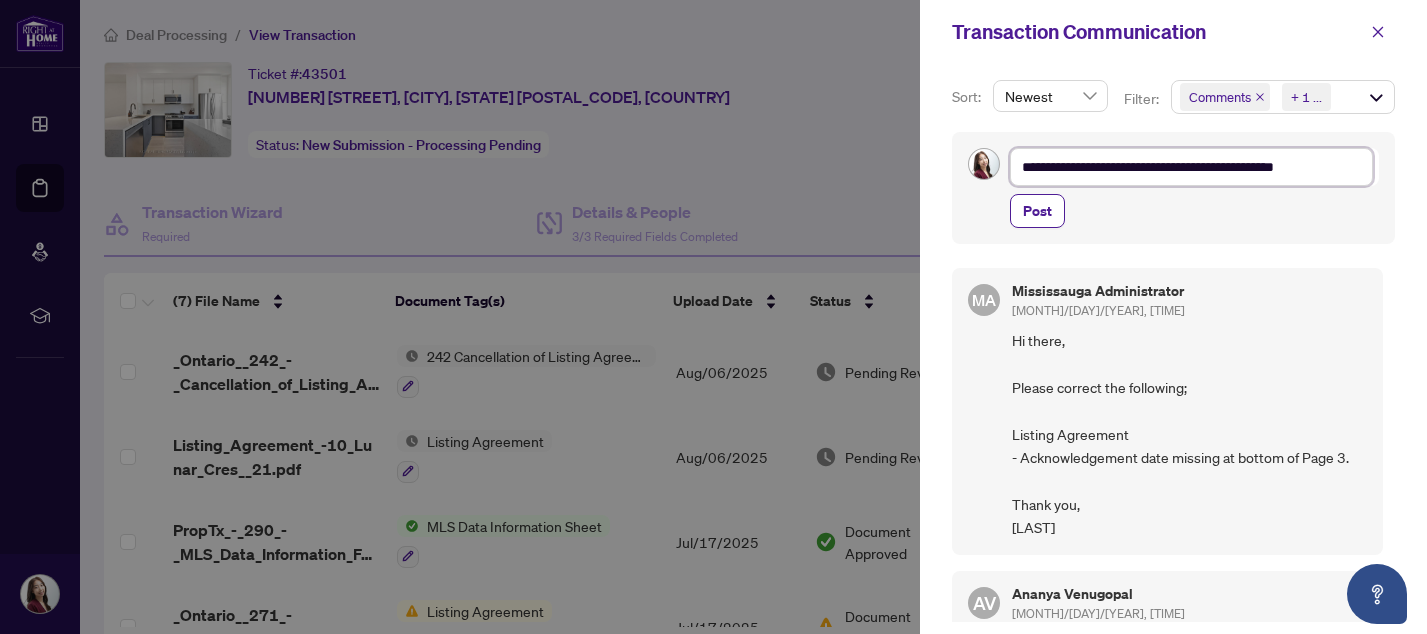 type on "**********" 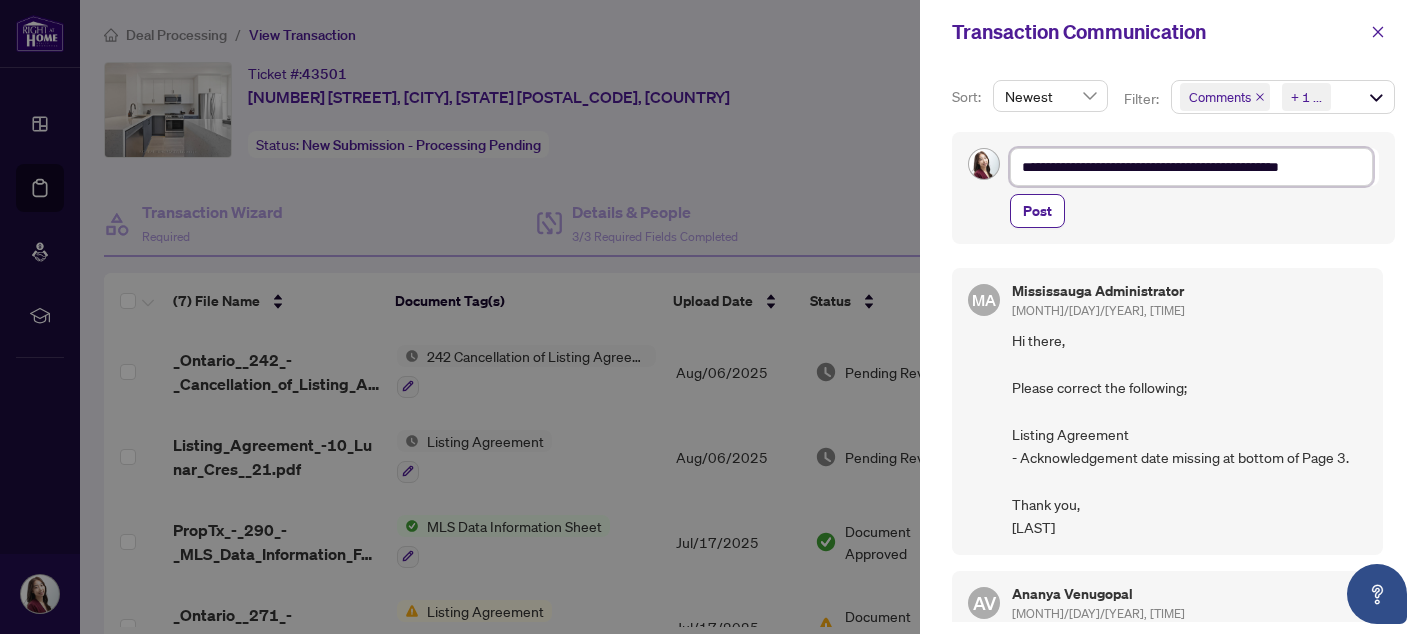 type on "**********" 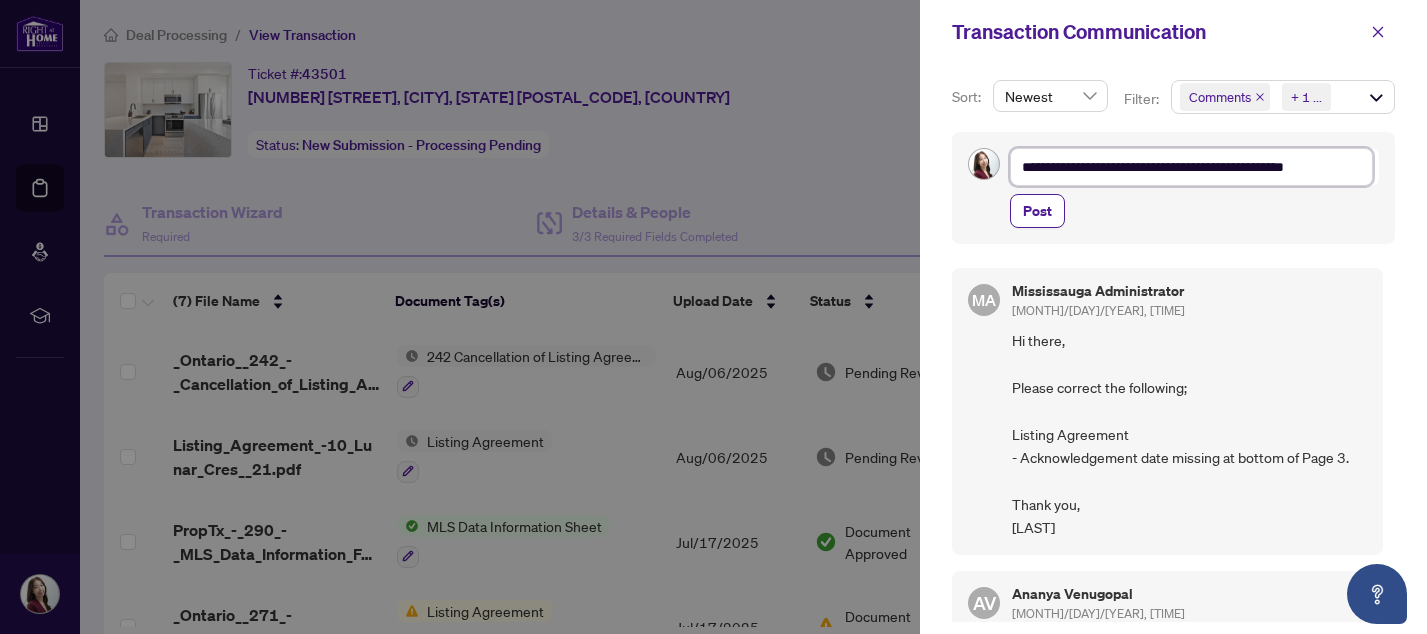 type on "**********" 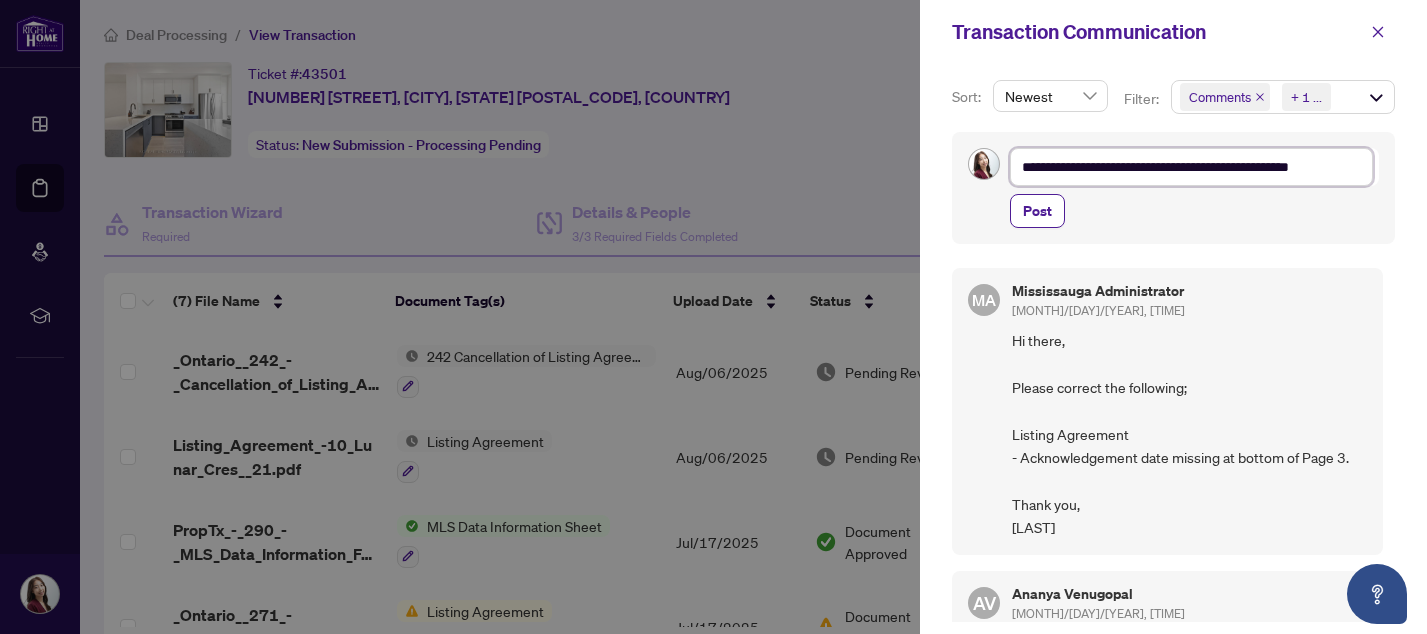 type on "**********" 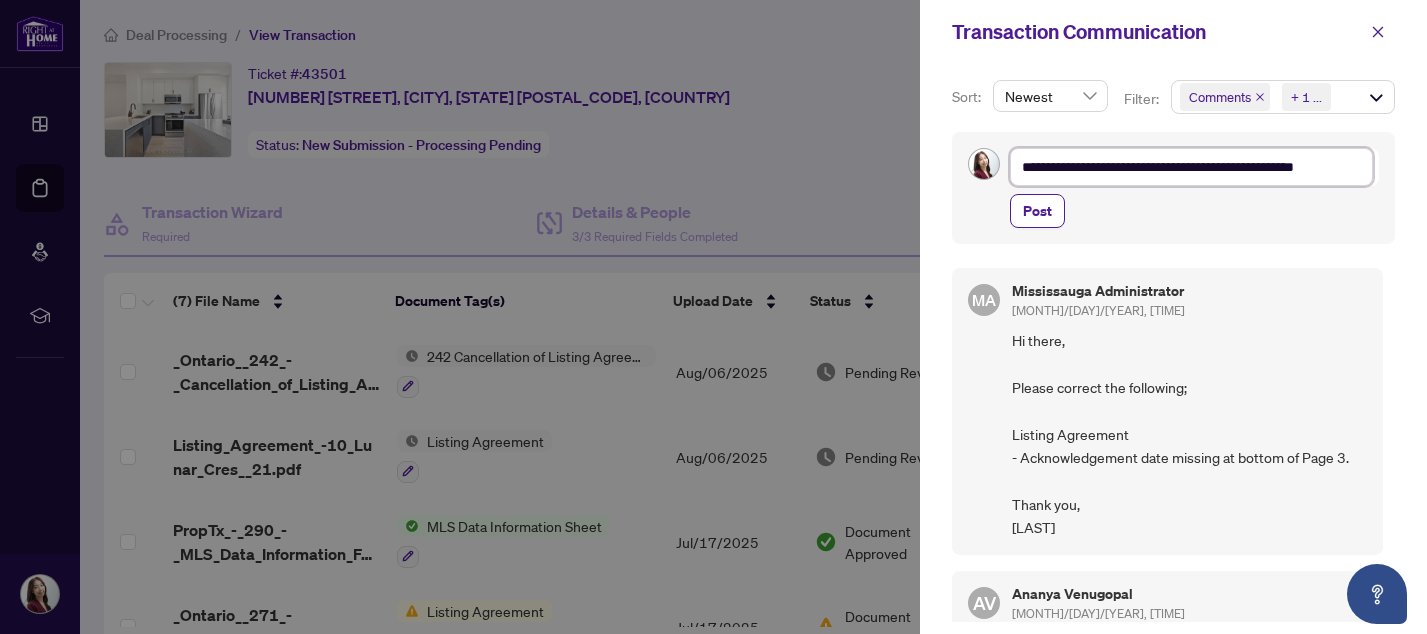 type on "**********" 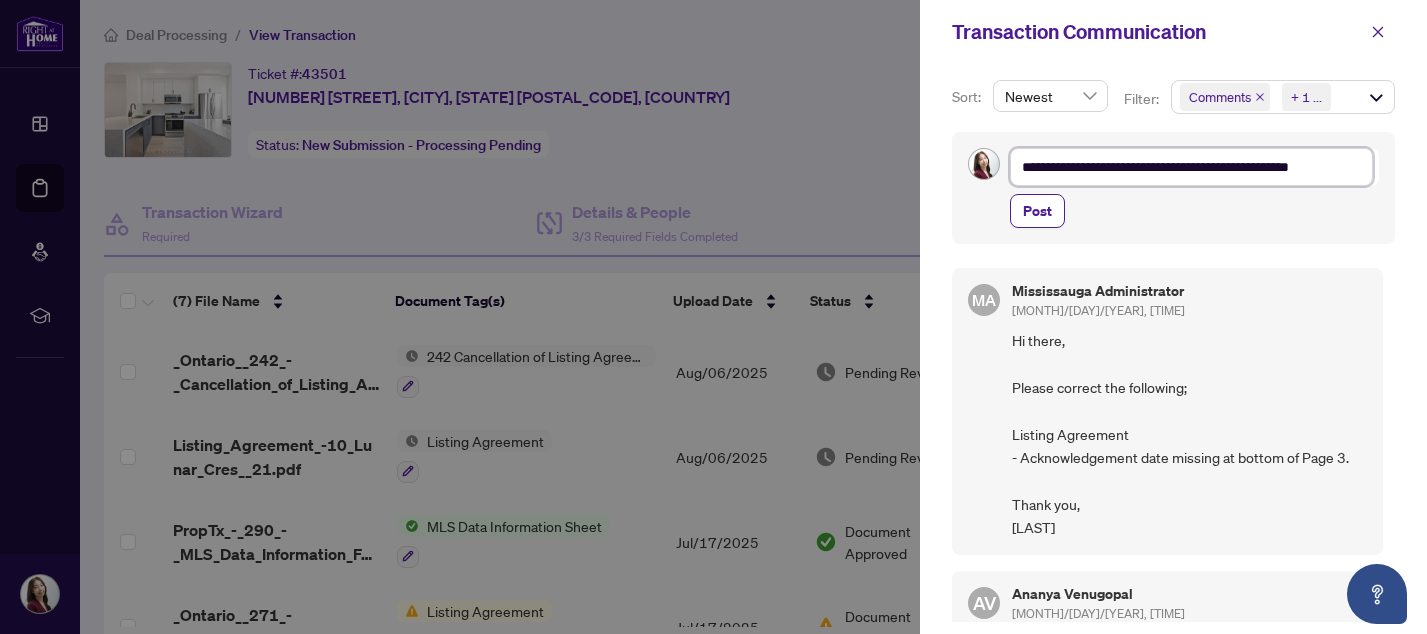 type on "**********" 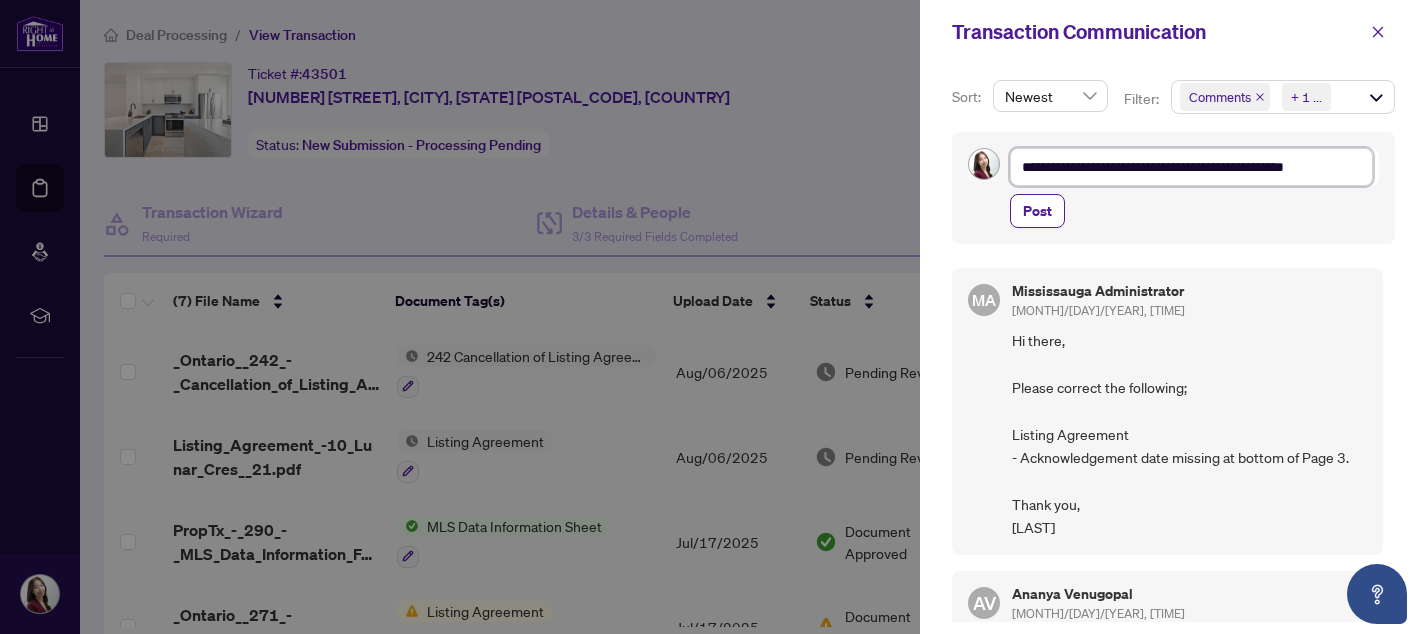 type on "**********" 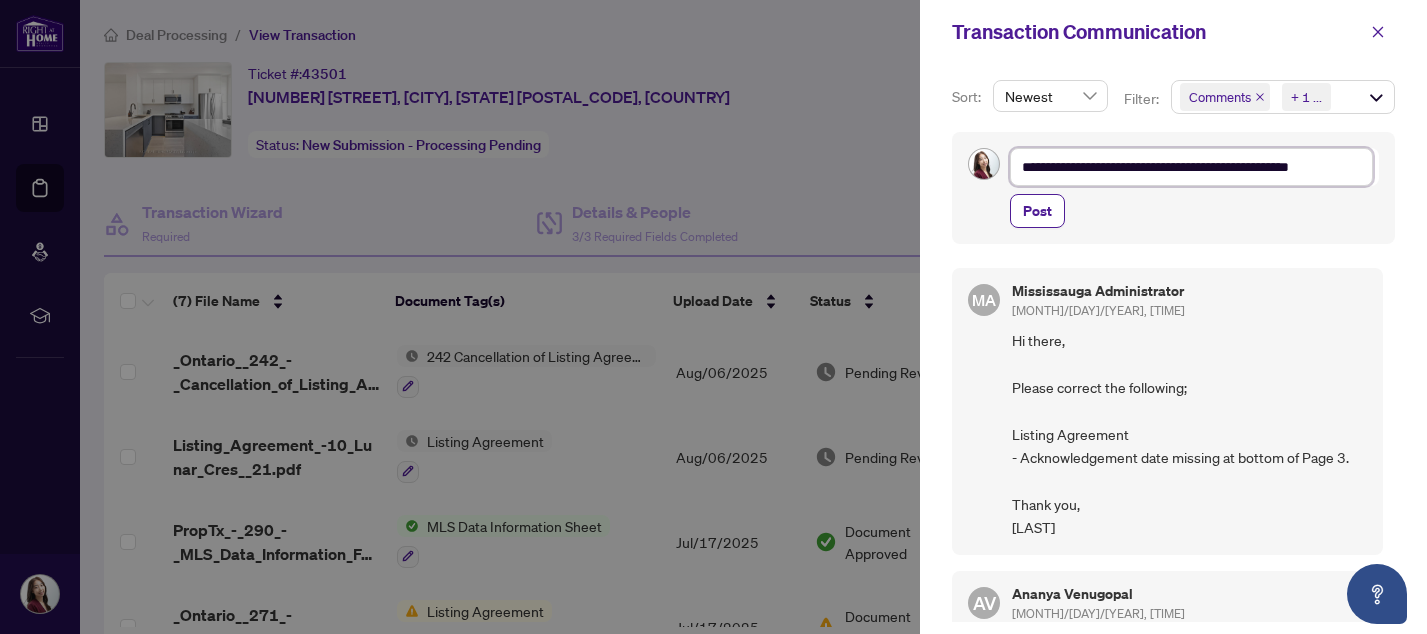 type on "**********" 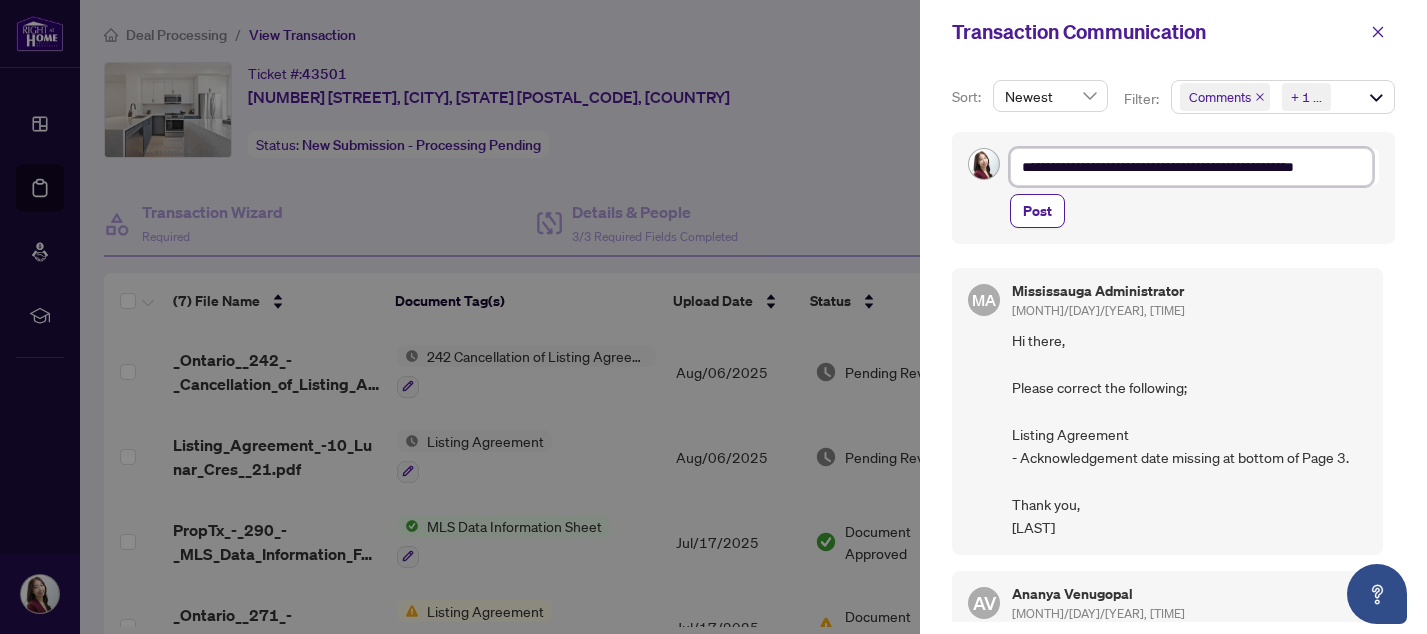 type on "**********" 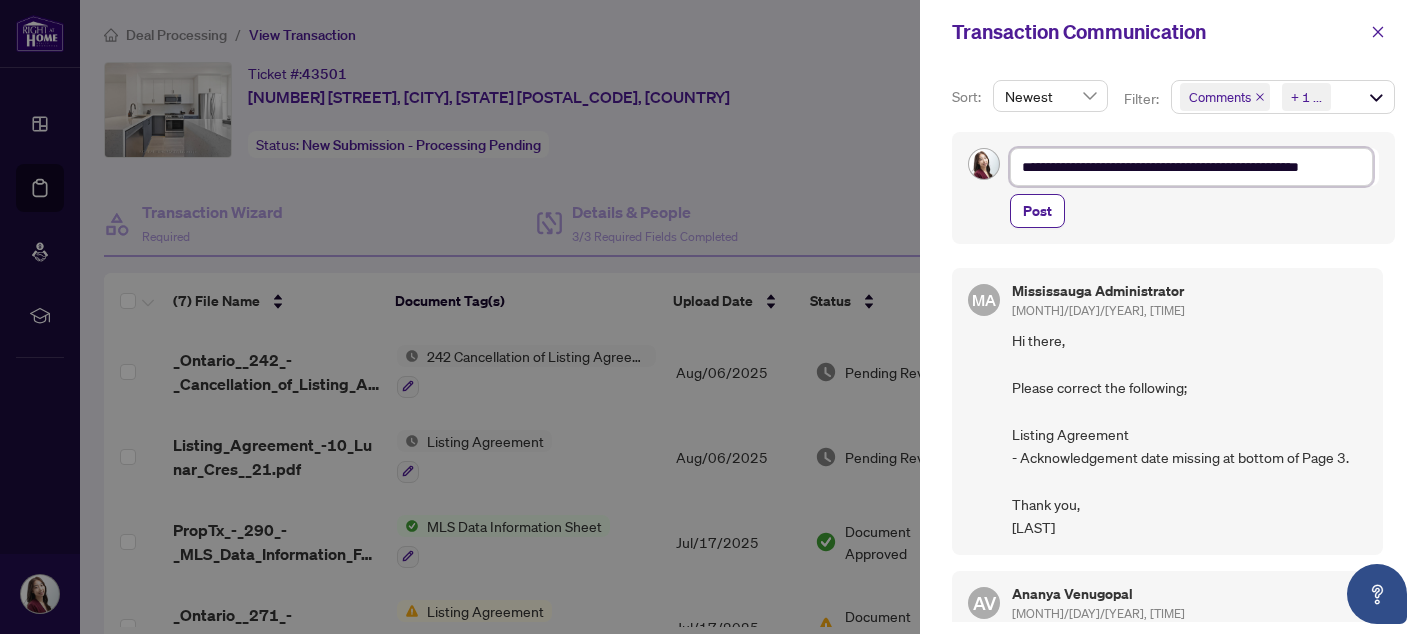 type on "**********" 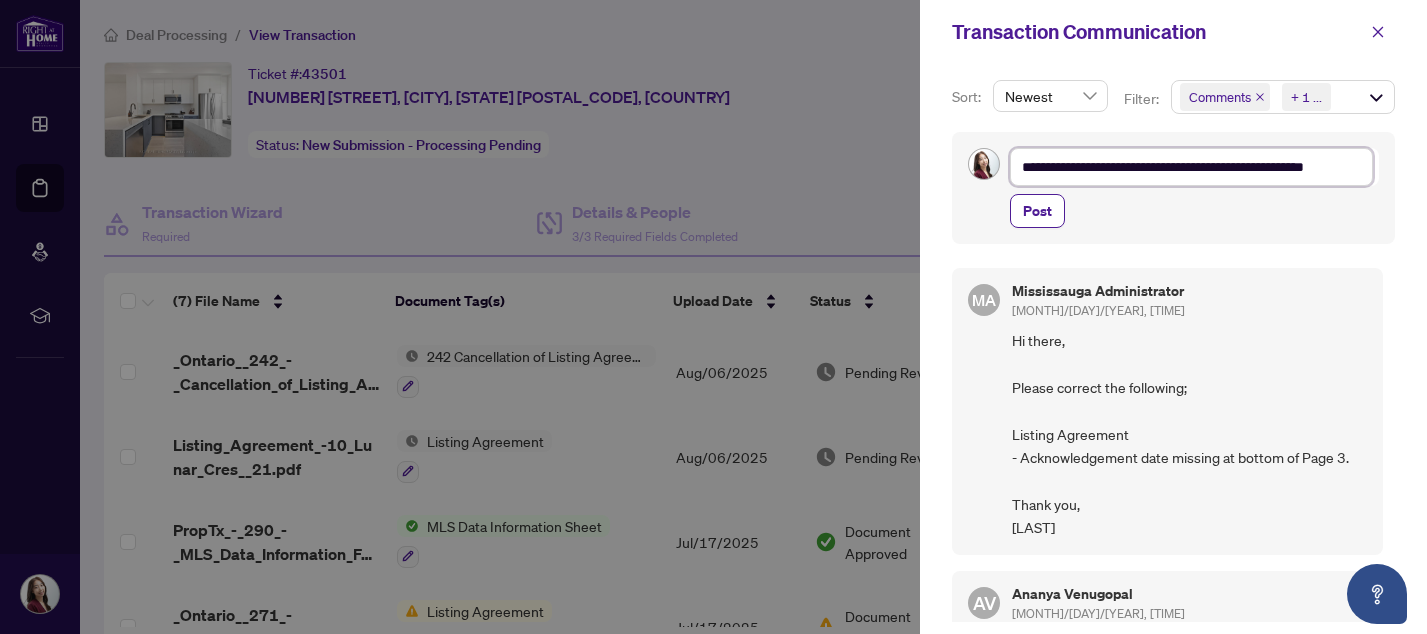 type on "**********" 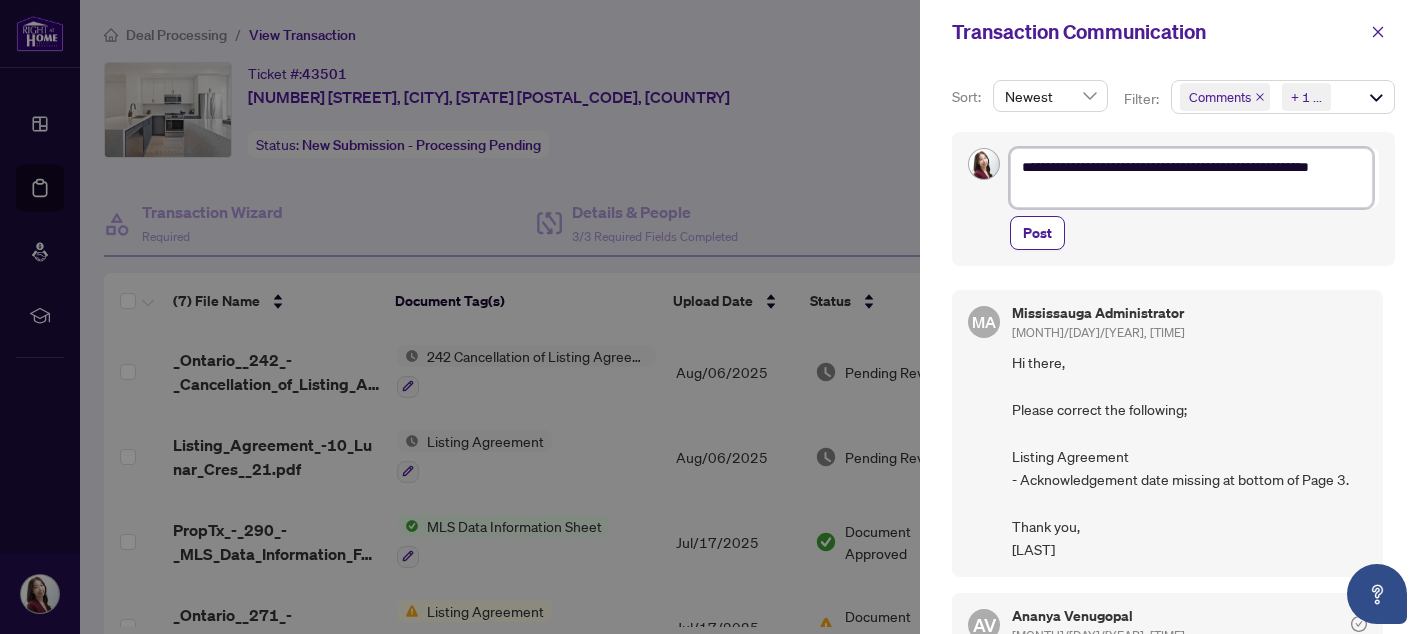 type on "**********" 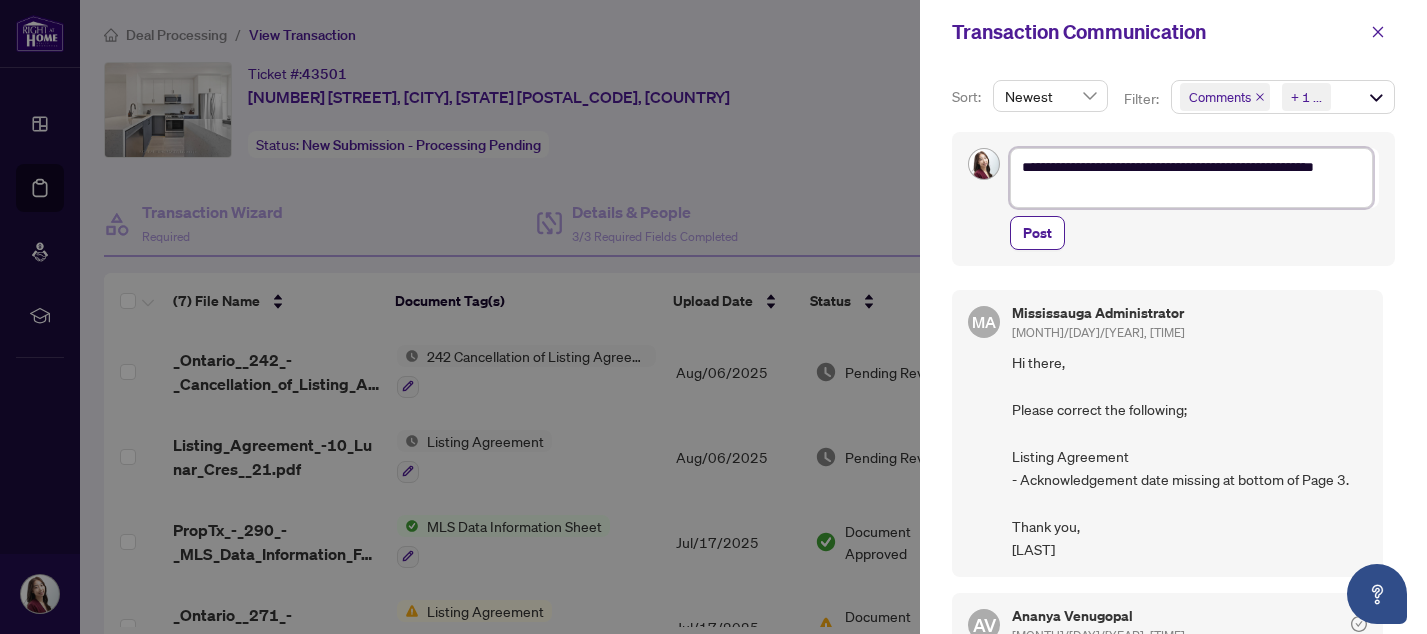 type on "**********" 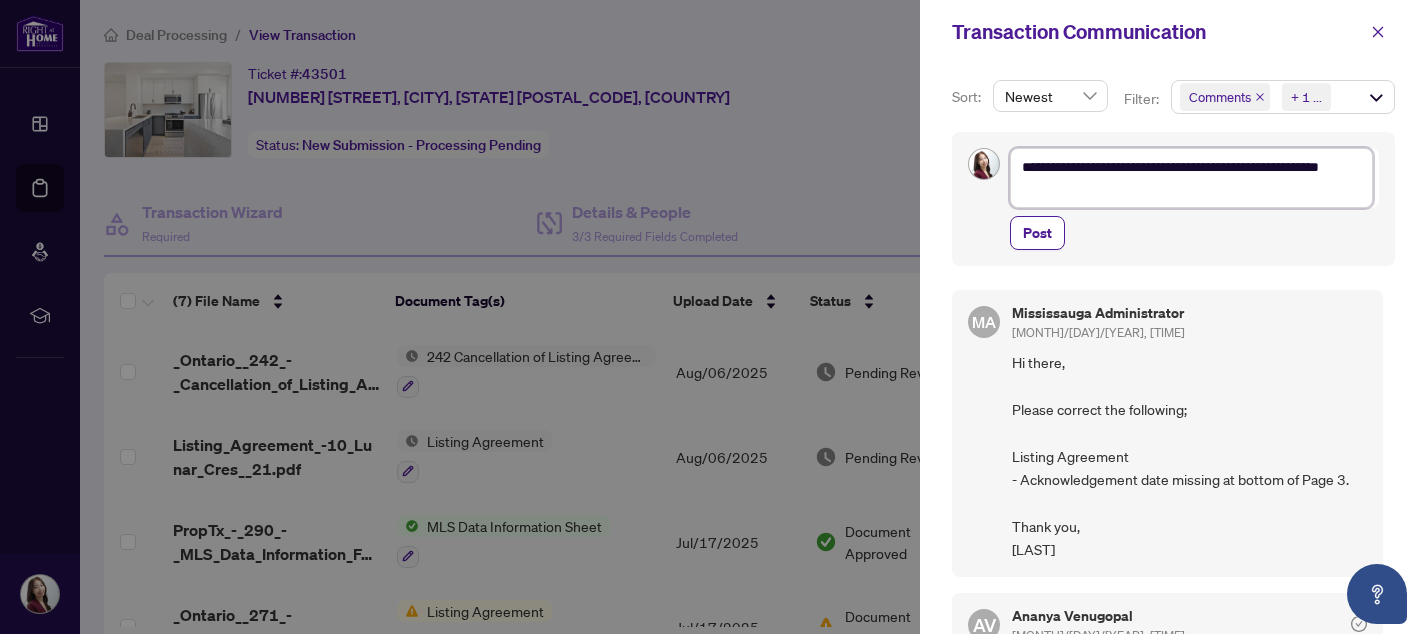 type on "**********" 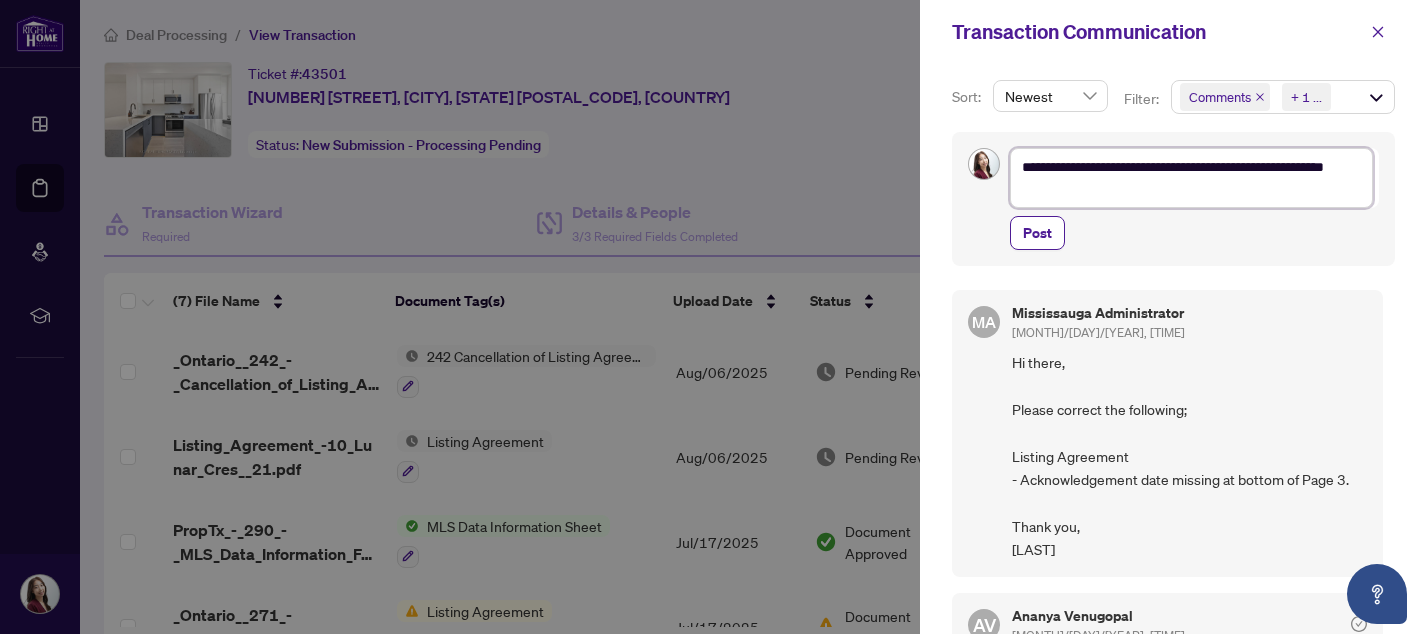 type on "**********" 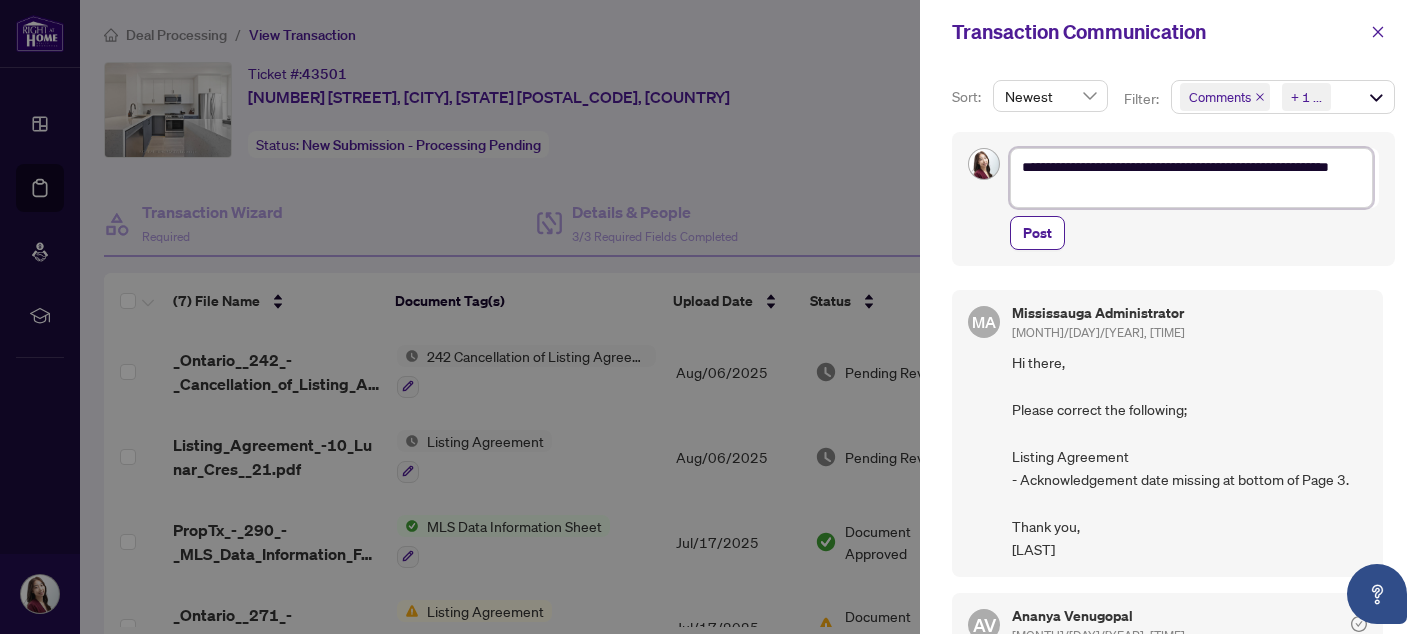 type on "**********" 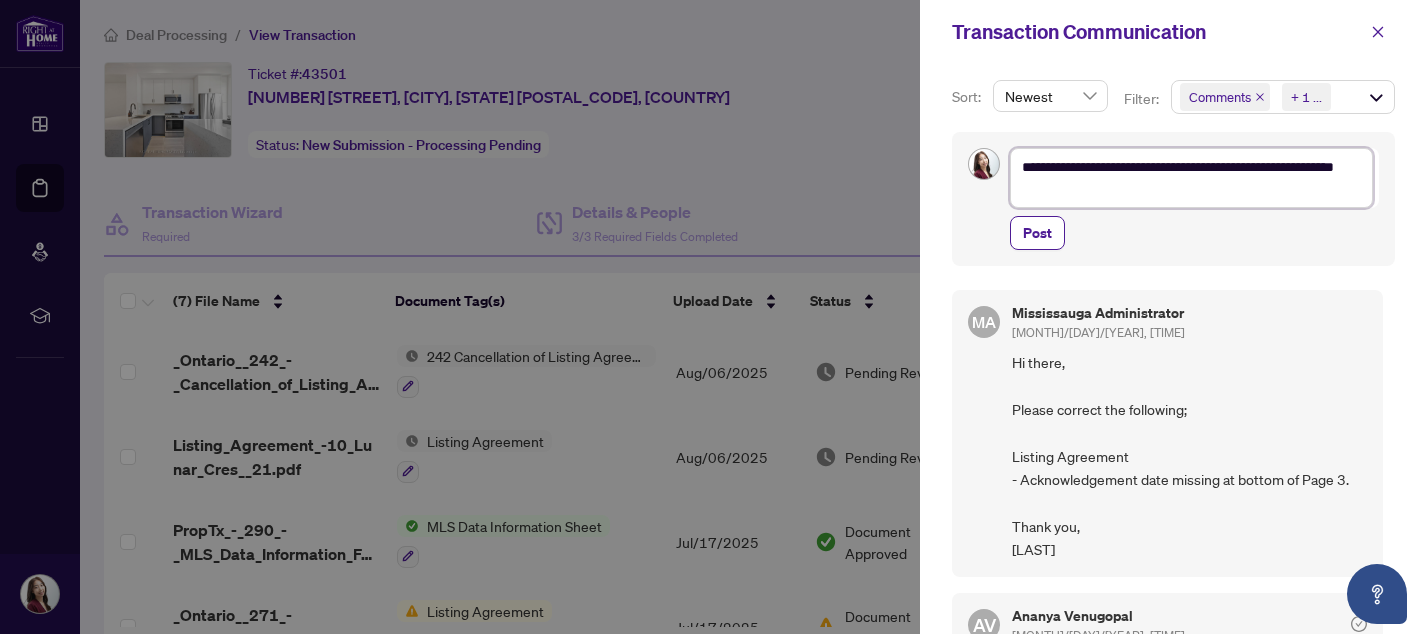 type on "**********" 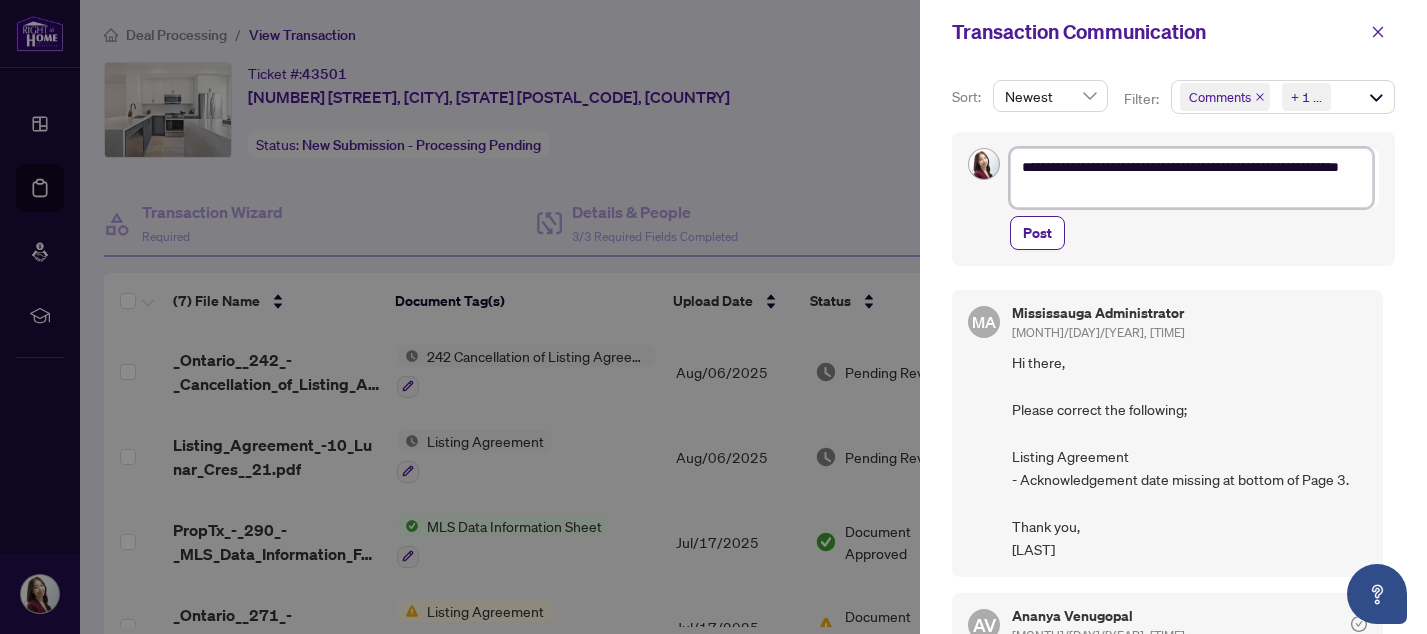 type on "**********" 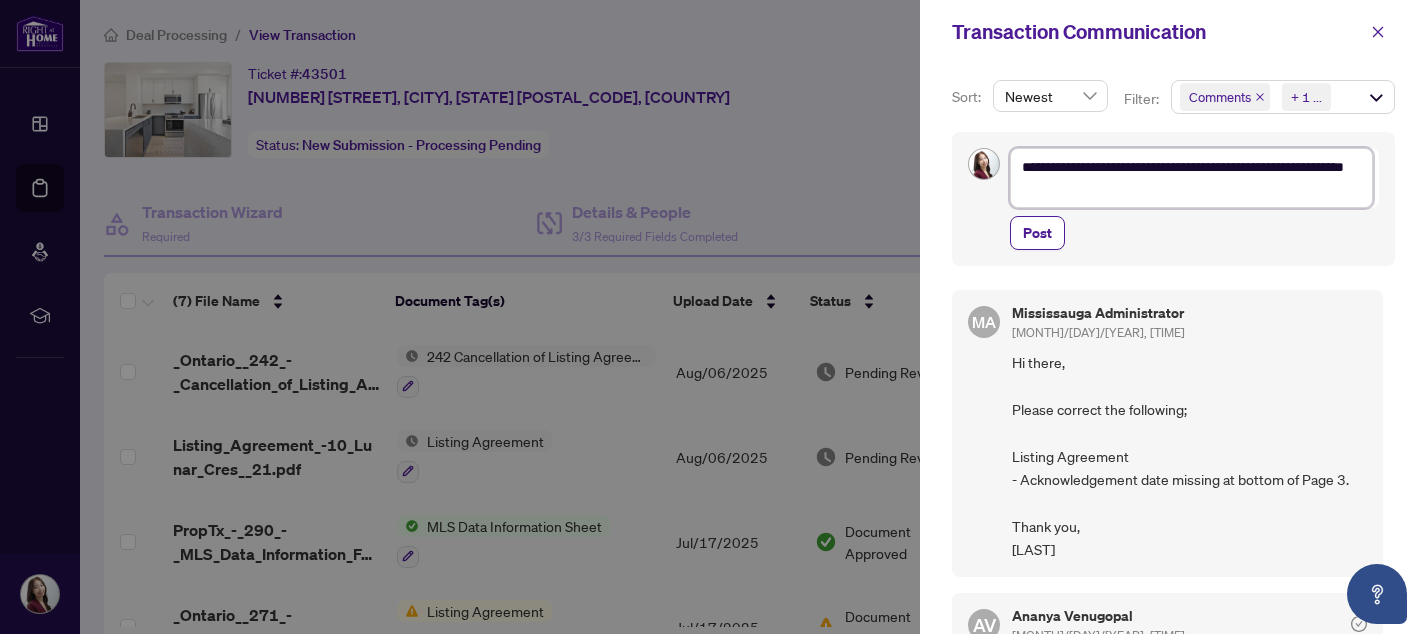 type on "**********" 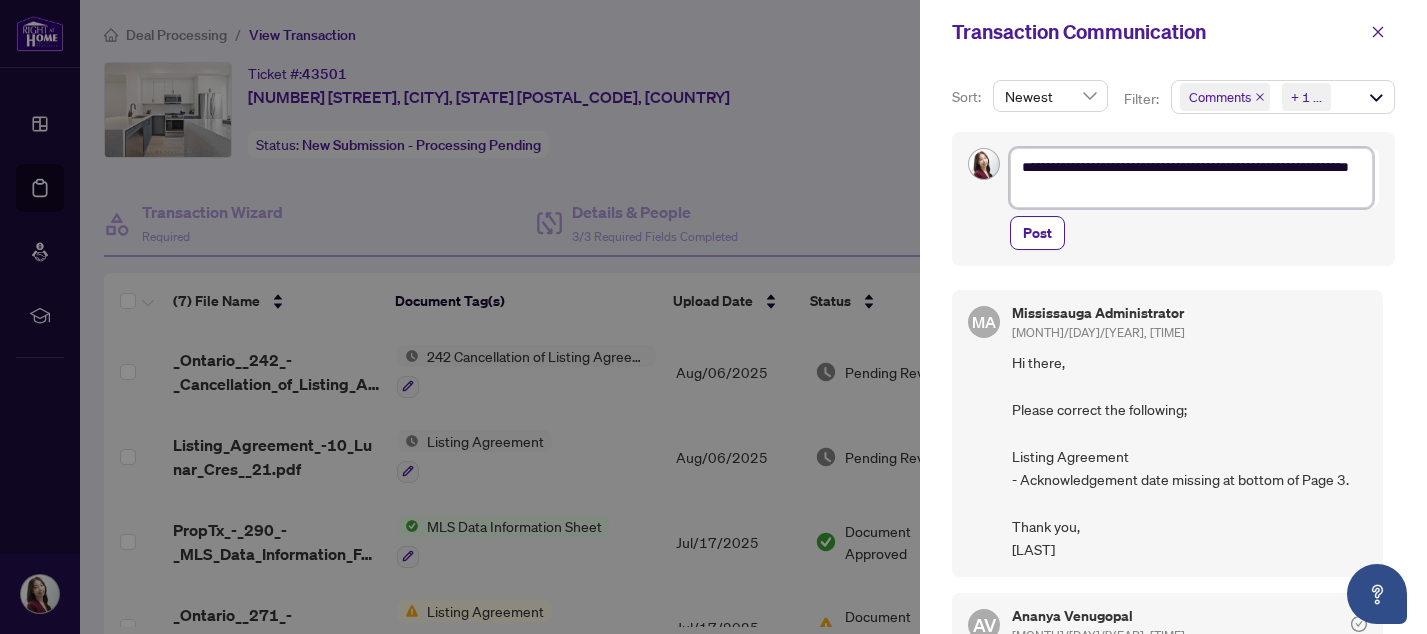 type on "**********" 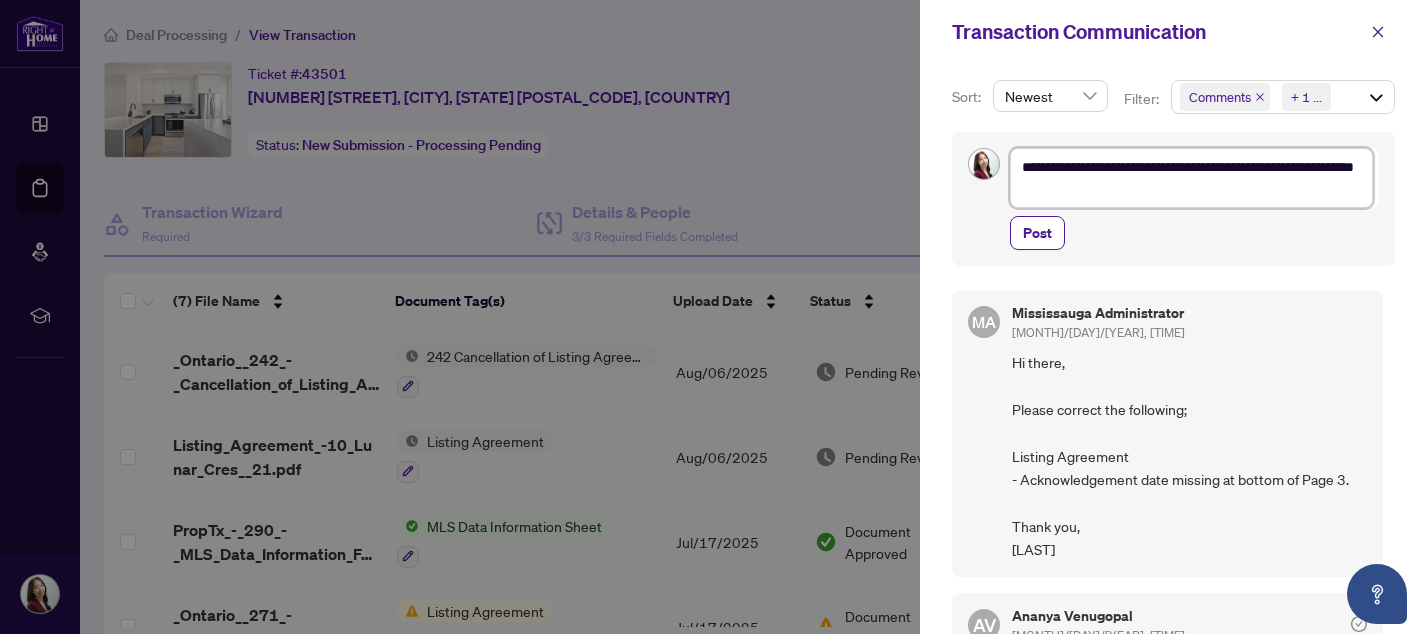 type on "**********" 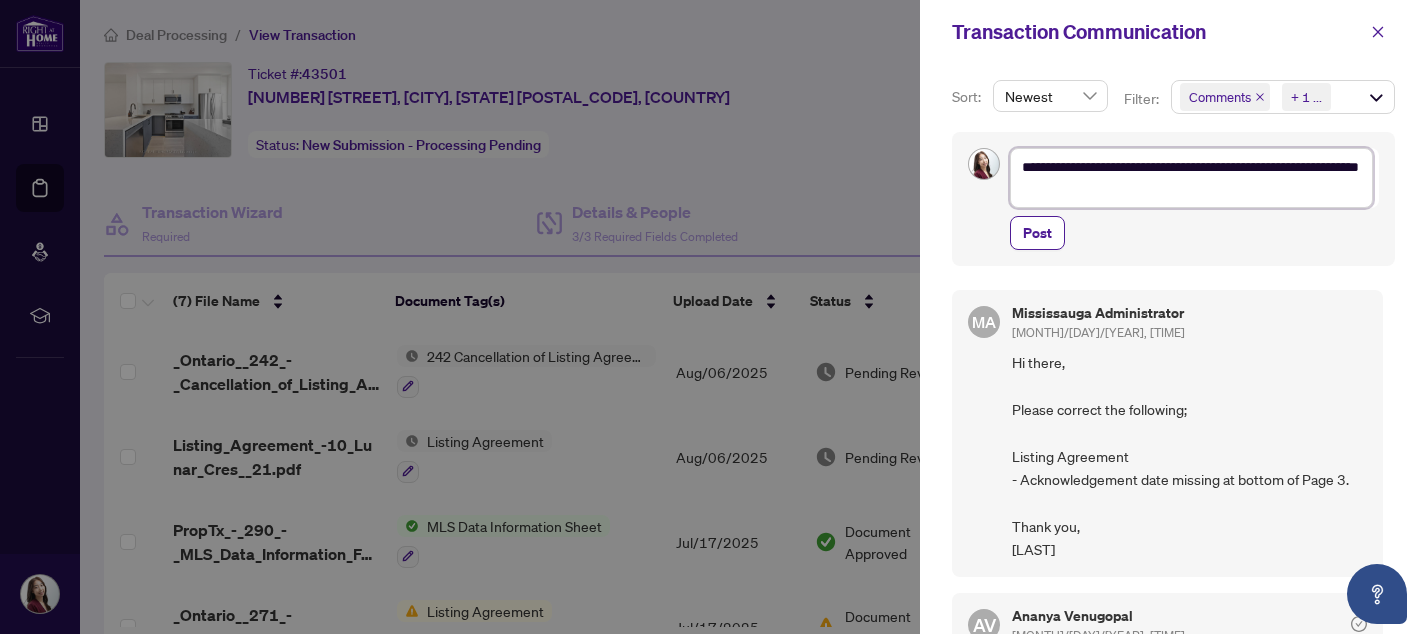 type on "**********" 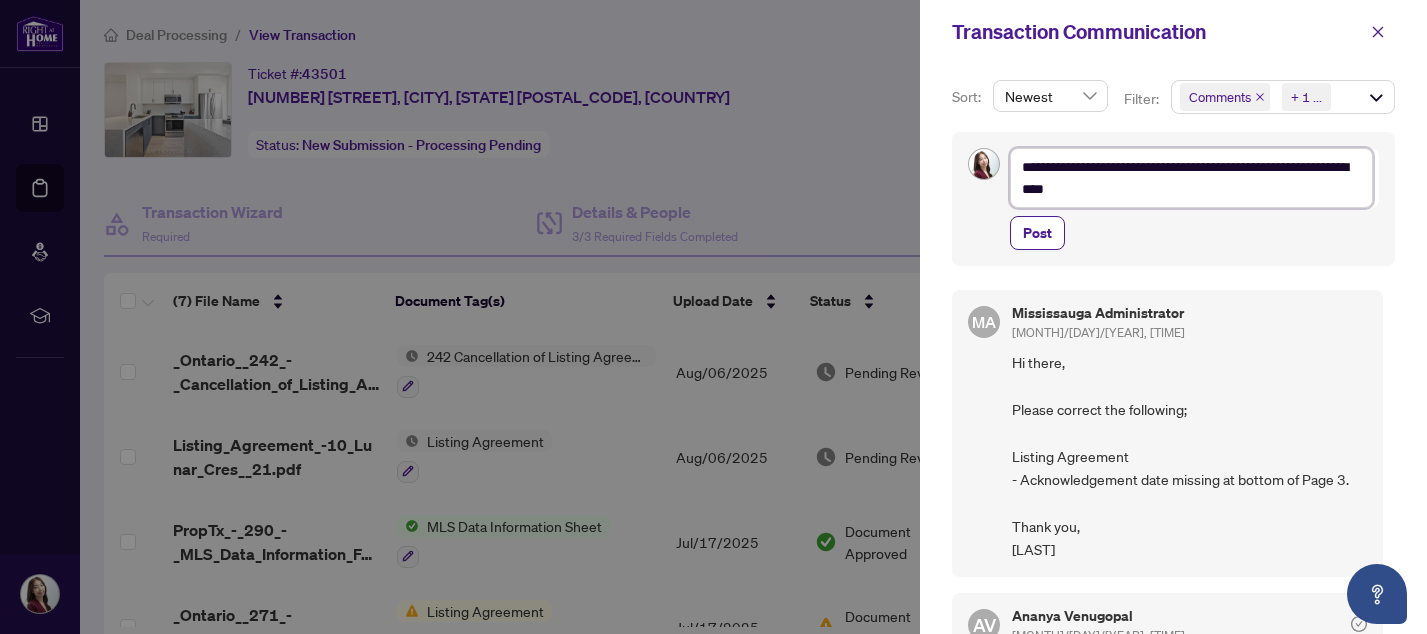 type on "**********" 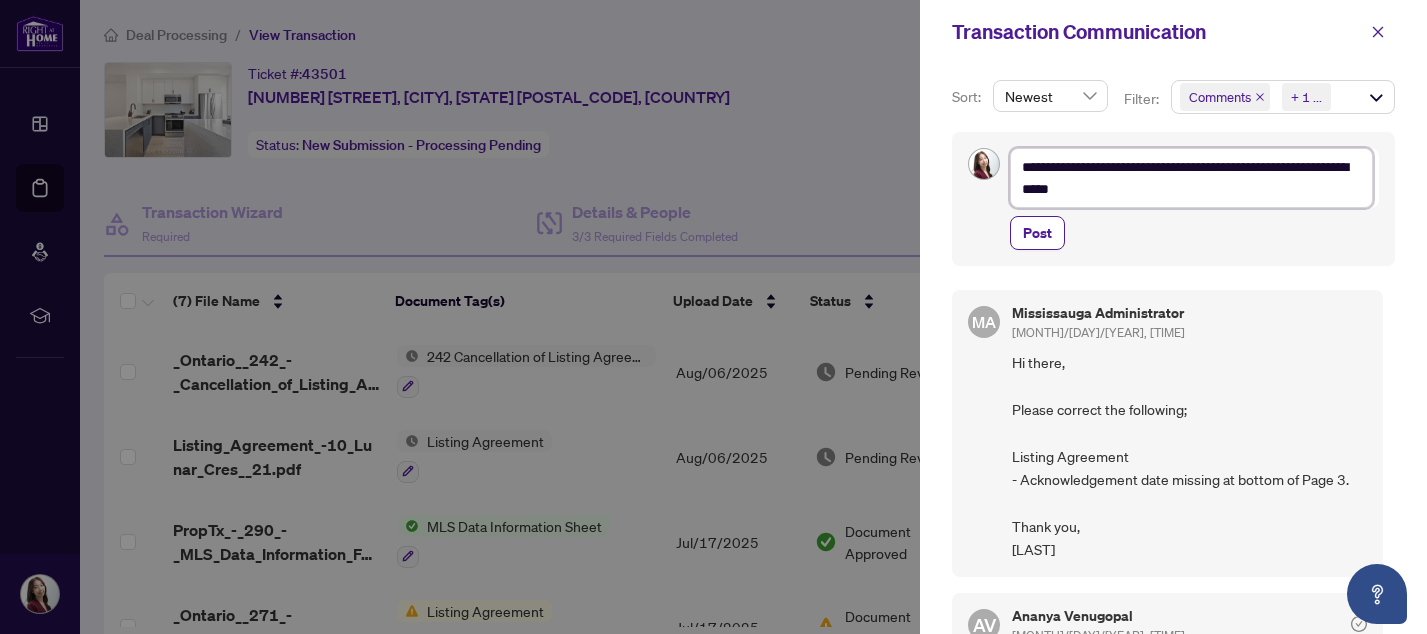 type on "**********" 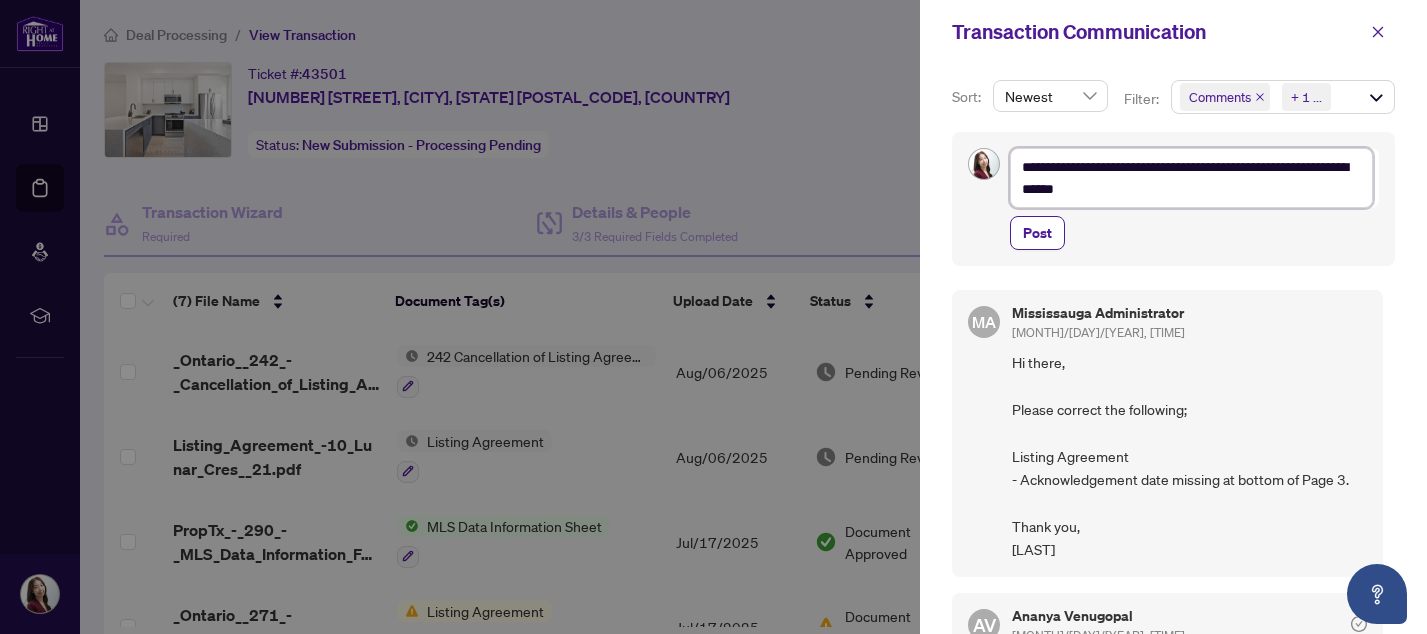 type on "**********" 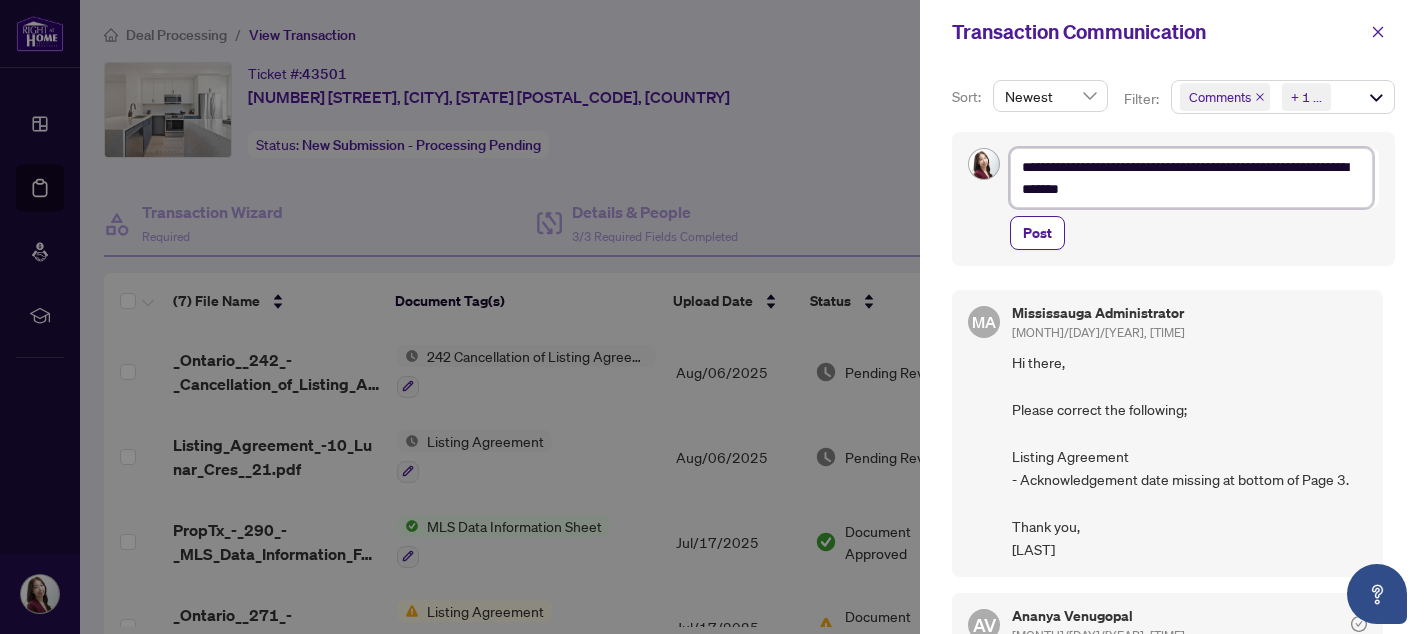 type on "**********" 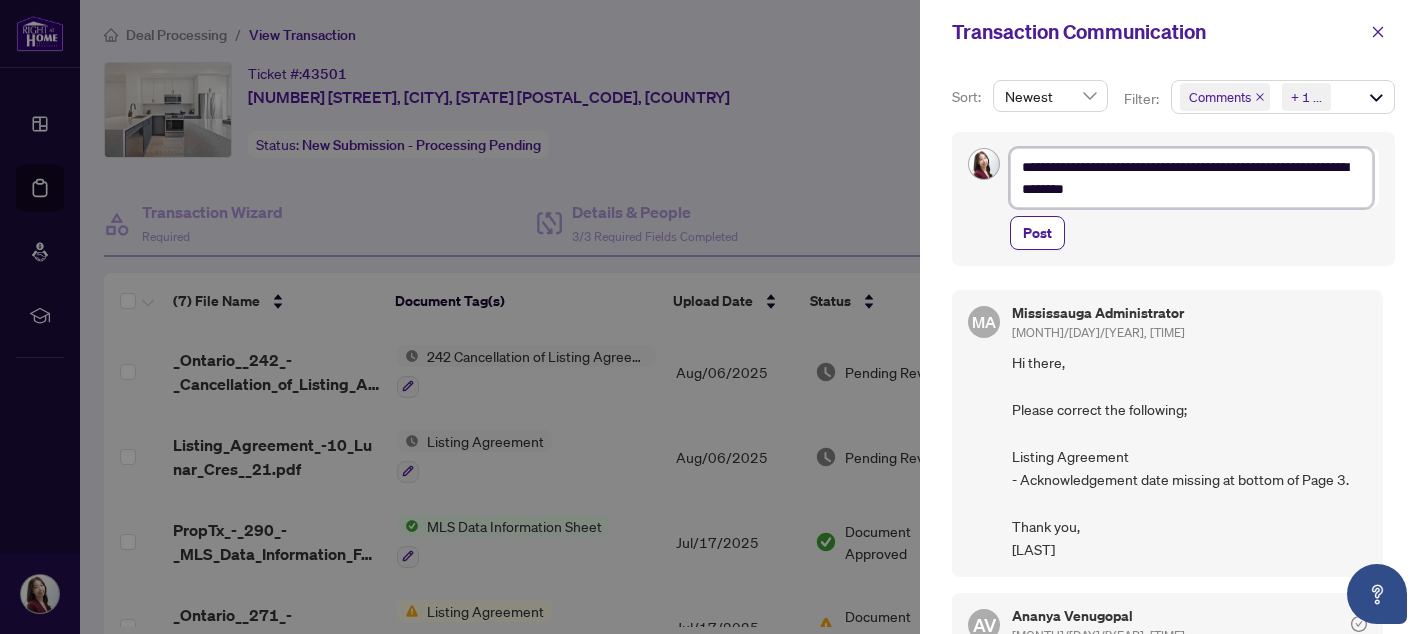 type on "**********" 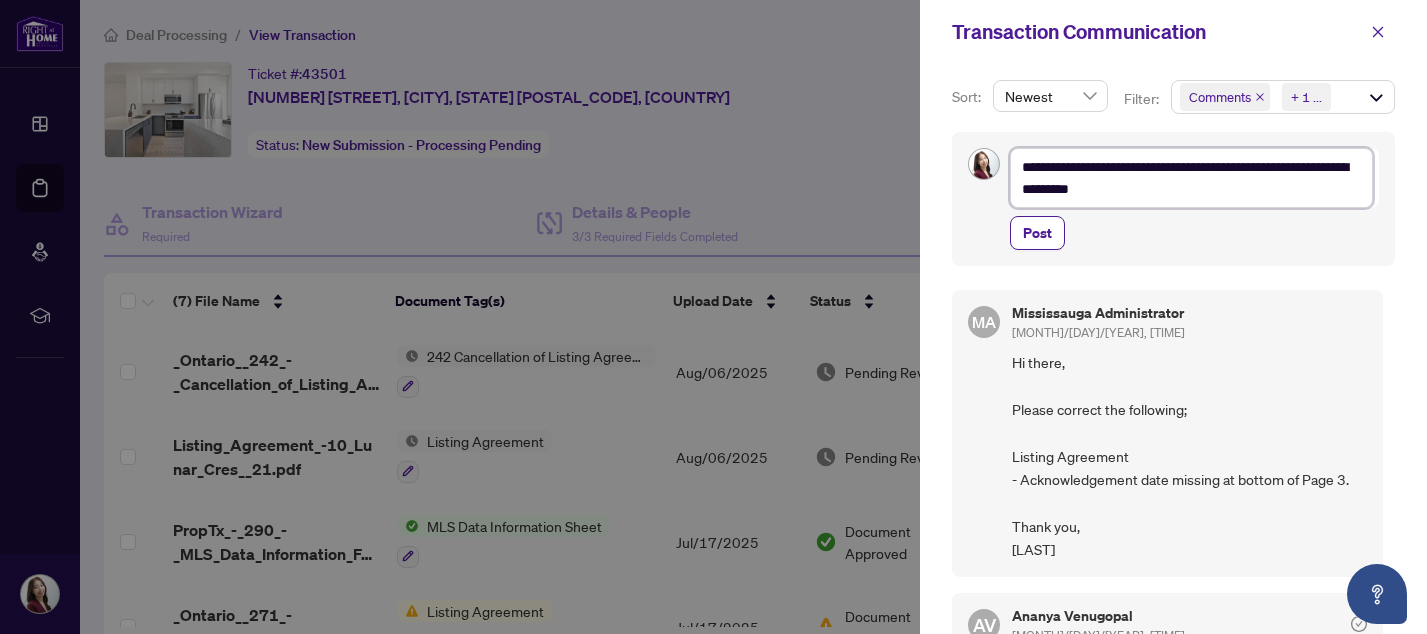 type on "**********" 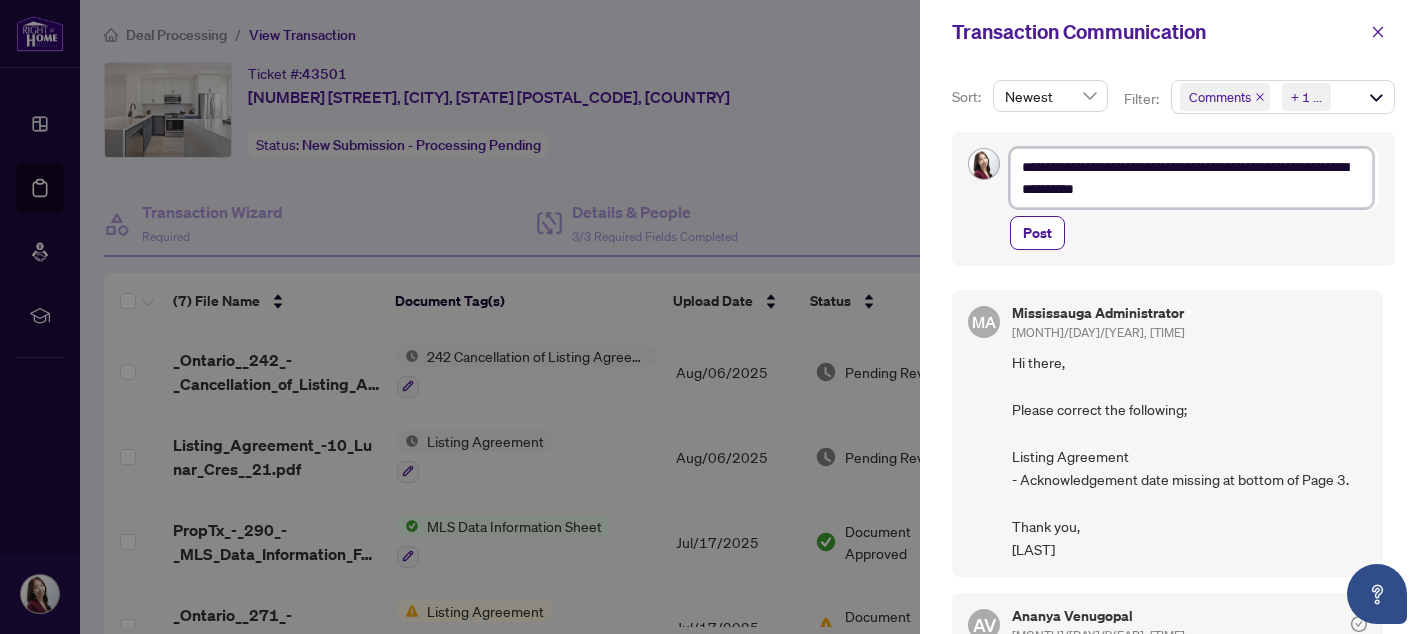 type on "**********" 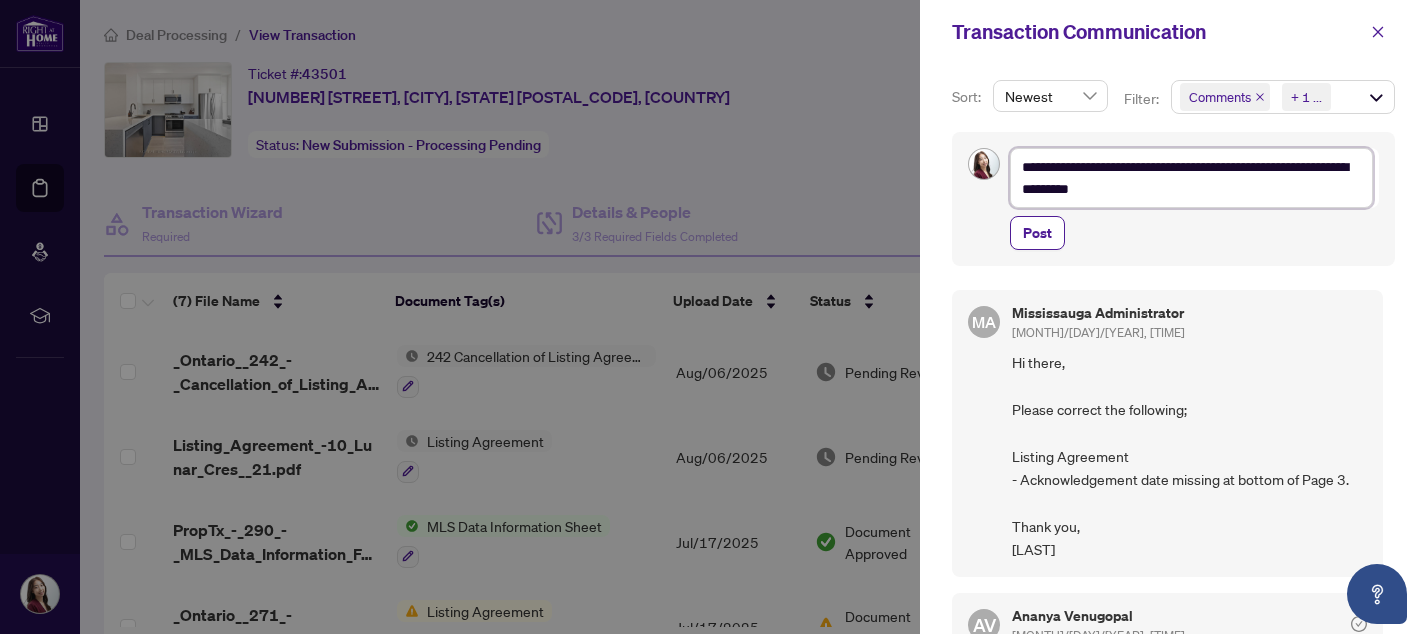 type on "**********" 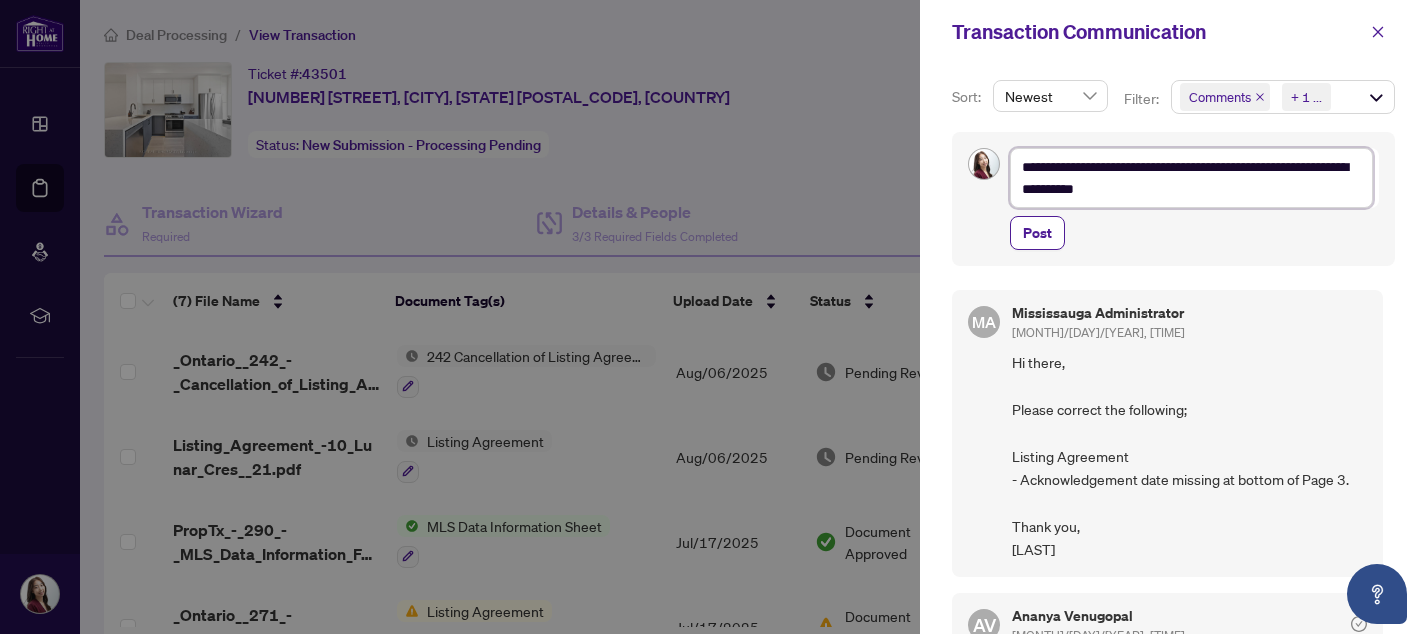 type on "**********" 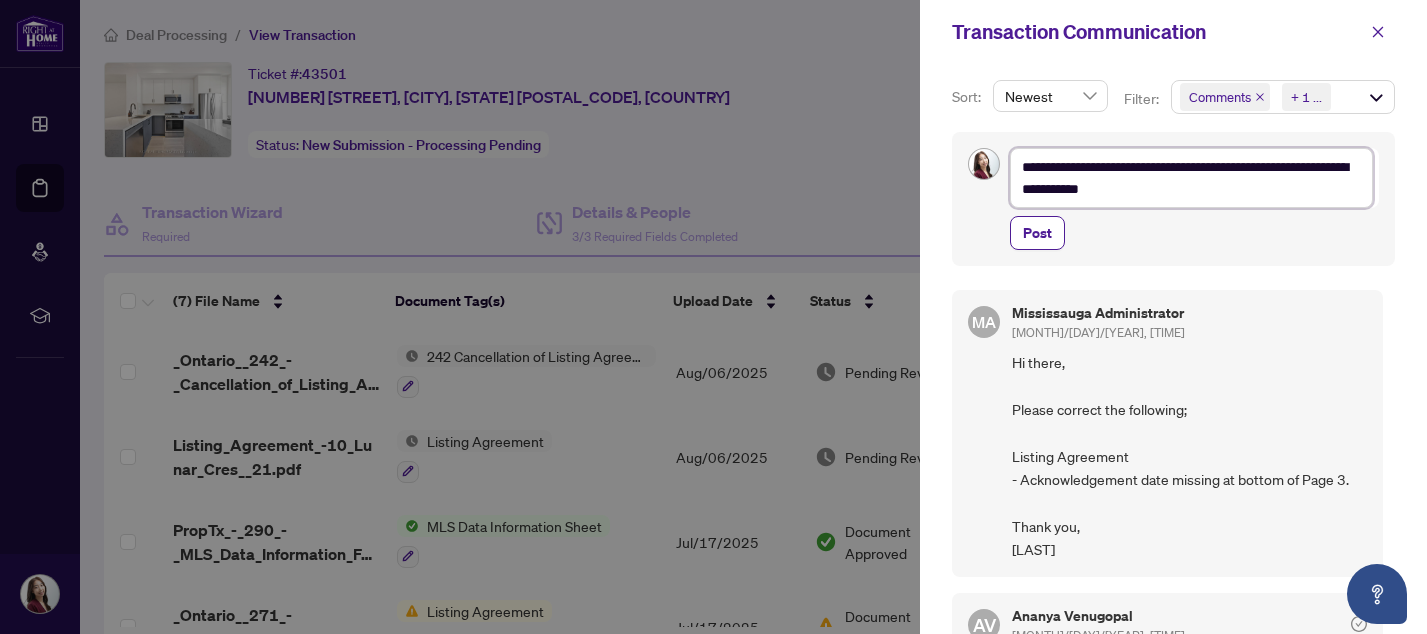 type on "**********" 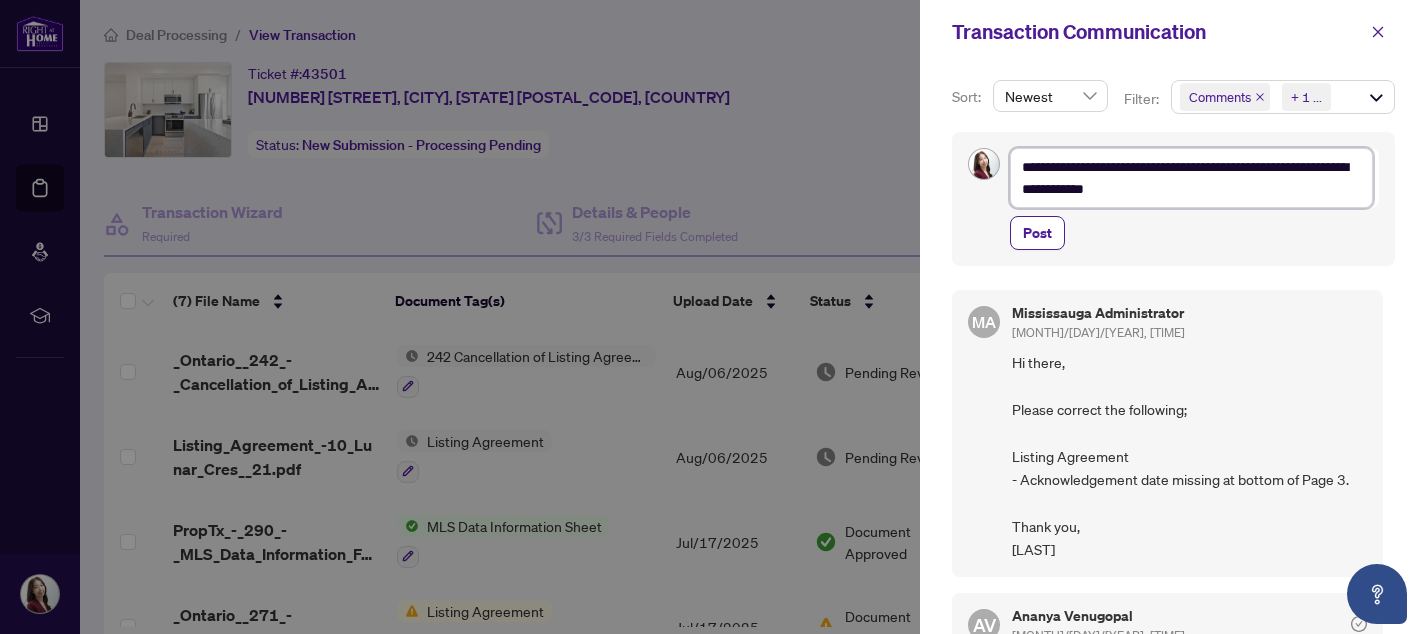 type on "**********" 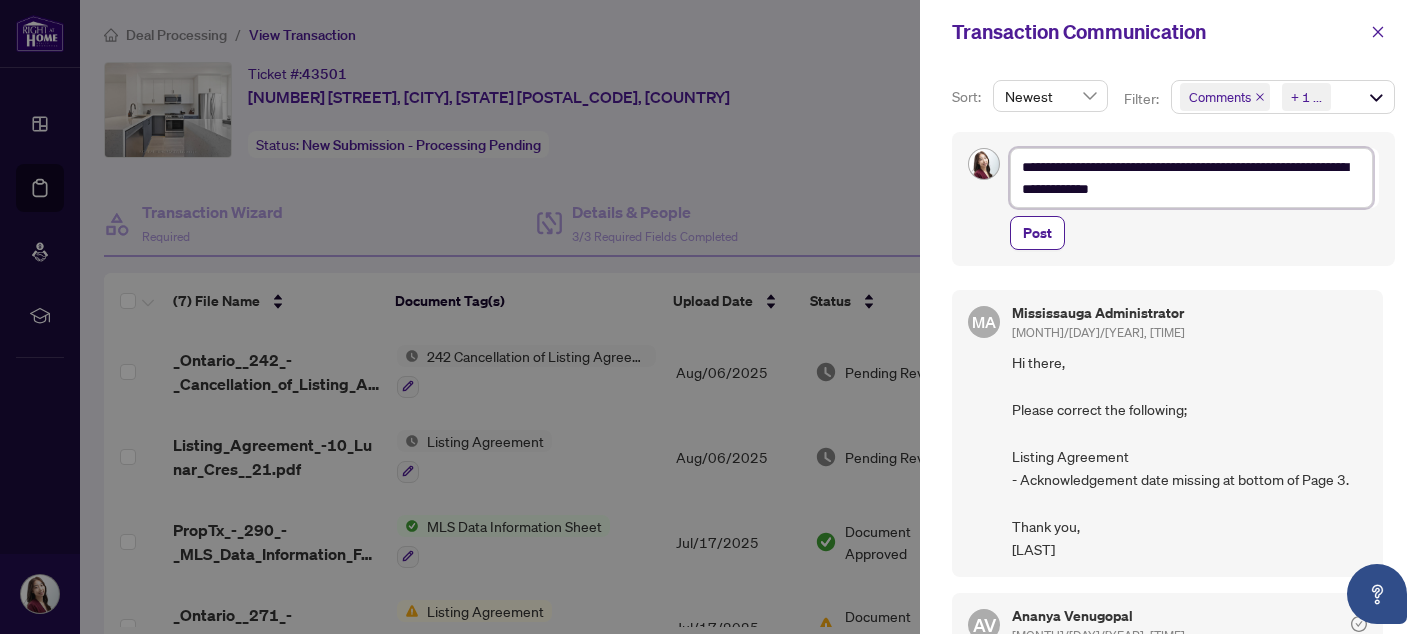 type on "**********" 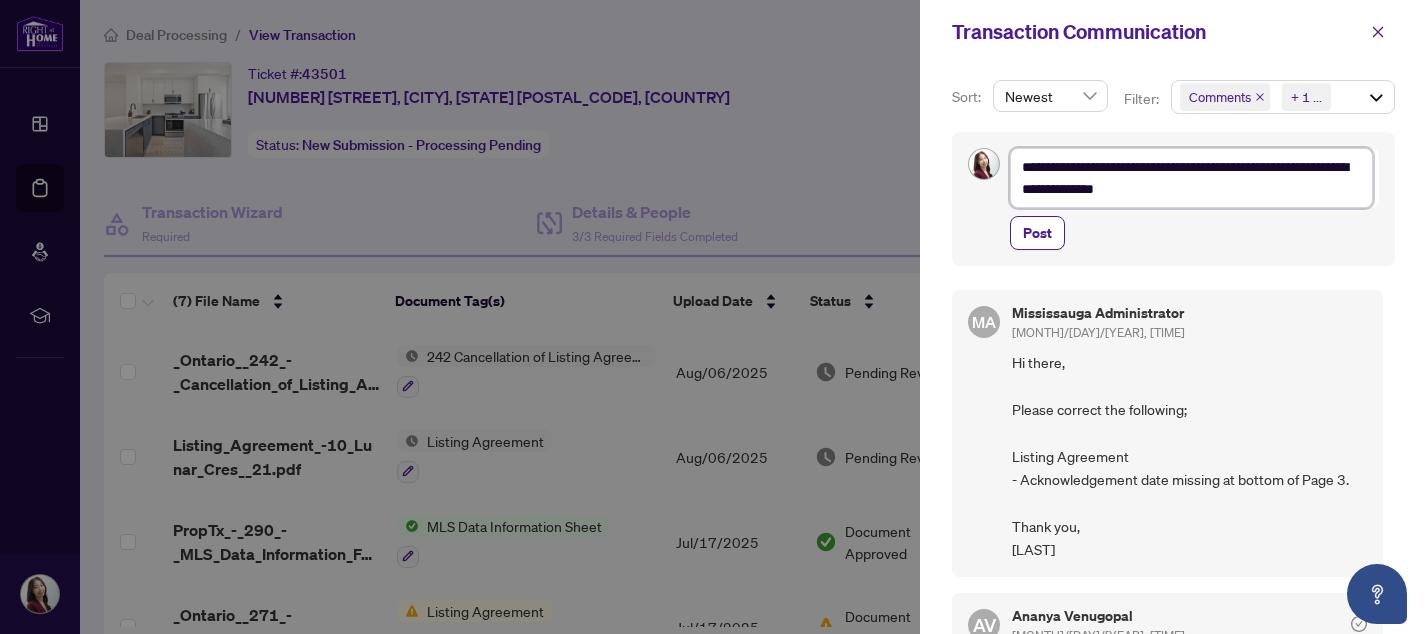type on "**********" 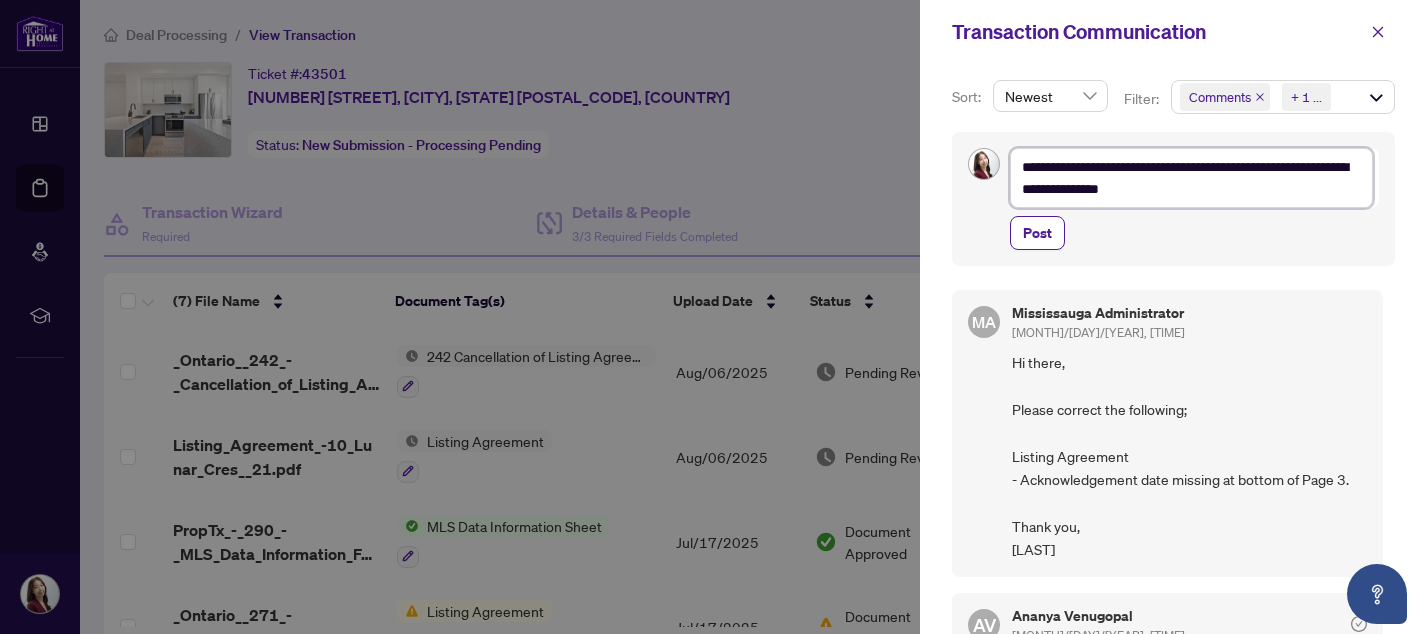 type on "**********" 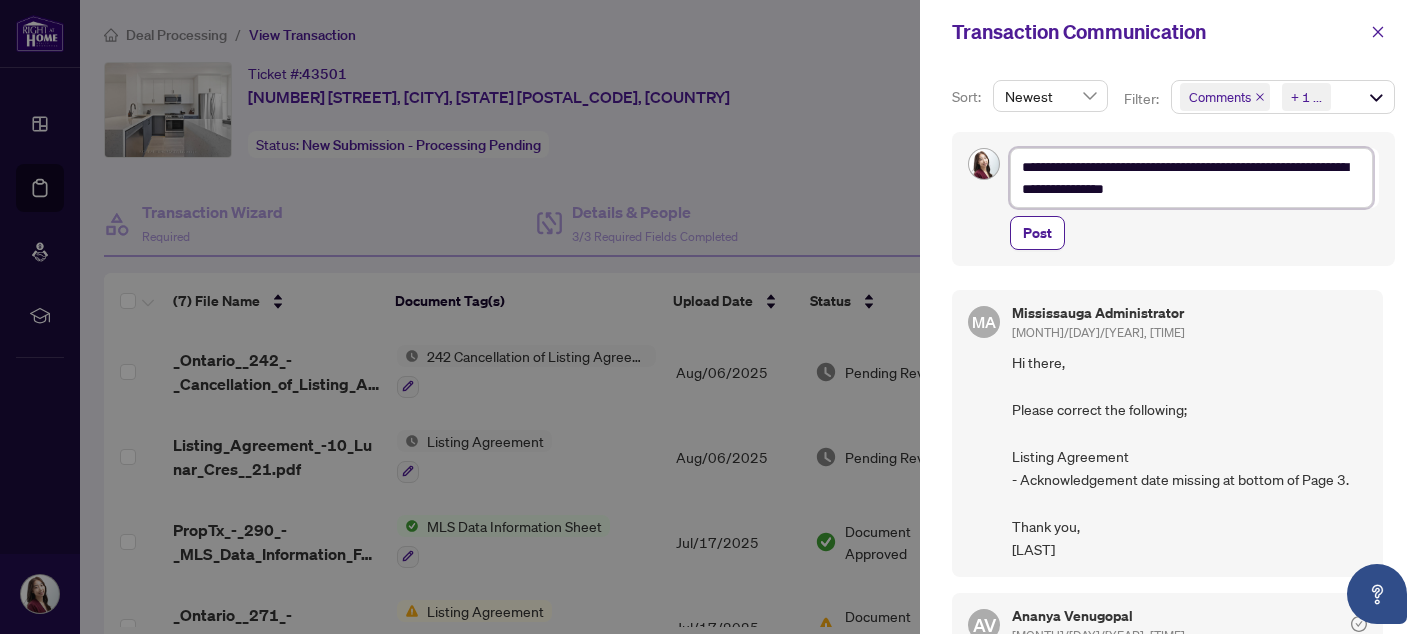 type on "**********" 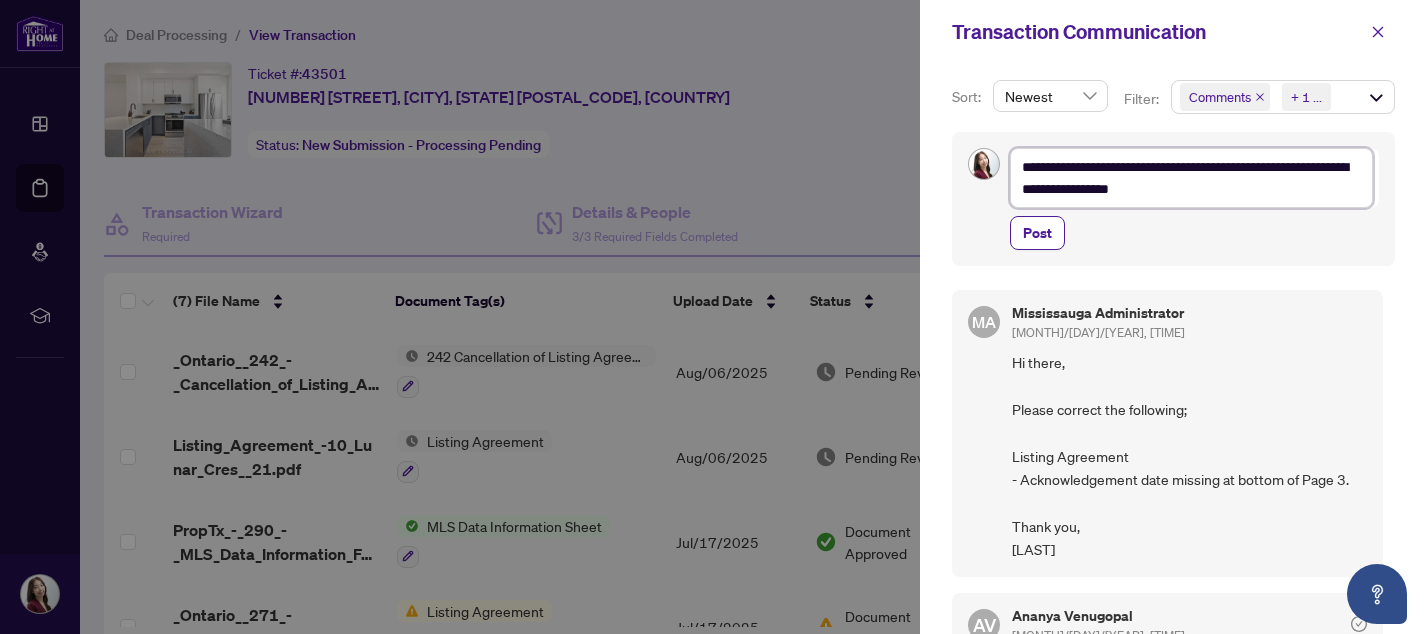type on "**********" 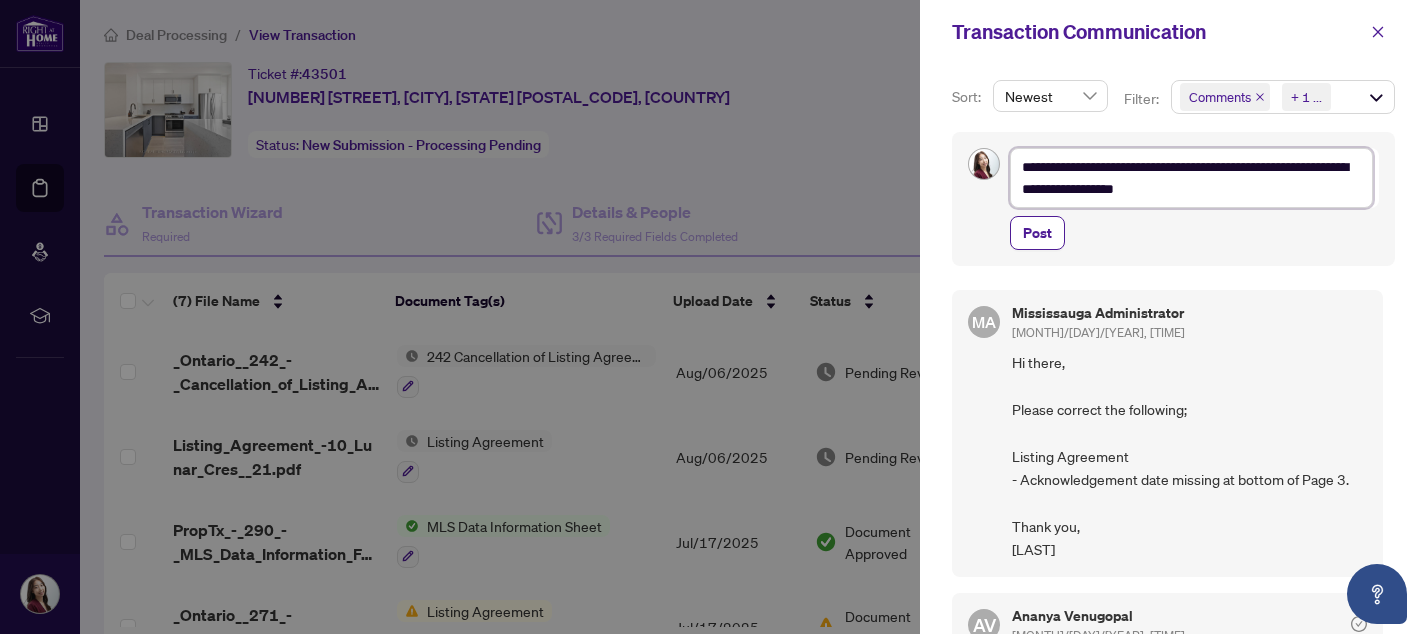 type on "**********" 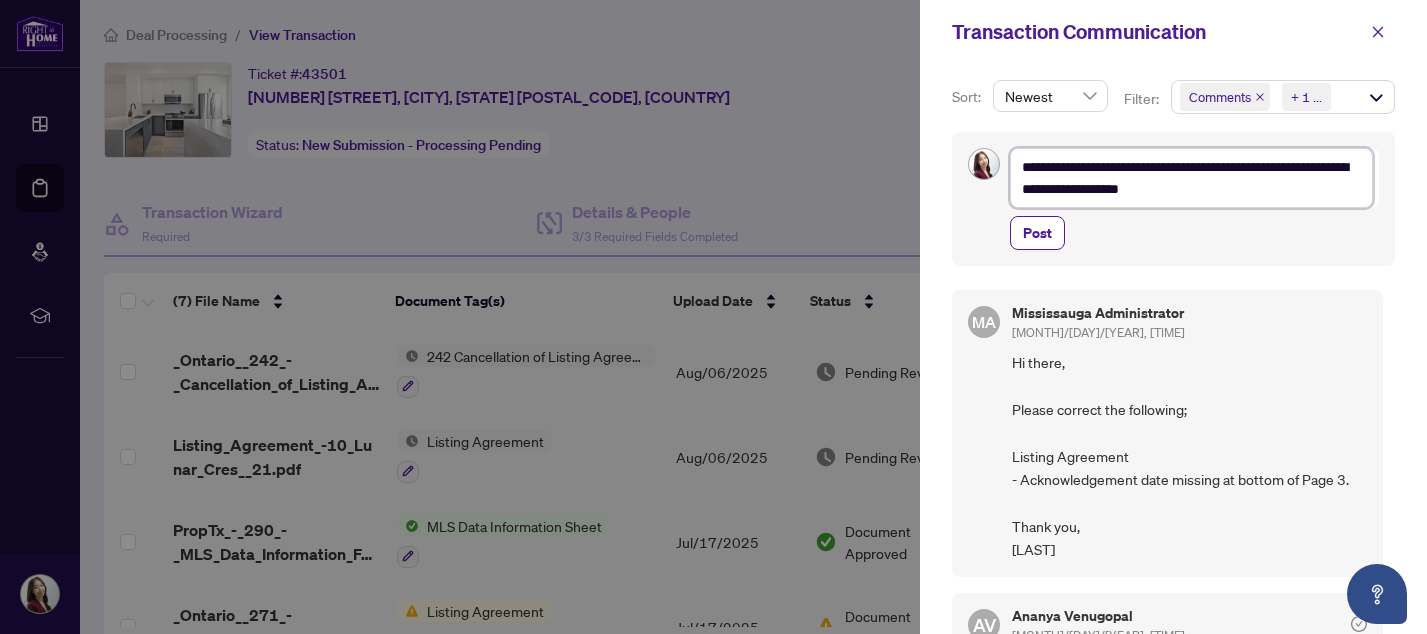 type on "**********" 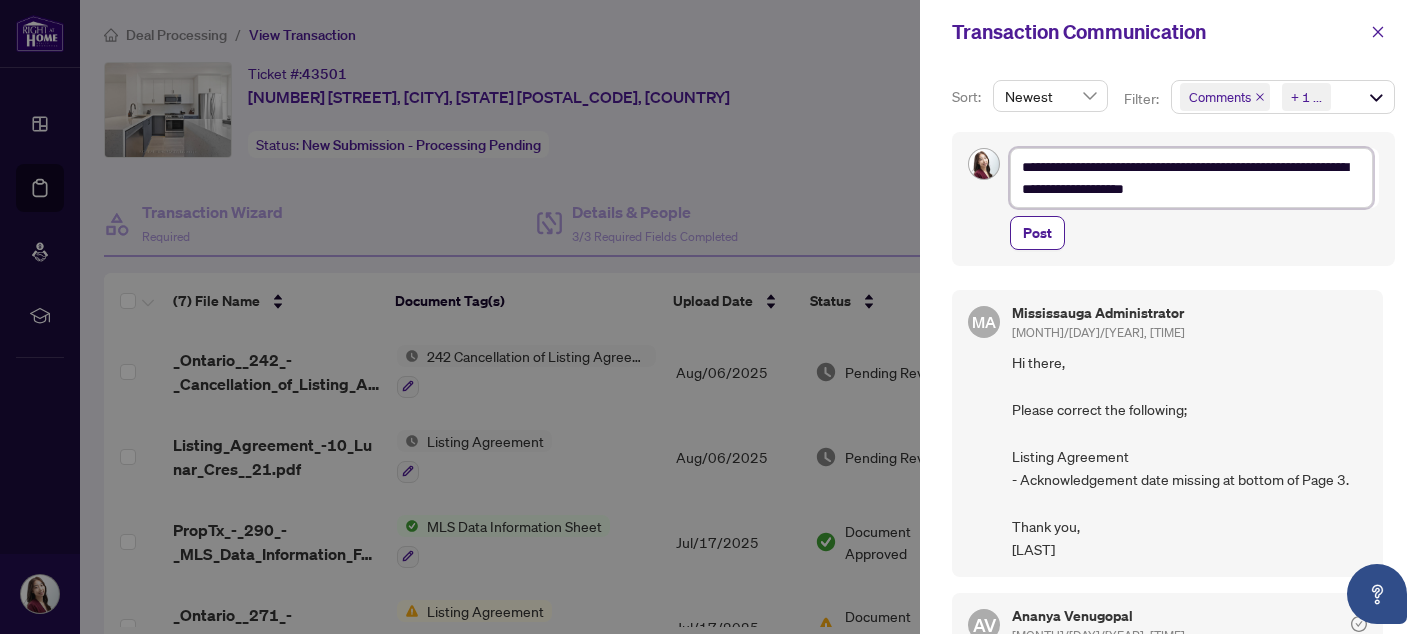 type on "**********" 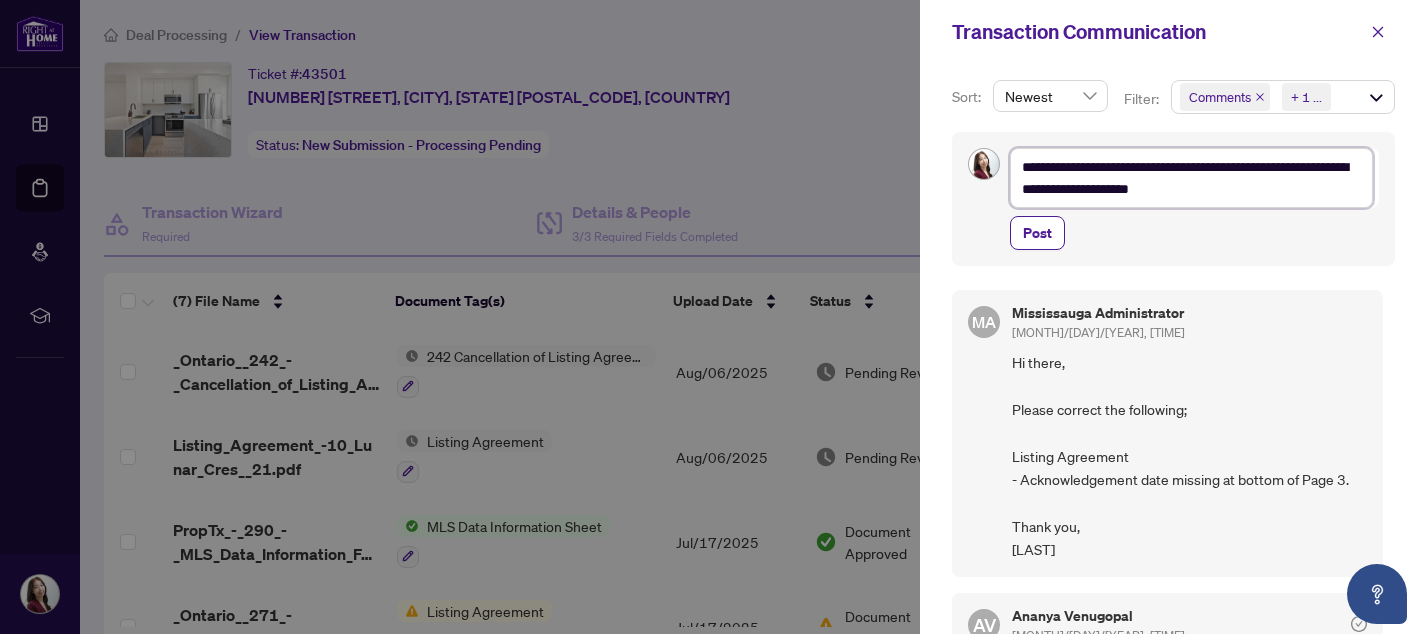 type on "**********" 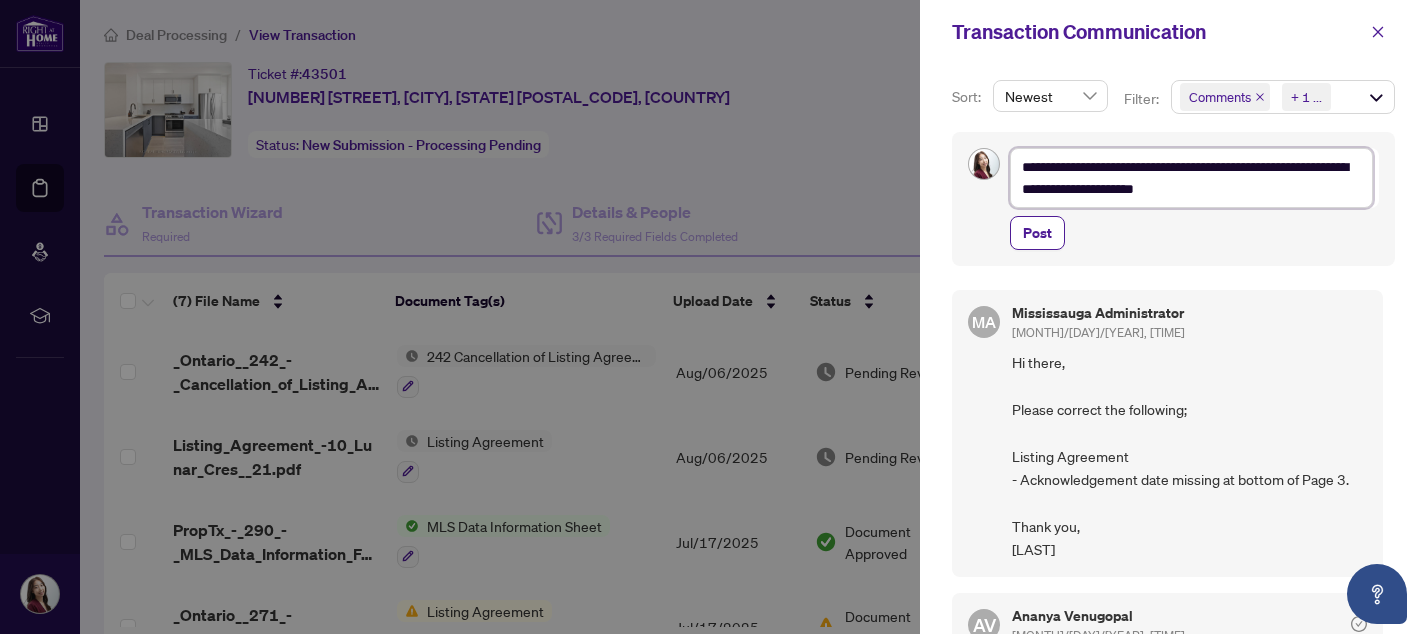 type on "**********" 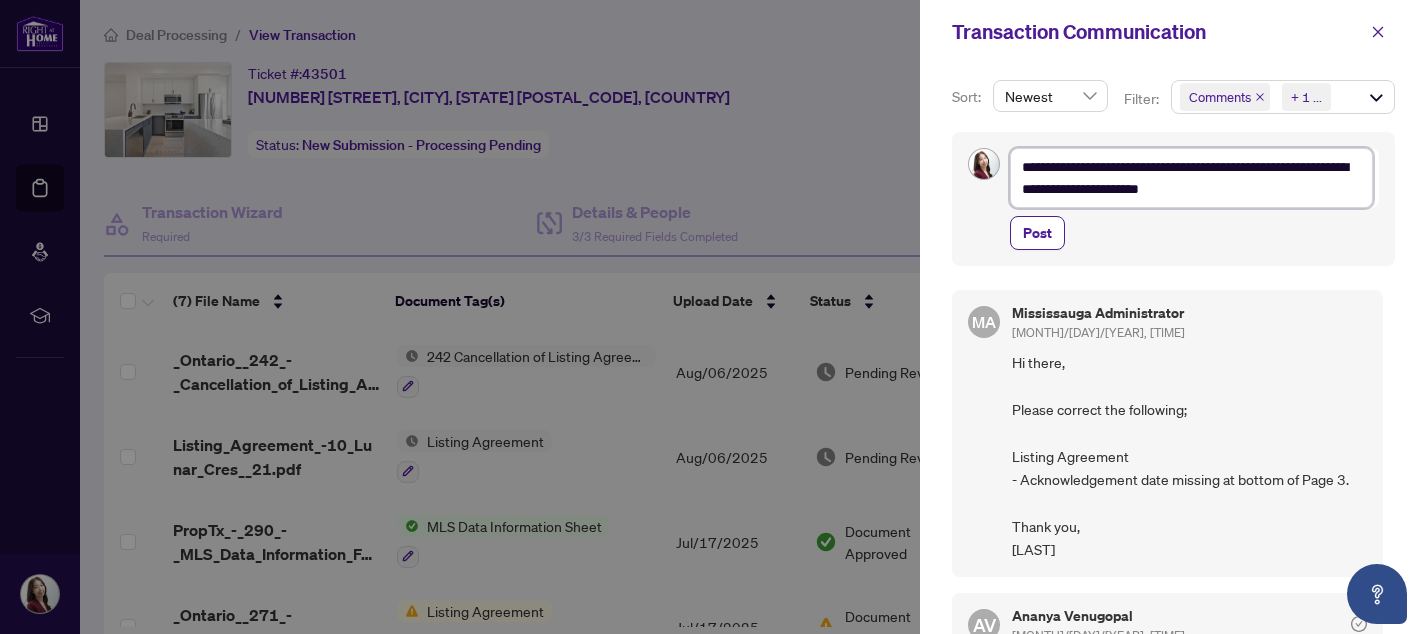 type on "**********" 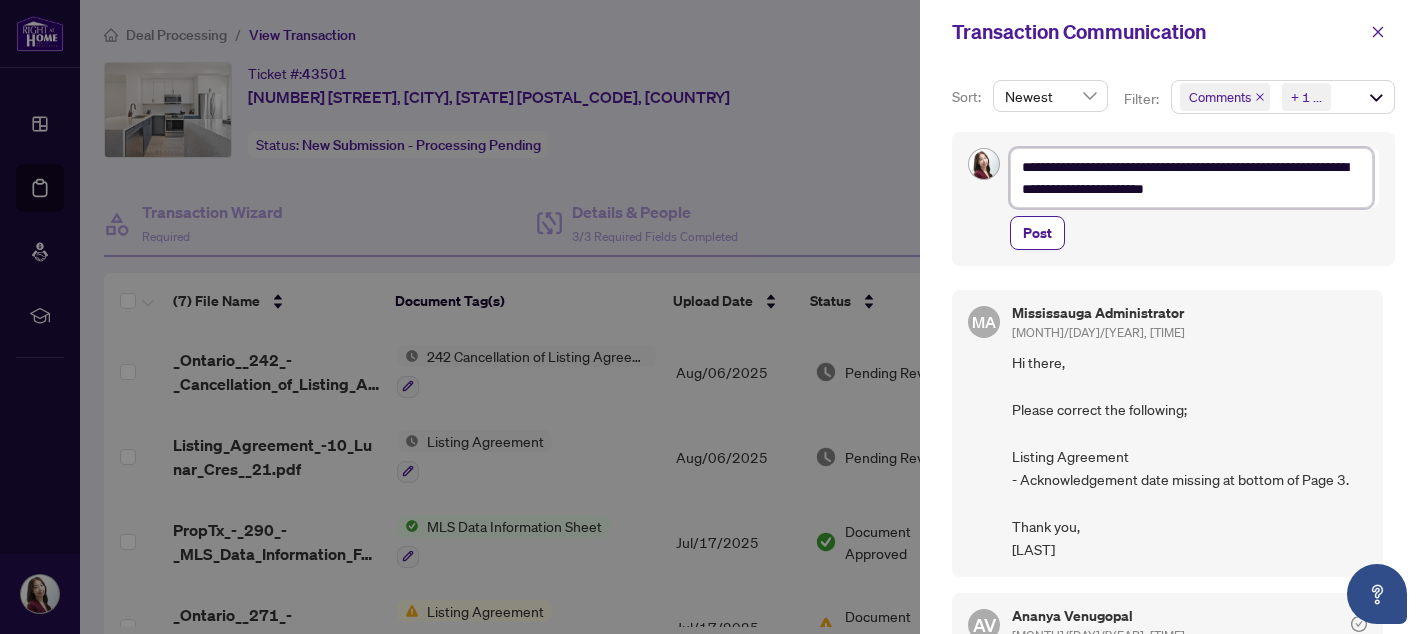 type on "**********" 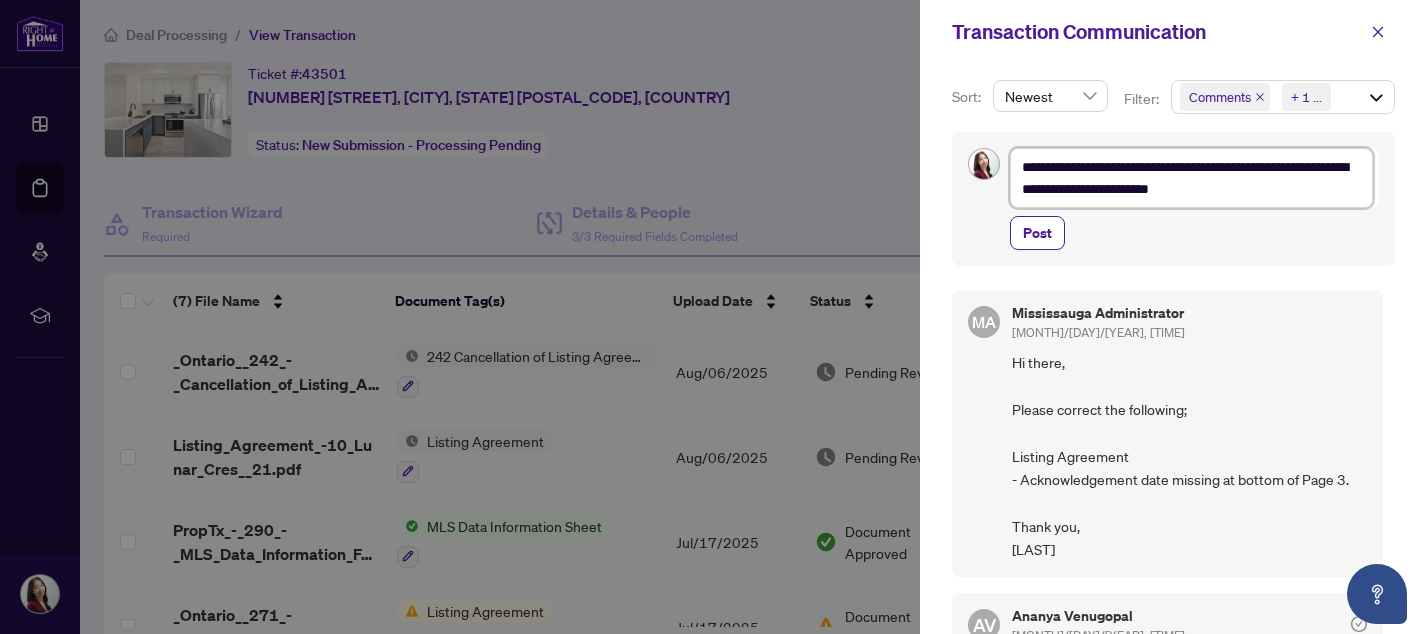 type on "**********" 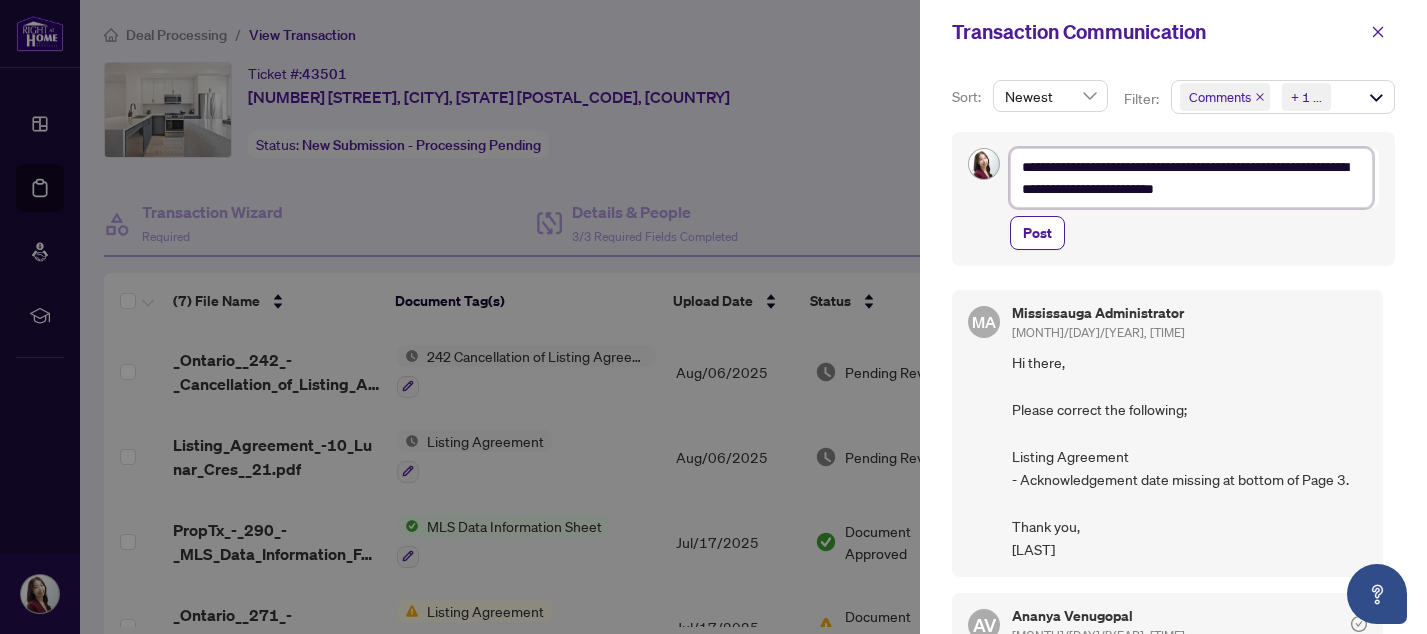 type 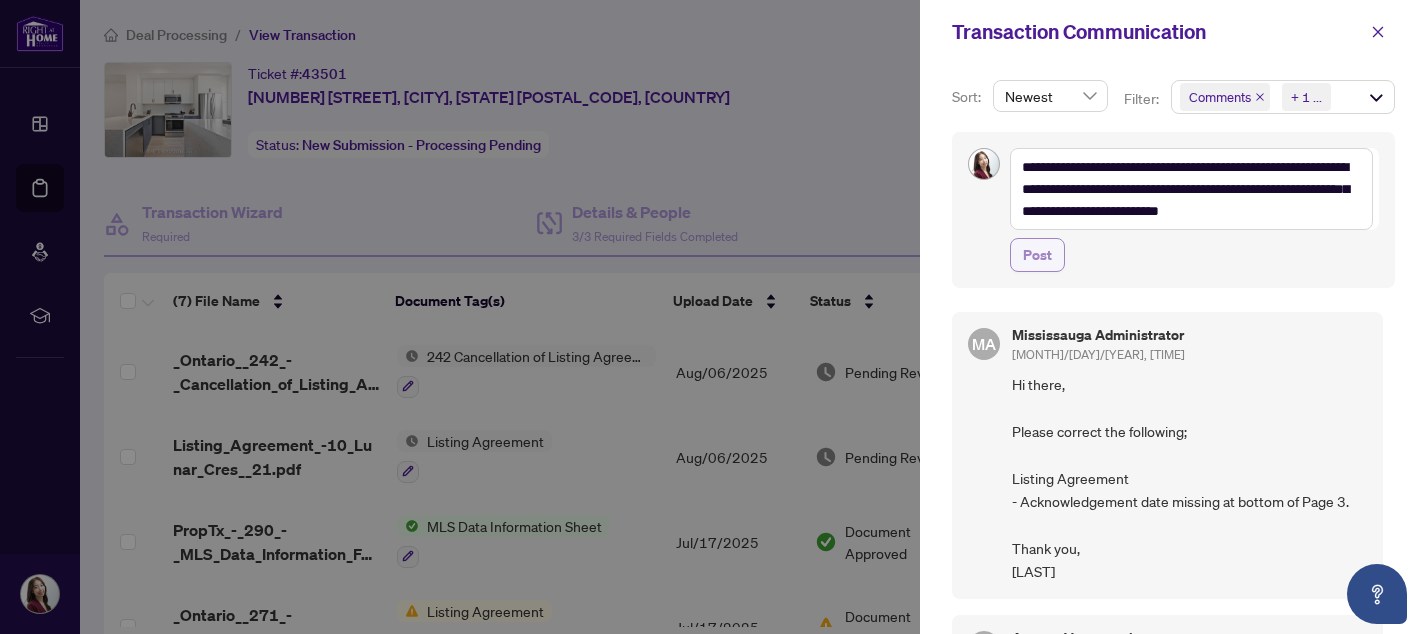 click on "Post" at bounding box center [1037, 255] 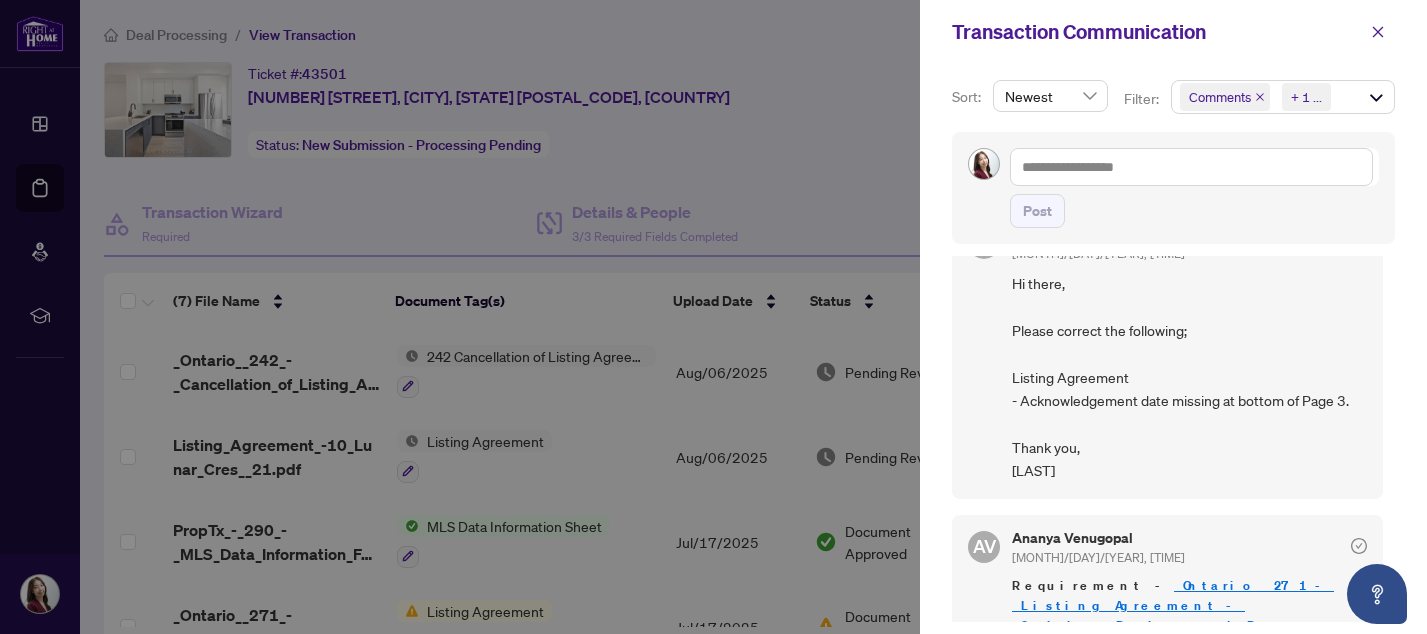 scroll, scrollTop: 0, scrollLeft: 0, axis: both 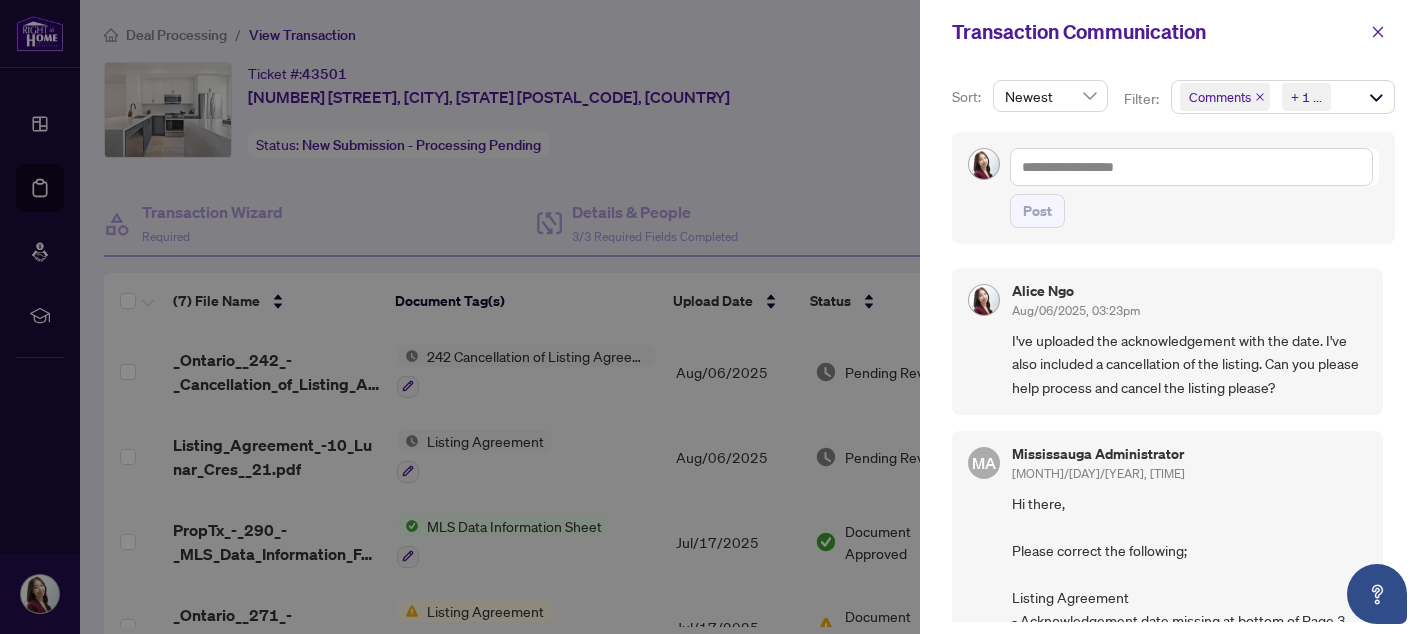 click at bounding box center (713, 317) 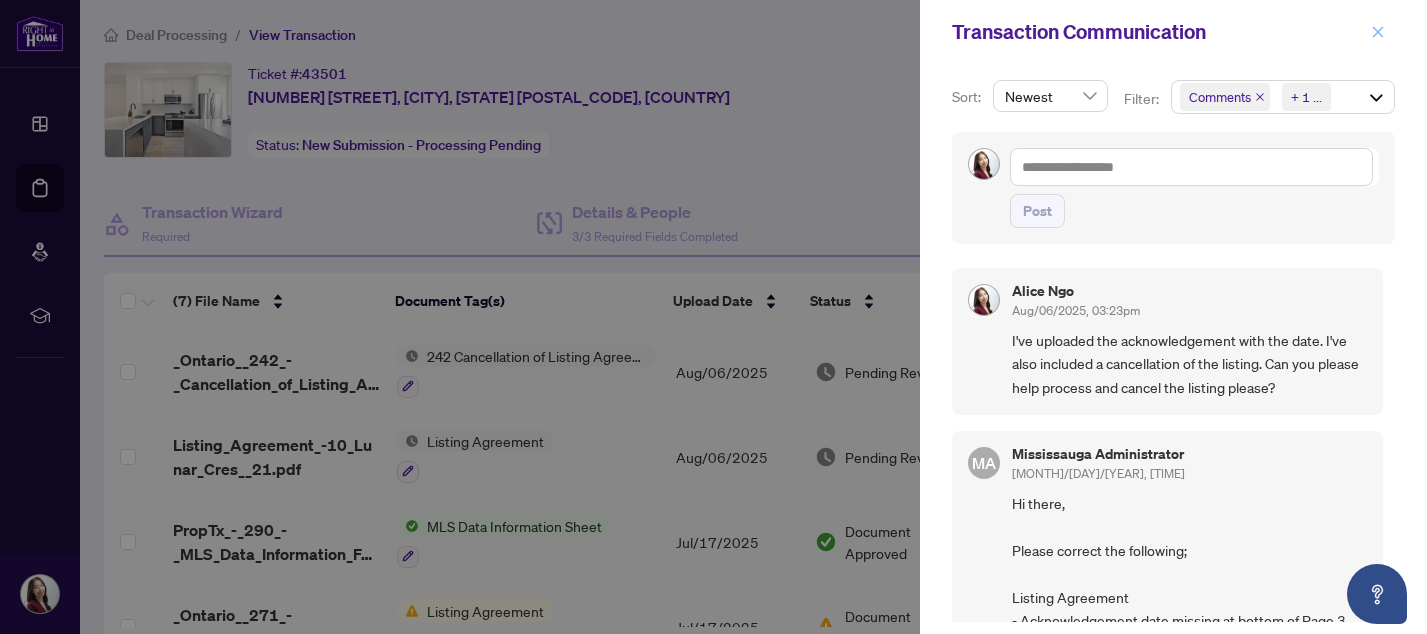 click 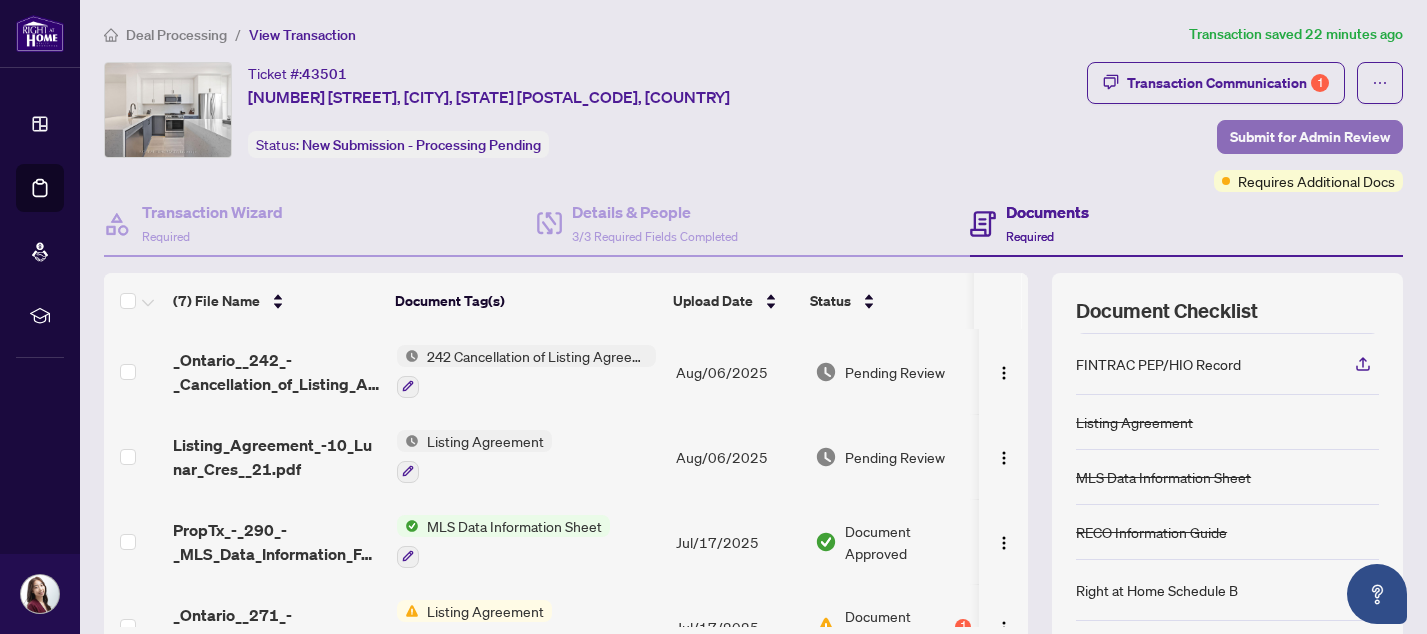 click on "Submit for Admin Review" at bounding box center (1310, 137) 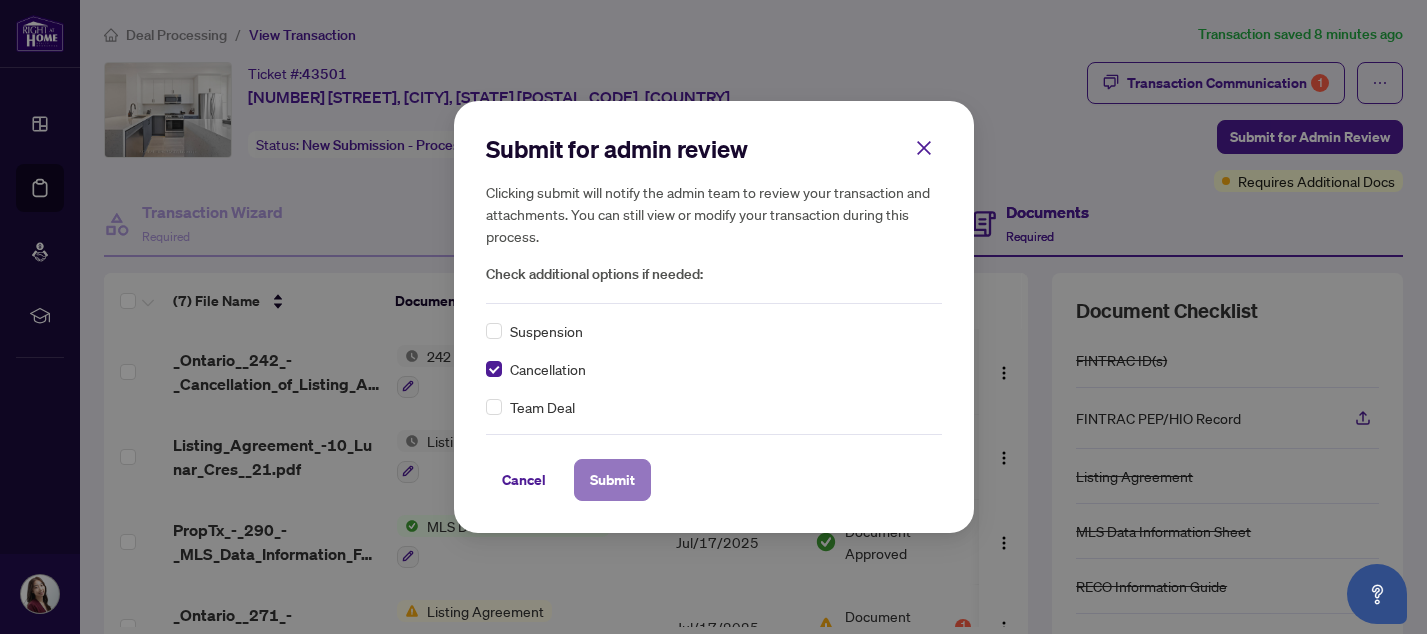 click on "Submit" at bounding box center [612, 480] 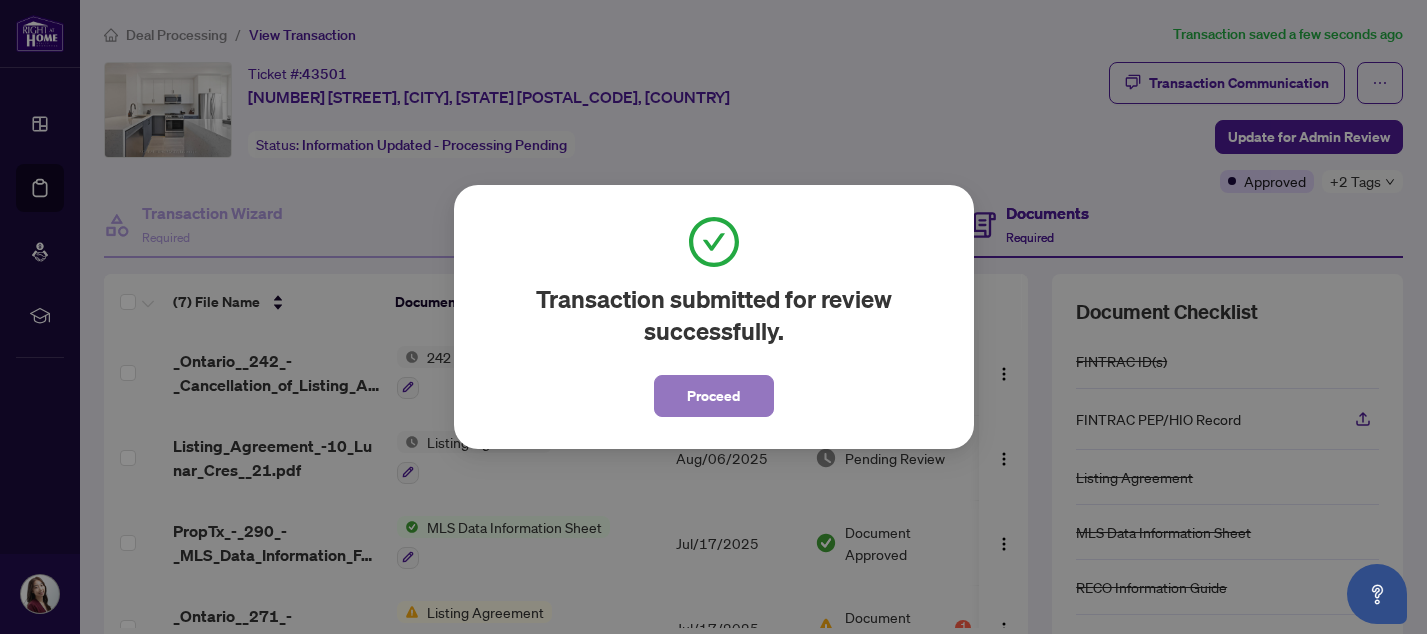 click on "Proceed" at bounding box center (713, 396) 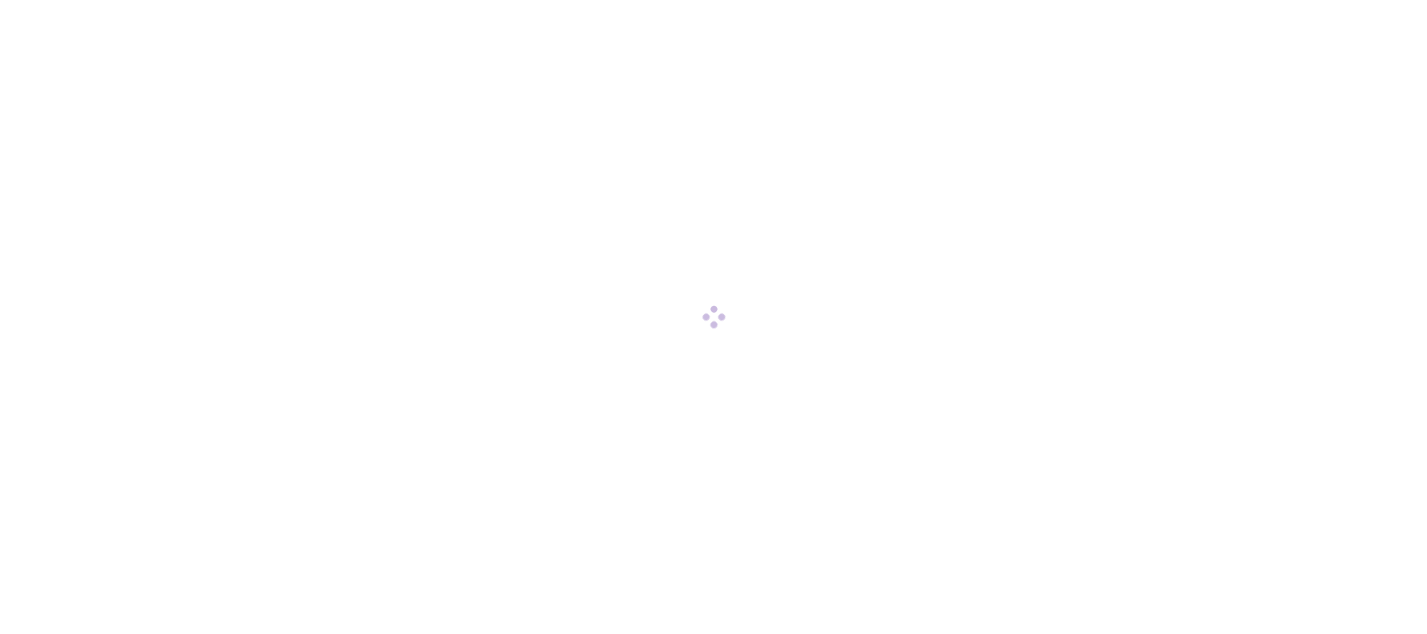 scroll, scrollTop: 0, scrollLeft: 0, axis: both 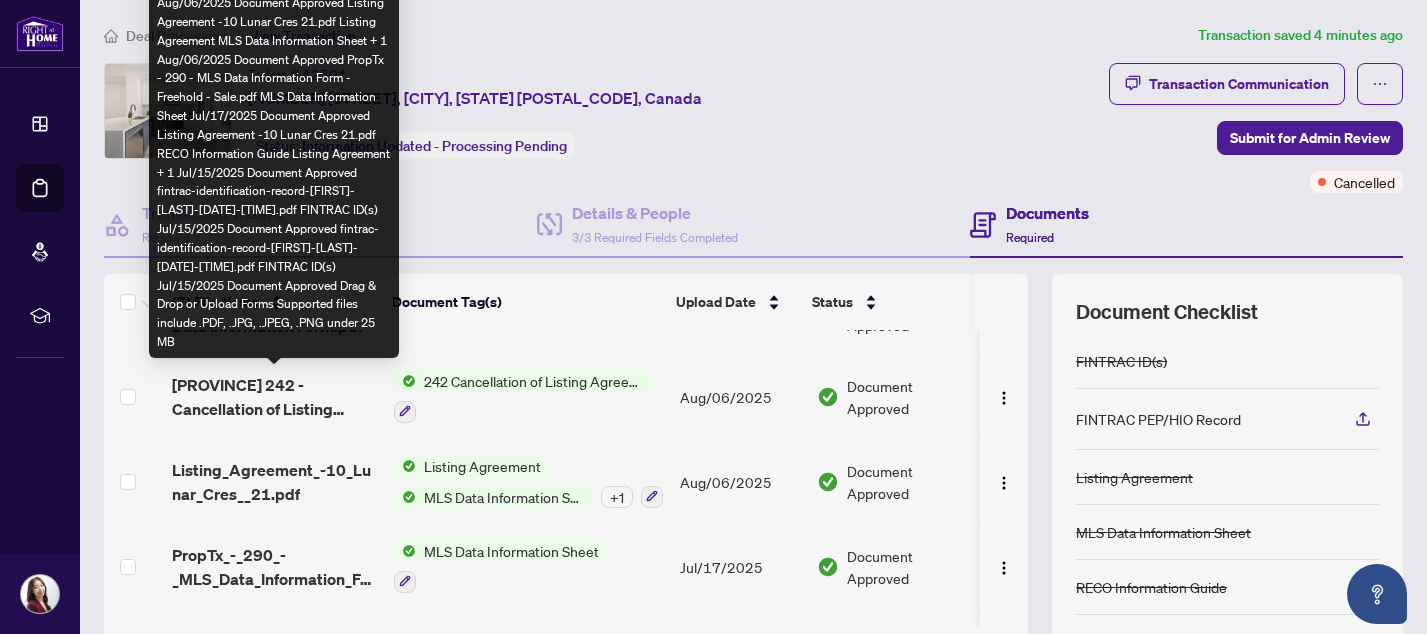 click on "_ [STATE]__ [NUMBER] - [DOCUMENT_TYPE]___ [DOCUMENT_TYPE]___ [NUMBER] [DOCUMENT_STATUS].pdf" at bounding box center [274, 397] 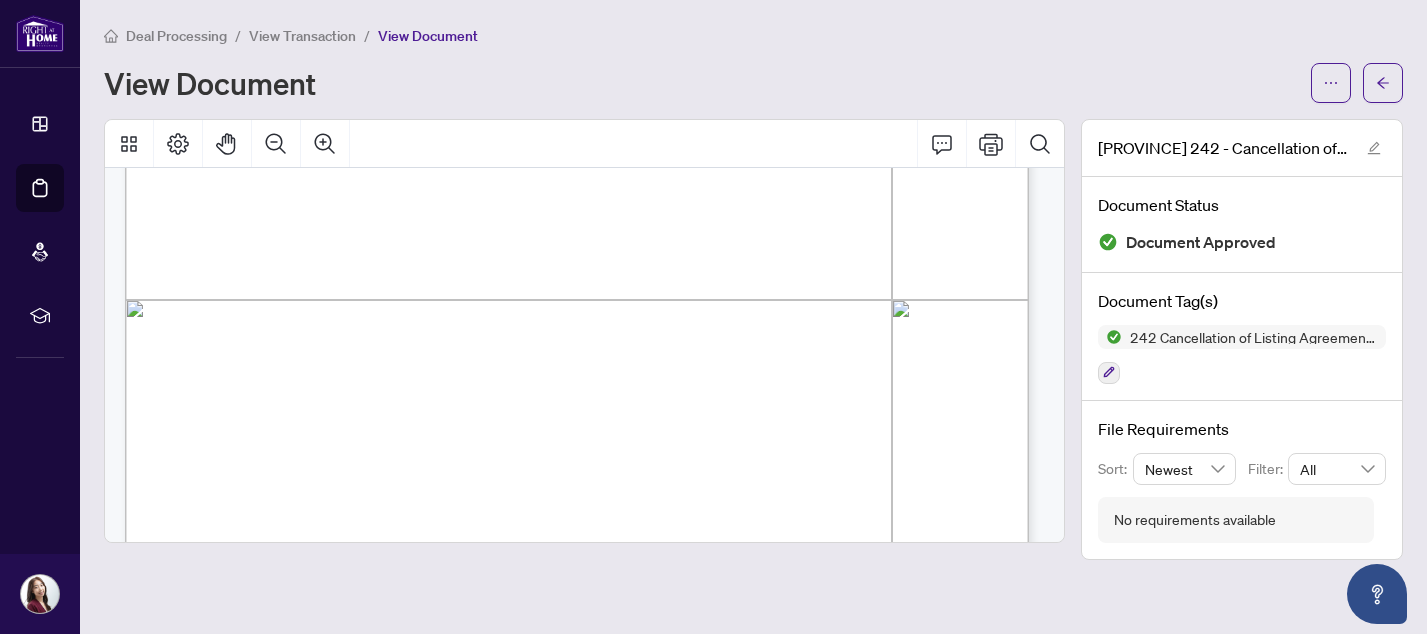 scroll, scrollTop: 836, scrollLeft: 0, axis: vertical 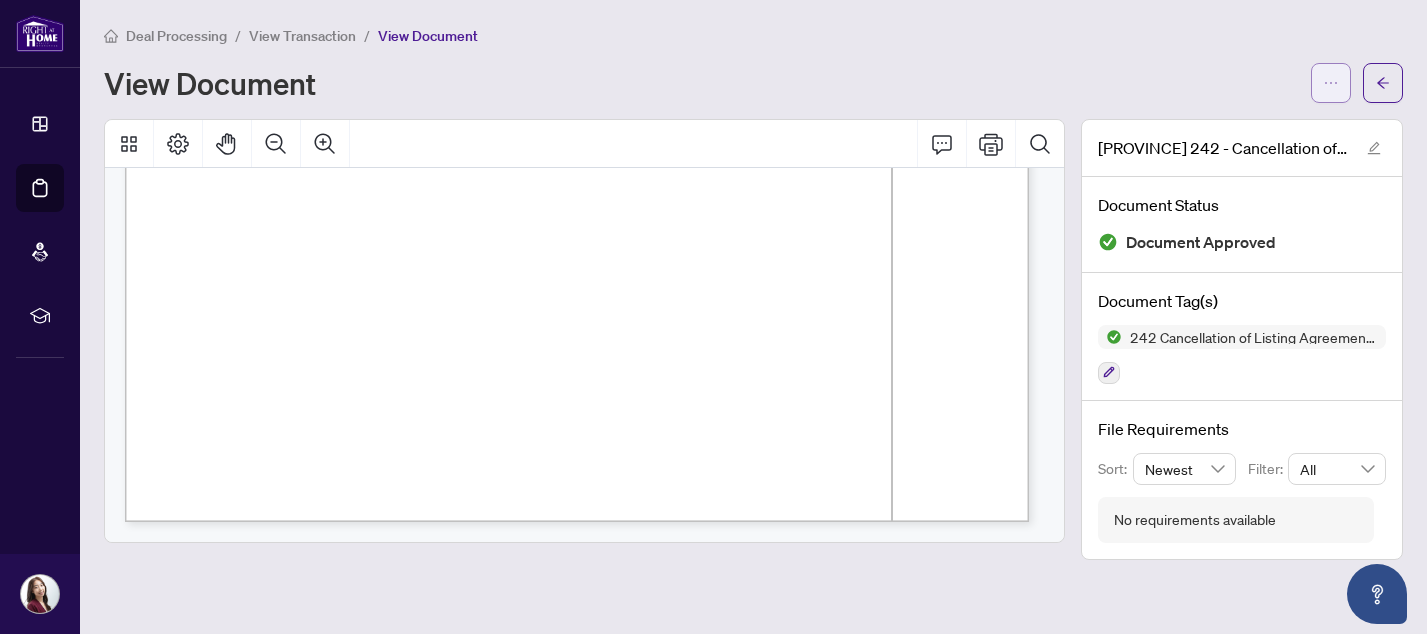 click 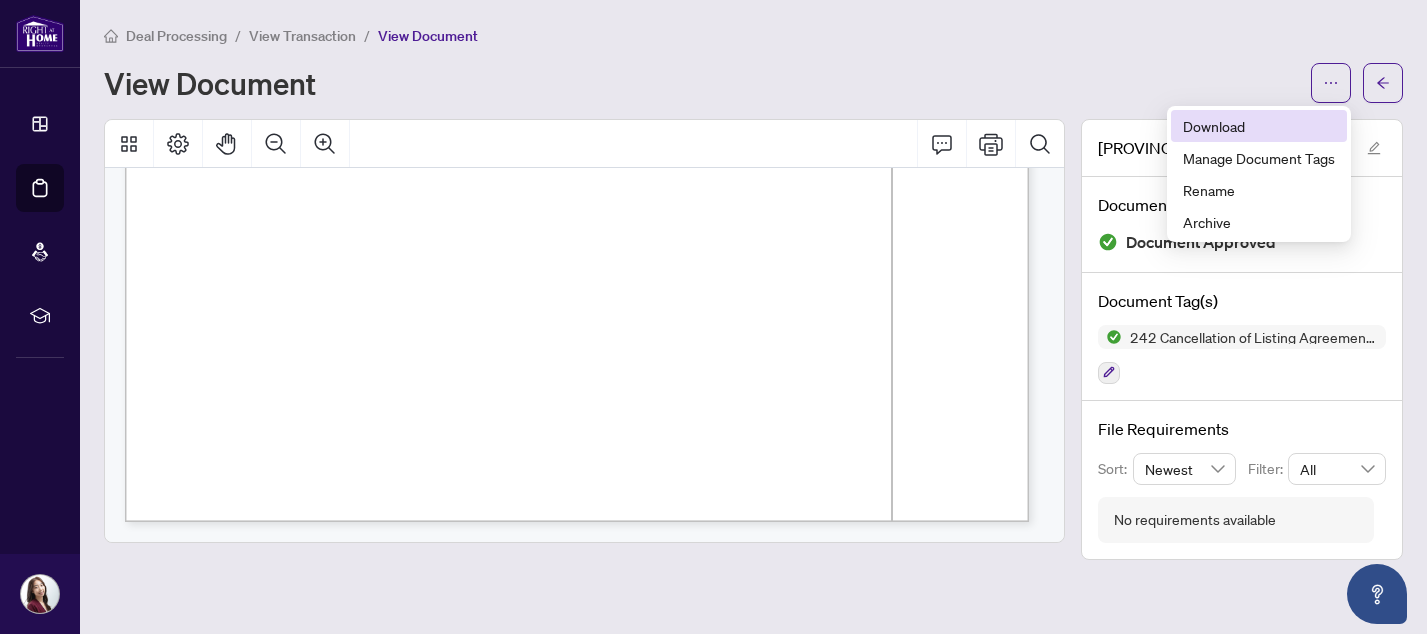 click on "Download" at bounding box center (1259, 126) 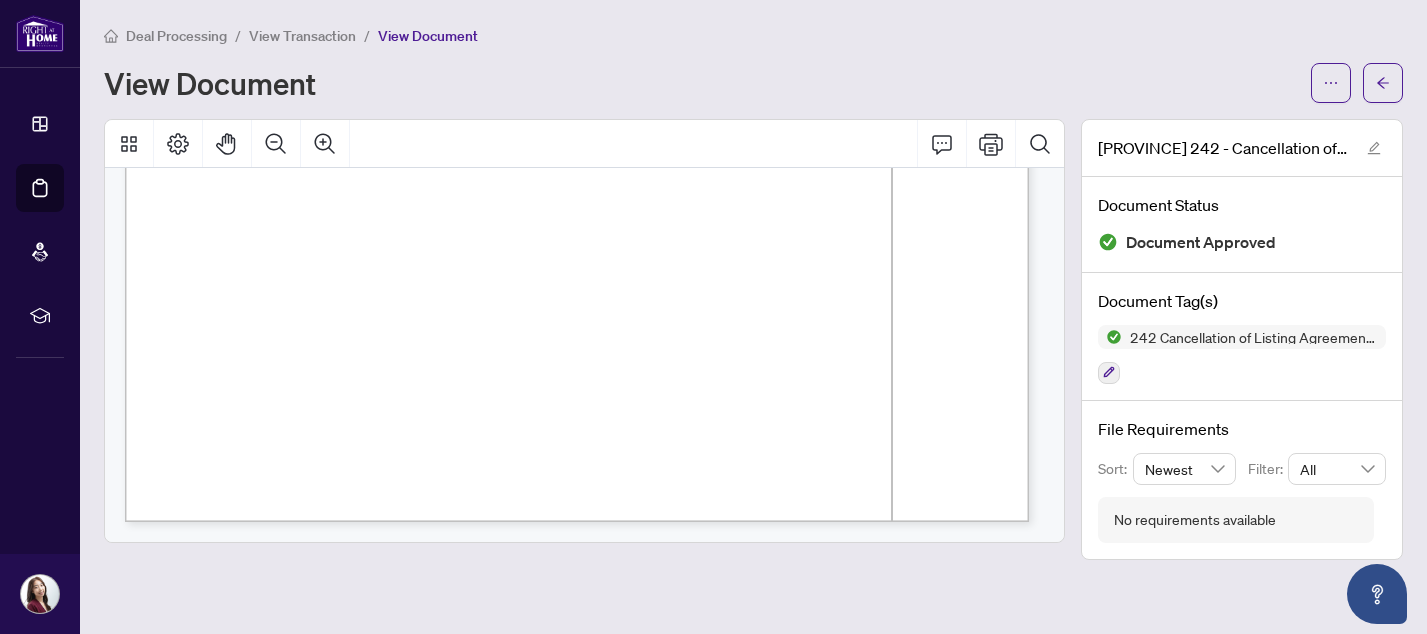 click on "View Document" at bounding box center (701, 83) 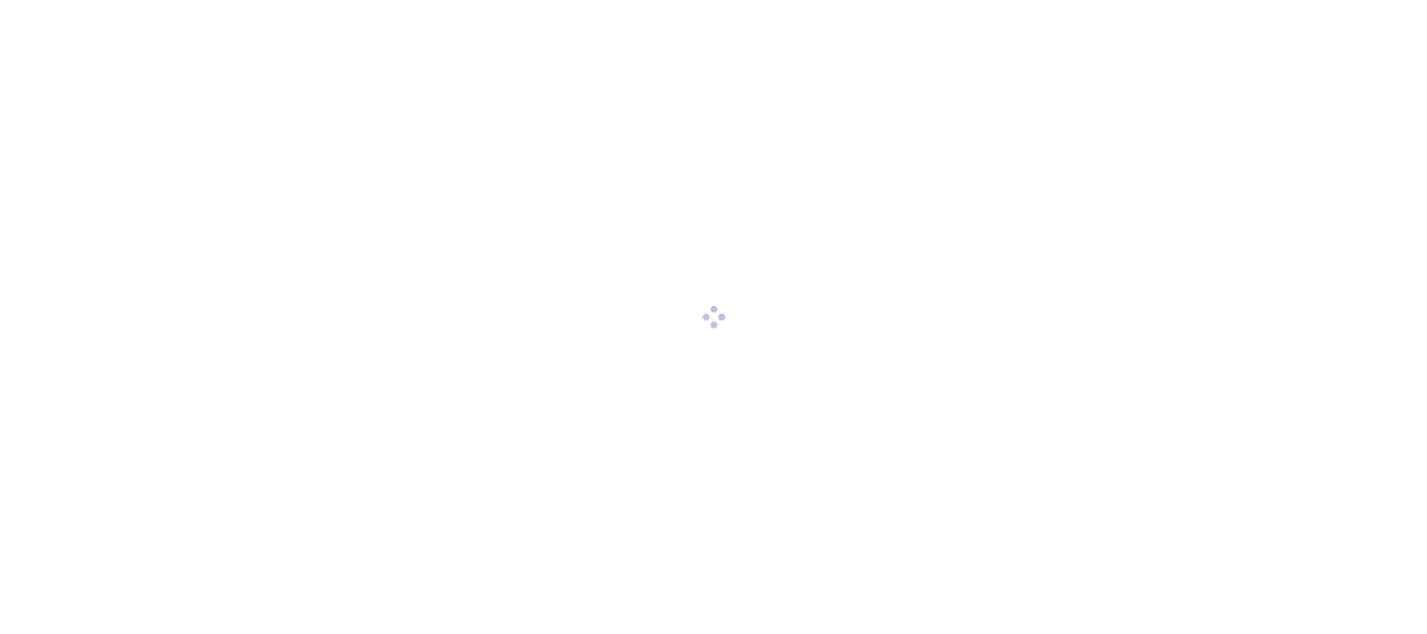scroll, scrollTop: 0, scrollLeft: 0, axis: both 